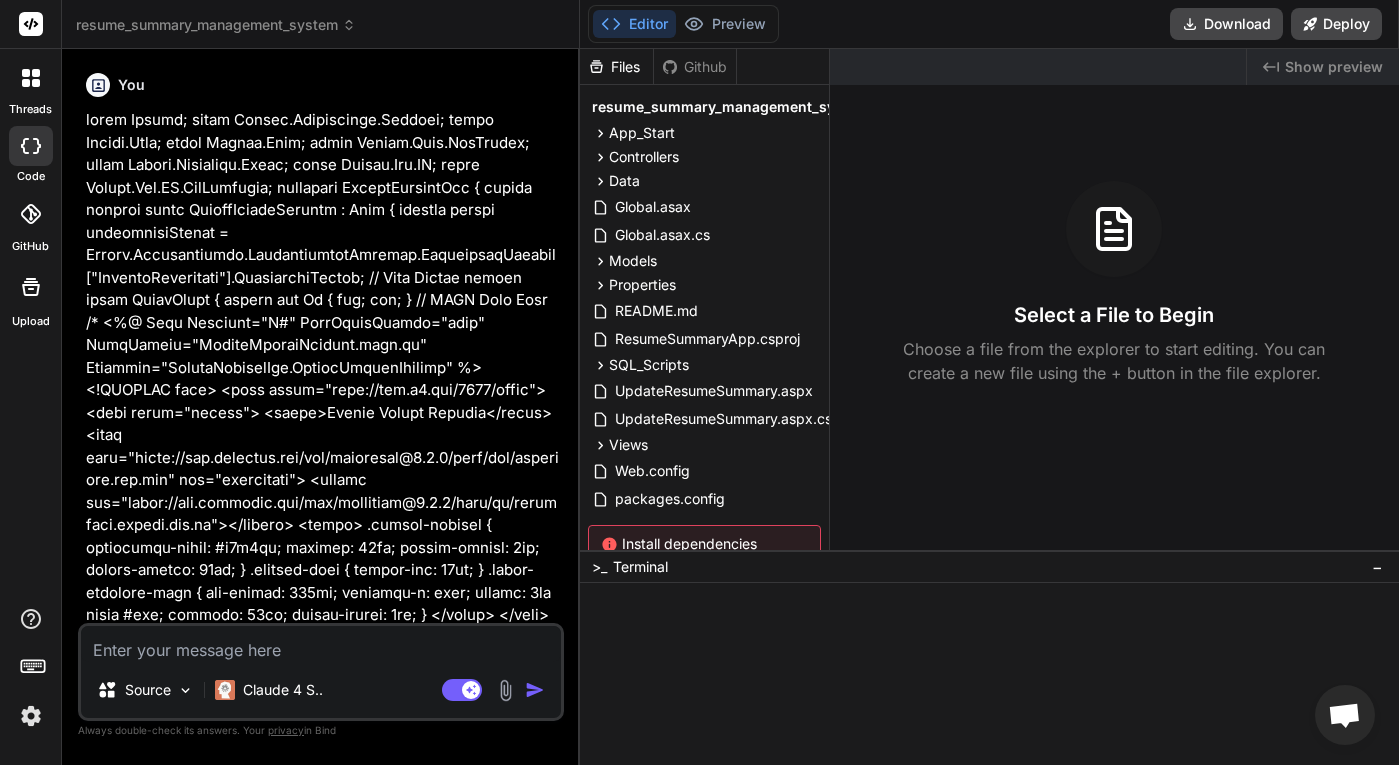scroll, scrollTop: 0, scrollLeft: 0, axis: both 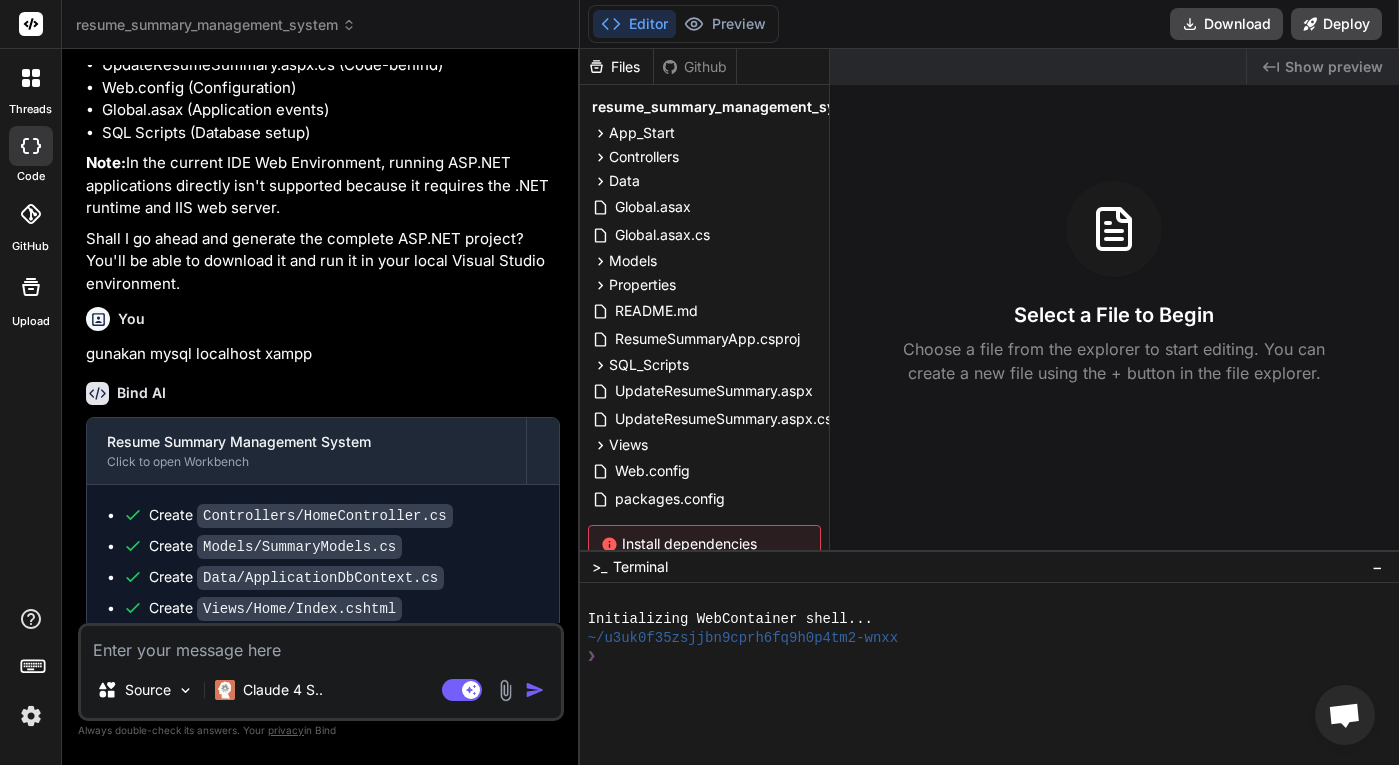 click 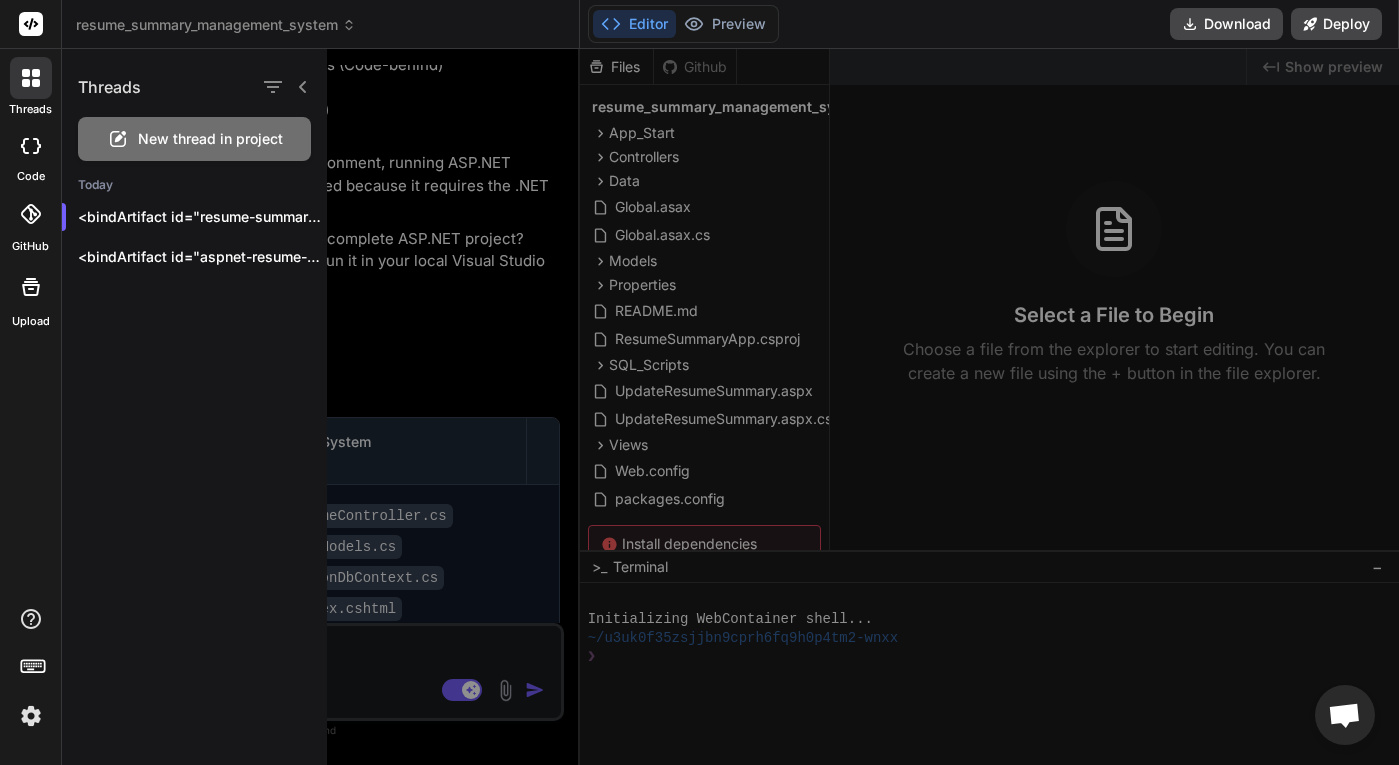 click 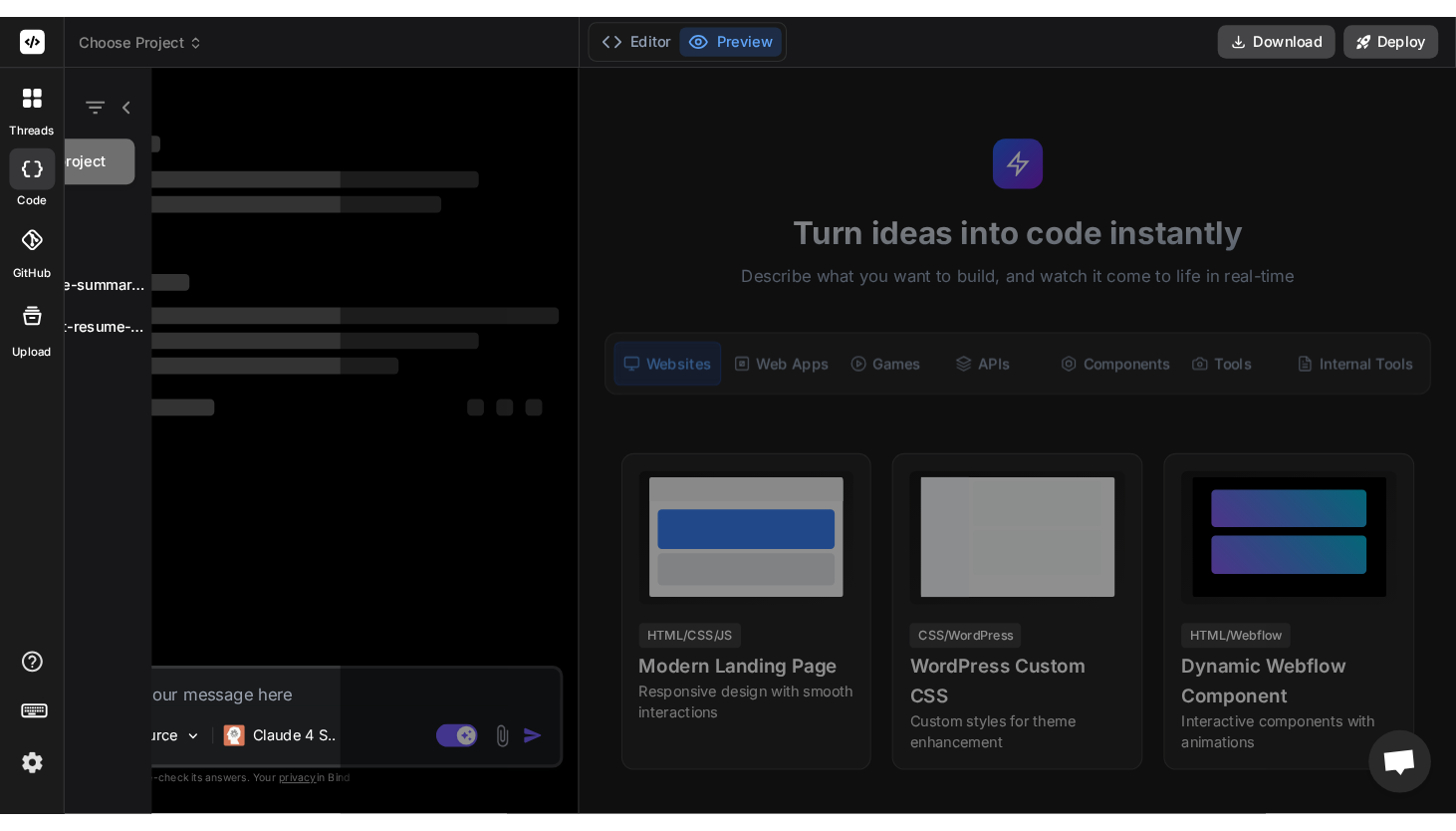 scroll, scrollTop: 0, scrollLeft: 0, axis: both 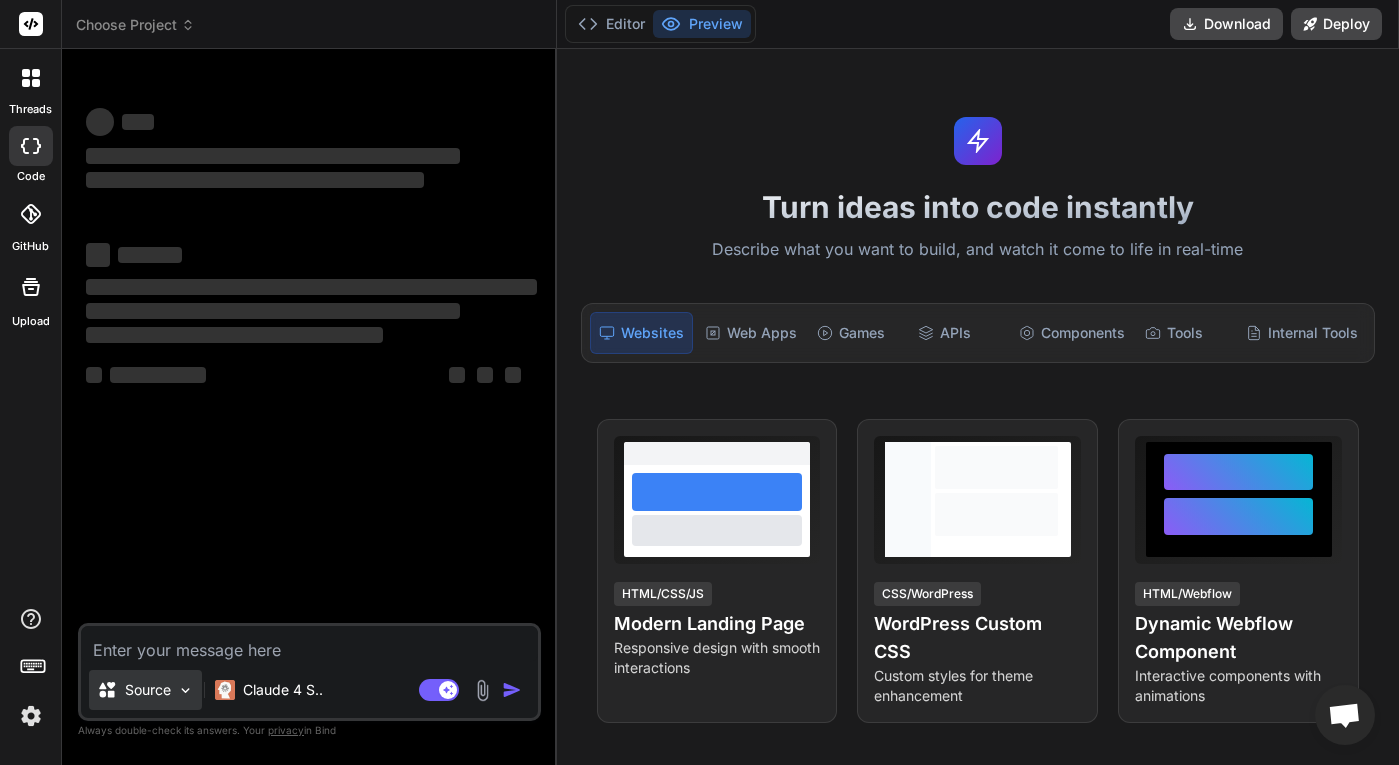 click on "Source" at bounding box center (148, 690) 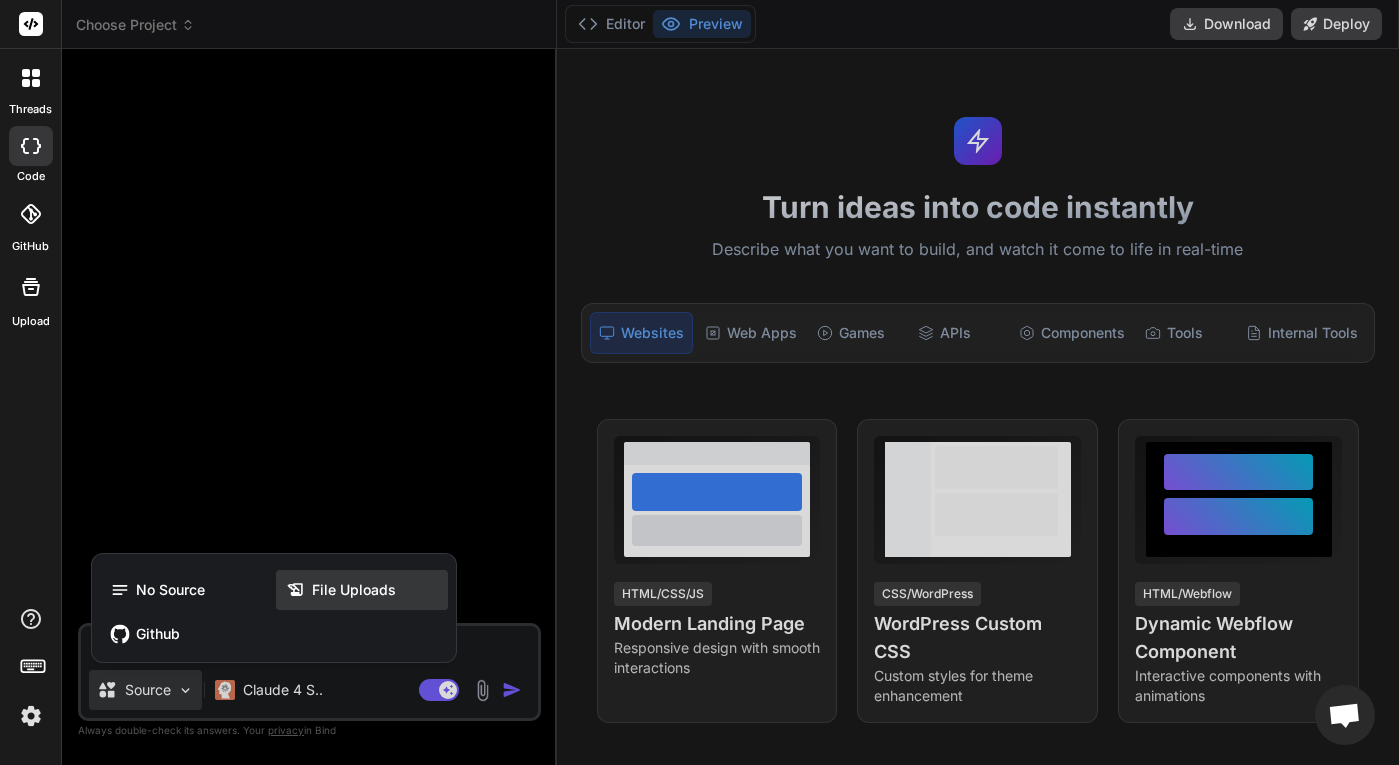 click on "File Uploads" at bounding box center (362, 590) 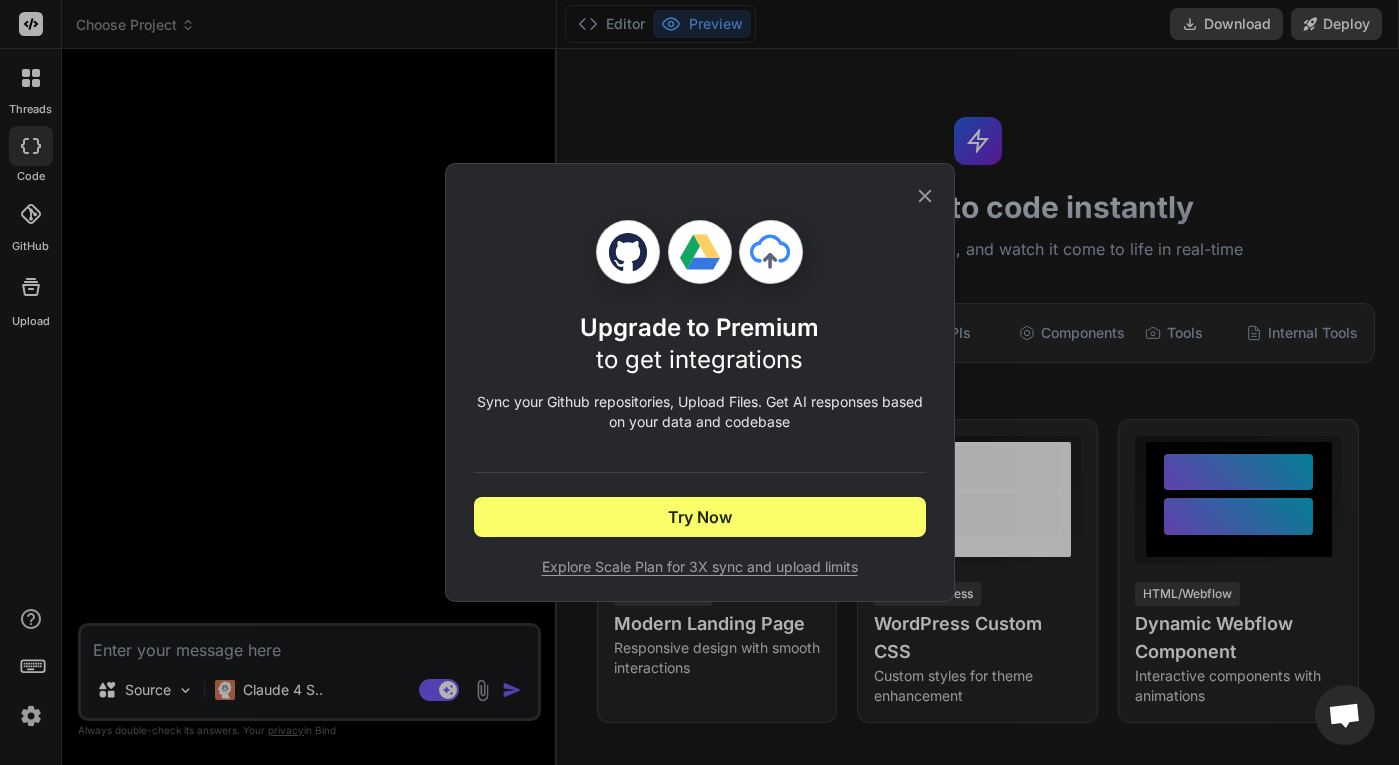 click 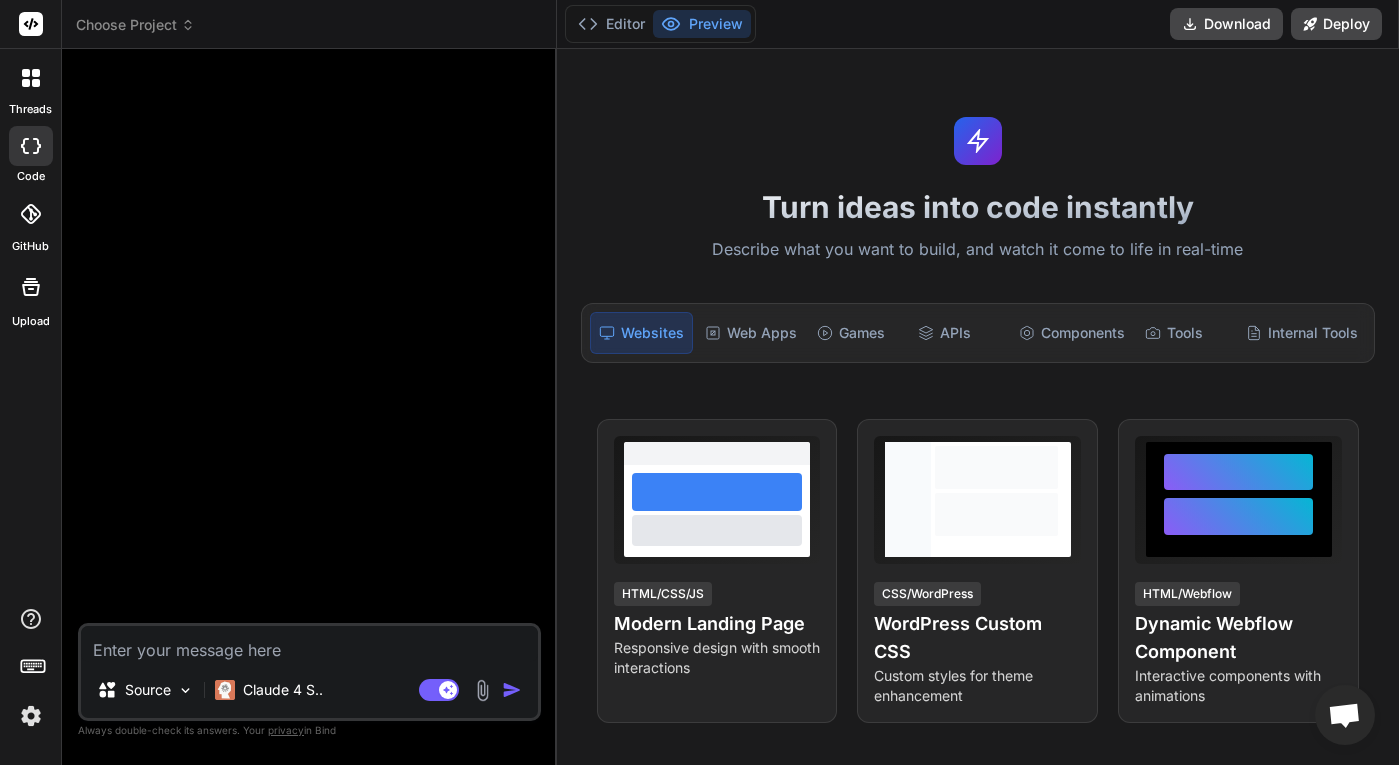 click at bounding box center [482, 690] 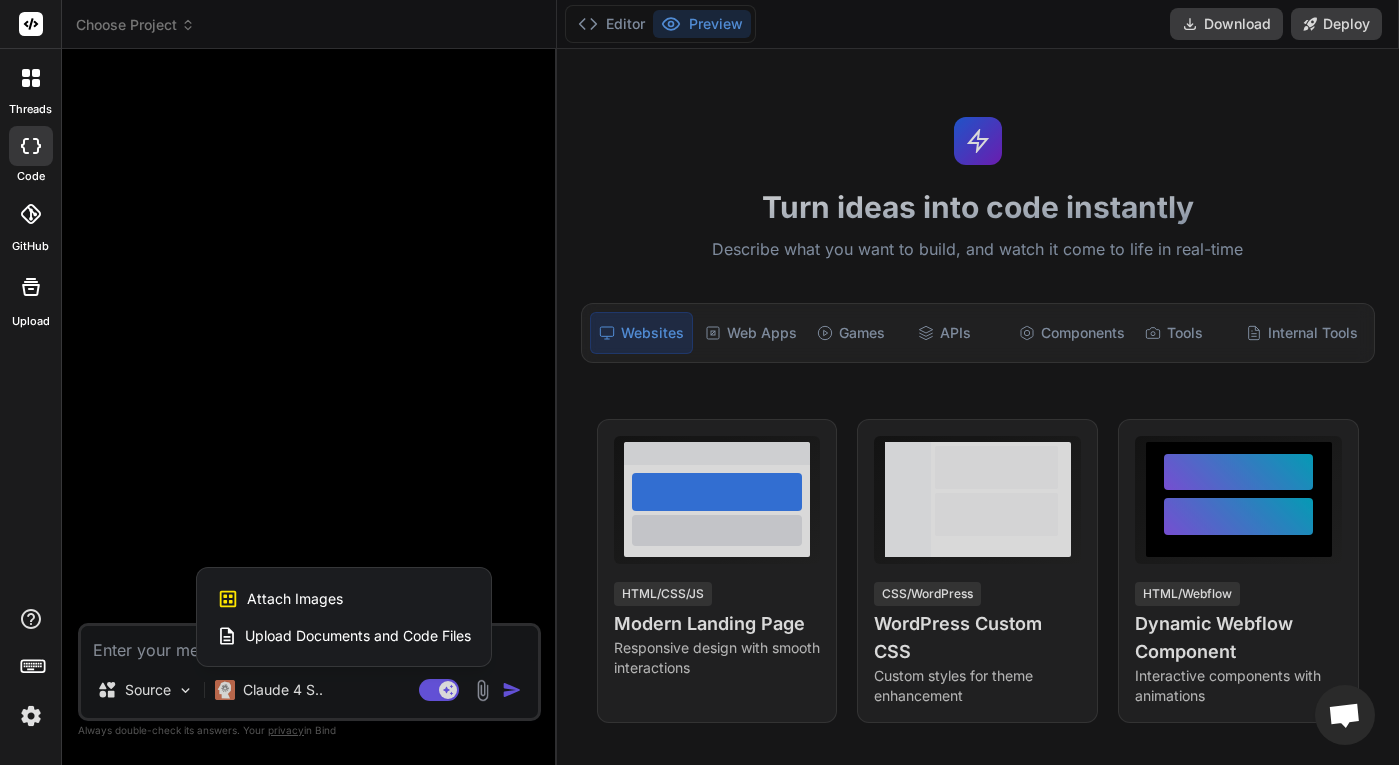 click on "Upload Documents and Code Files" at bounding box center [358, 636] 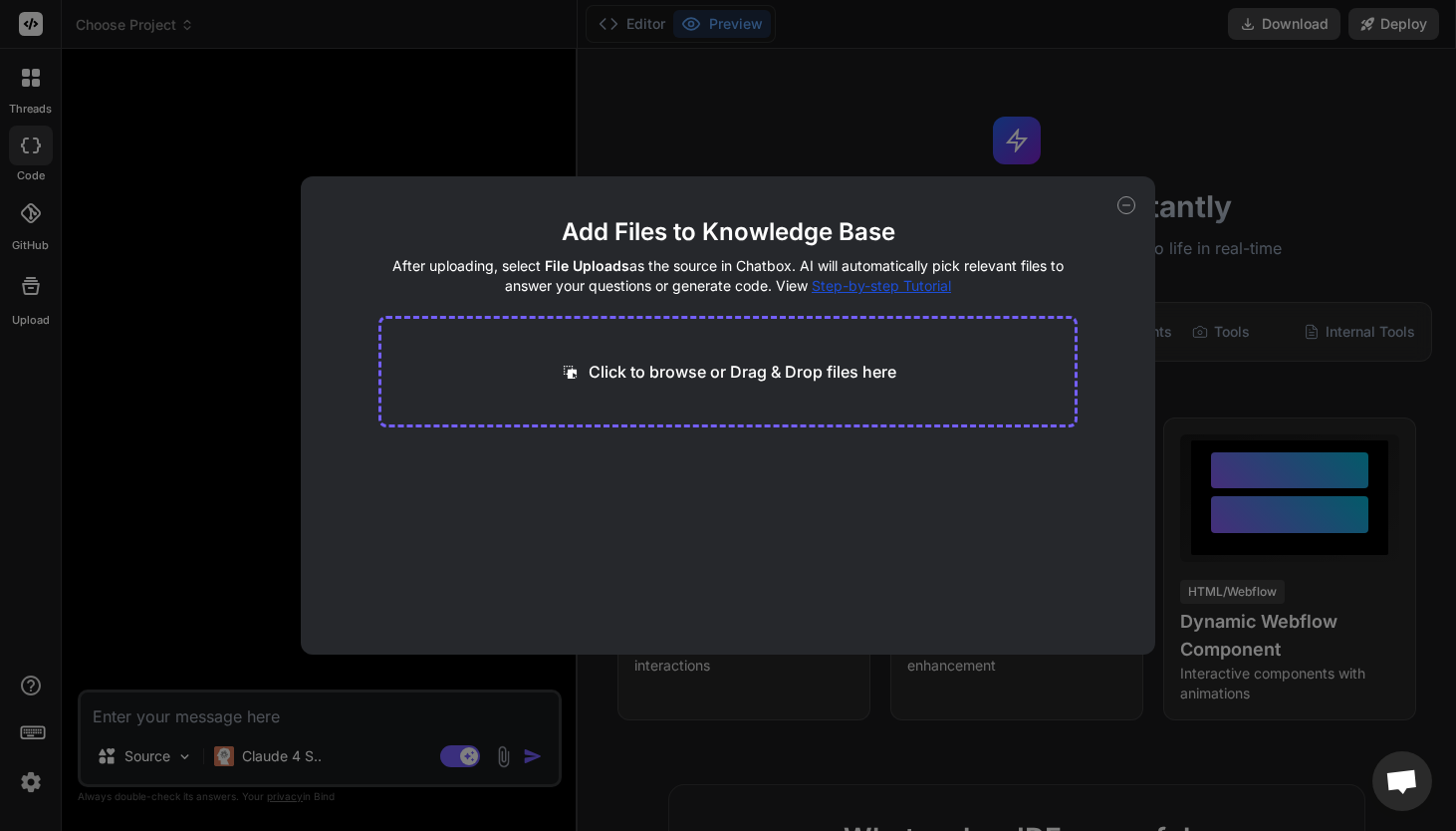 click 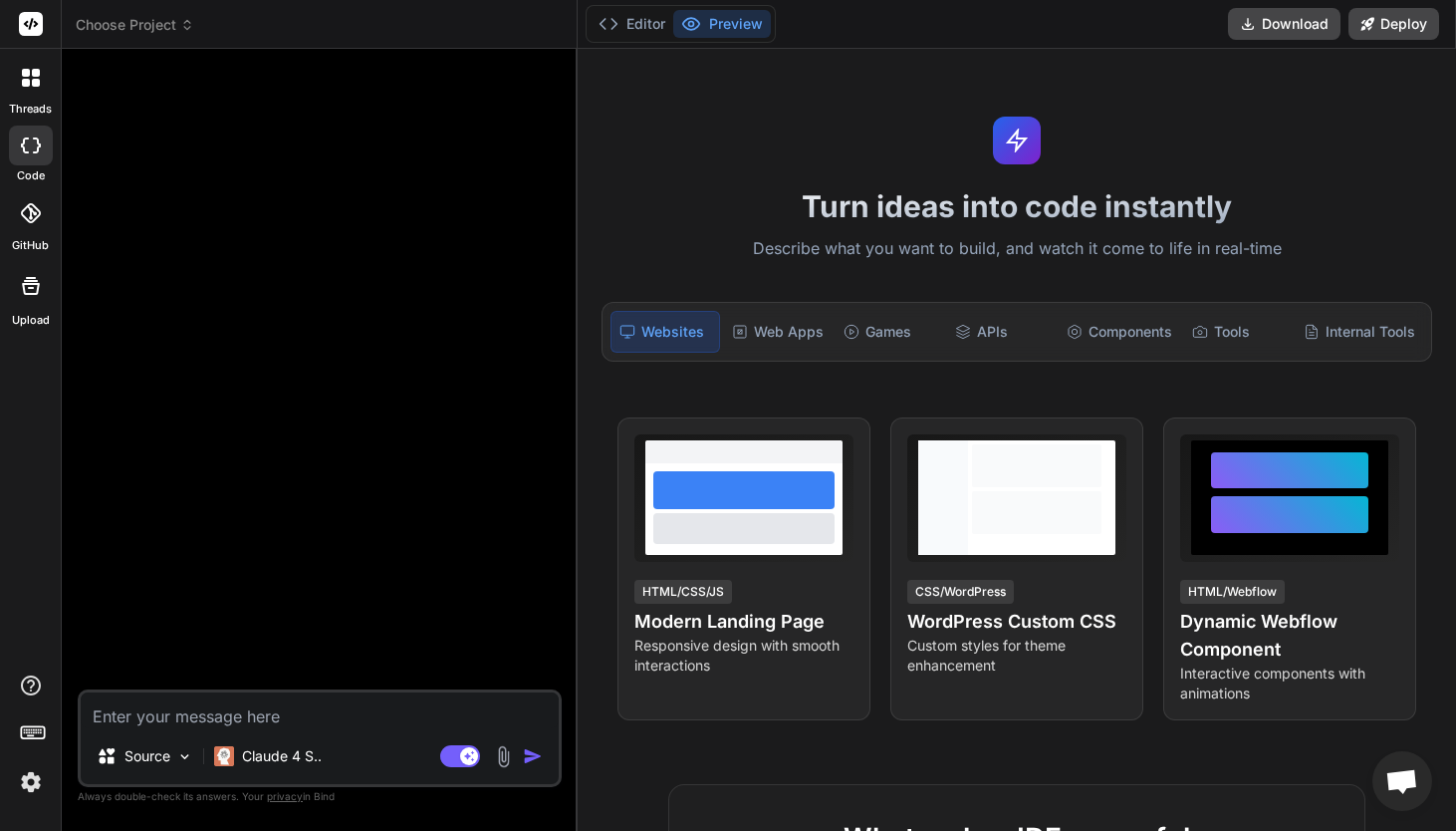 click at bounding box center (320, 710) 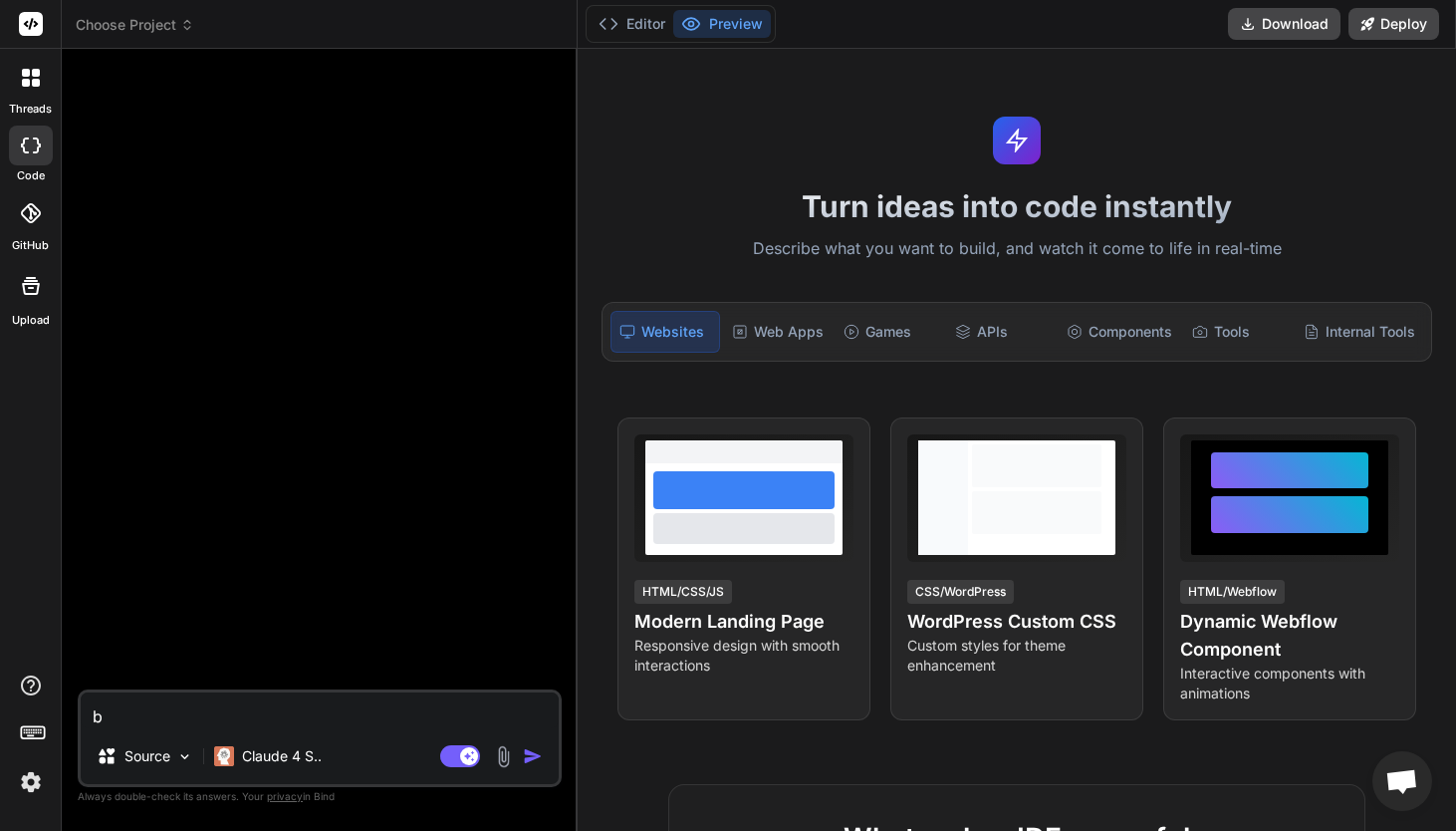 type on "bi" 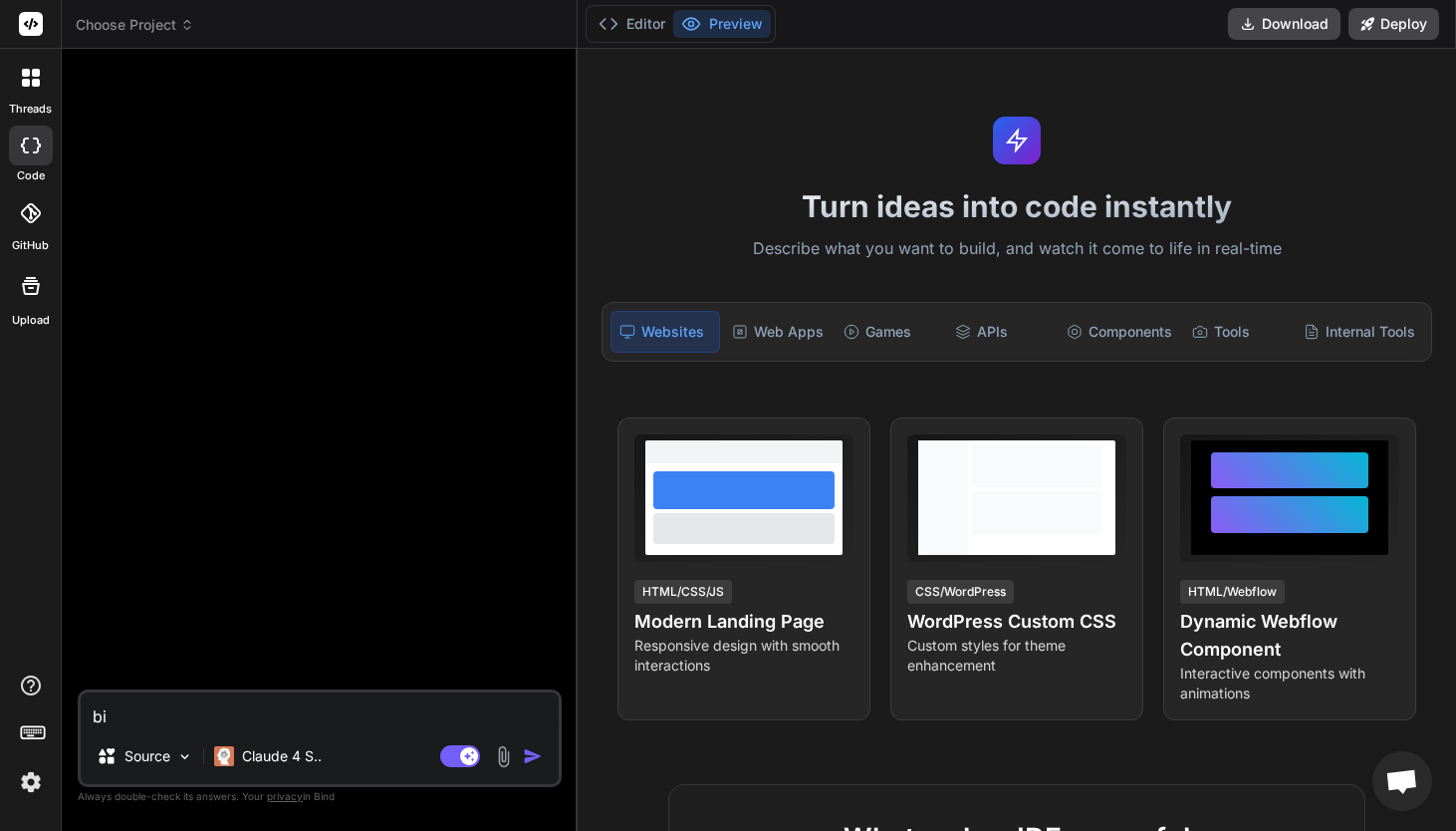 type on "bik" 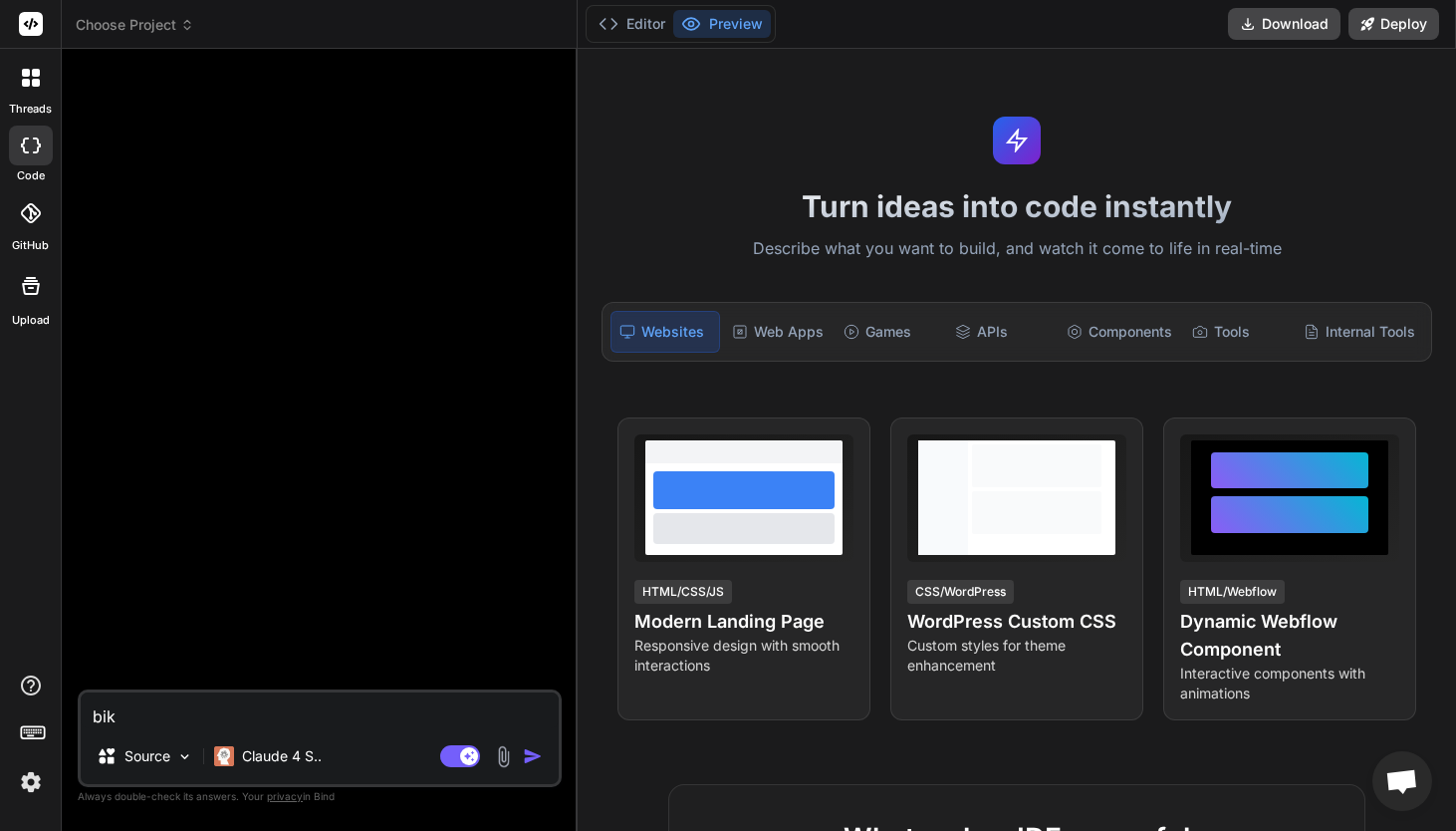 type on "x" 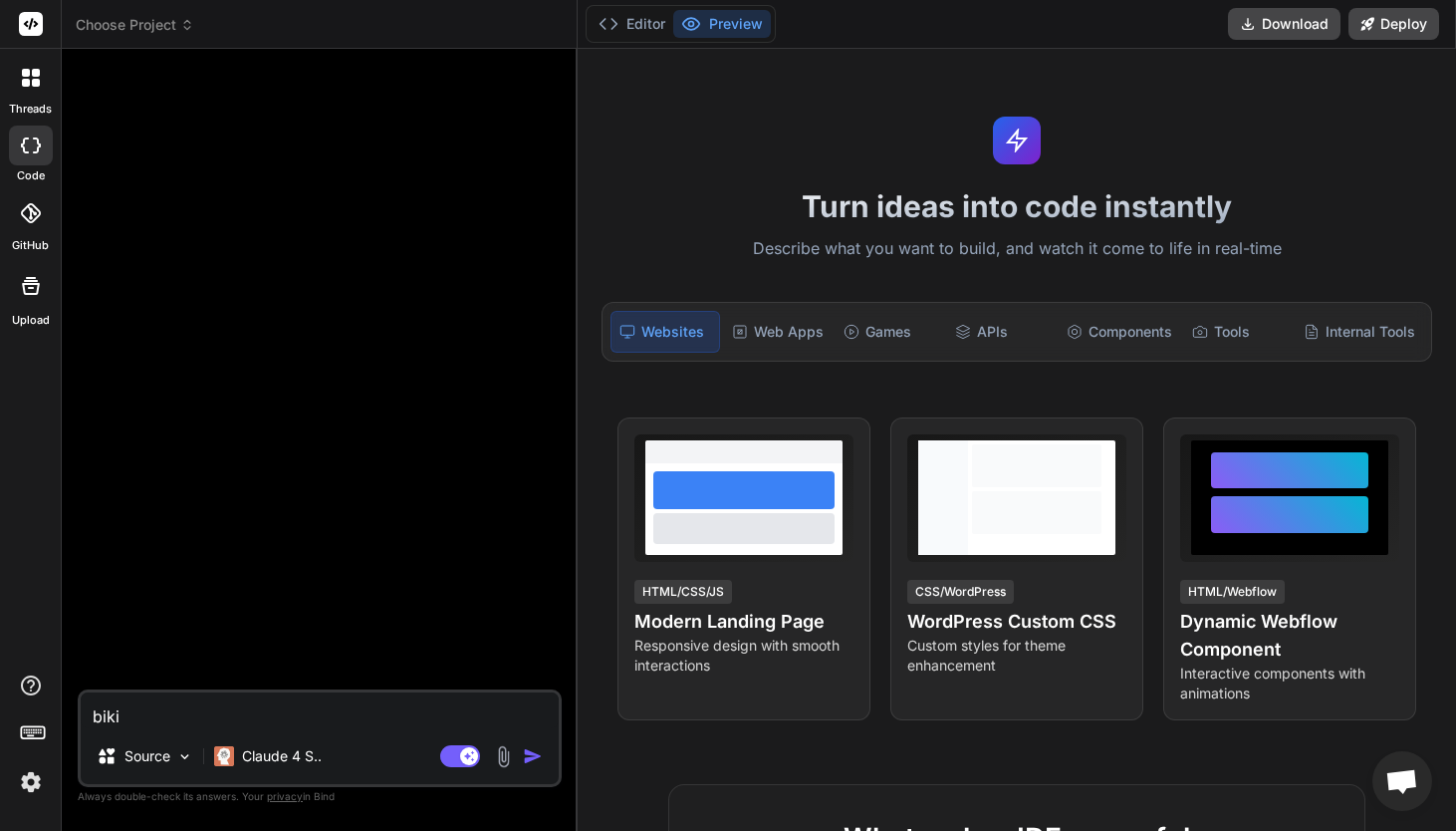 type on "bikin" 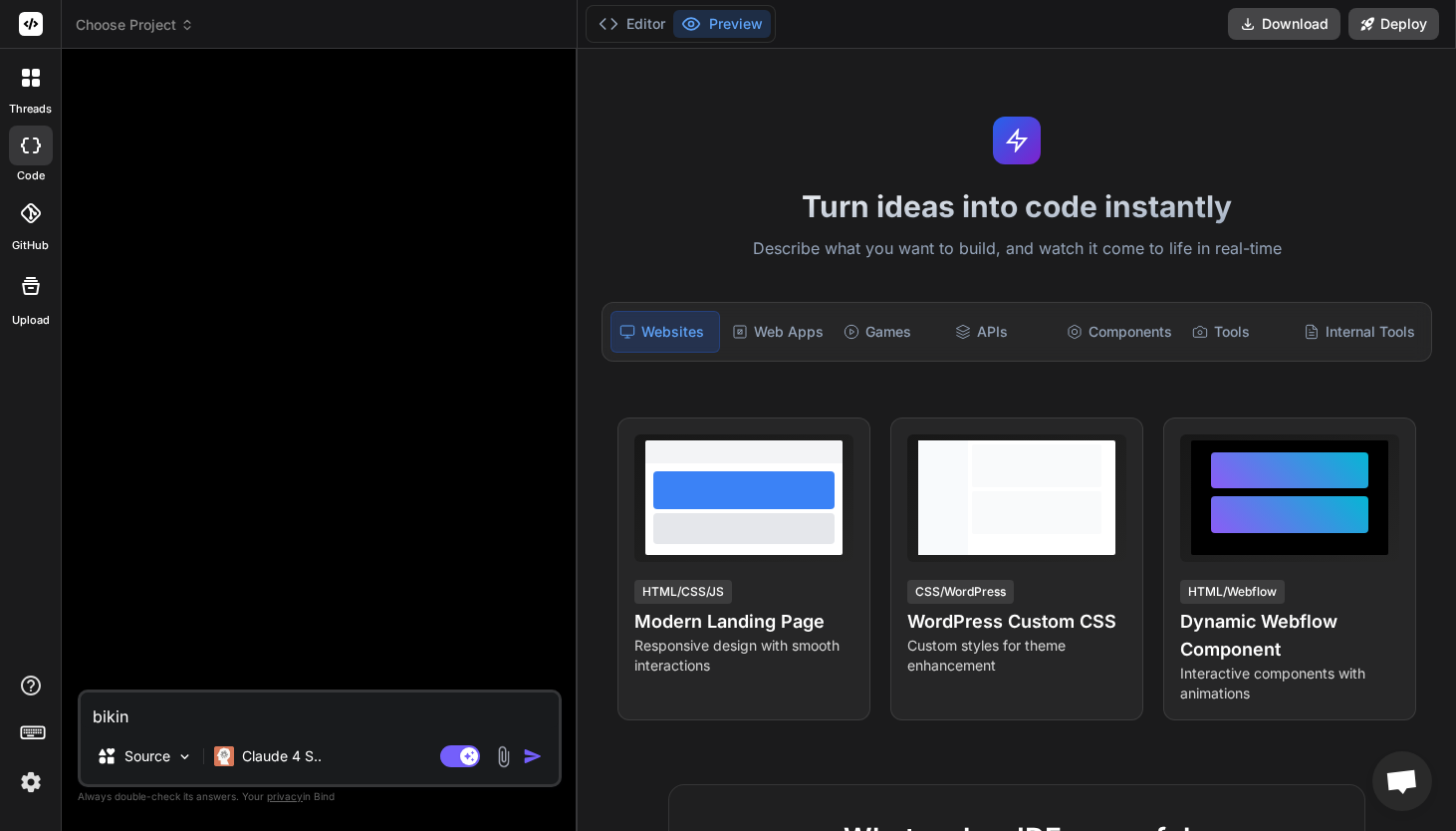 type on "bikin" 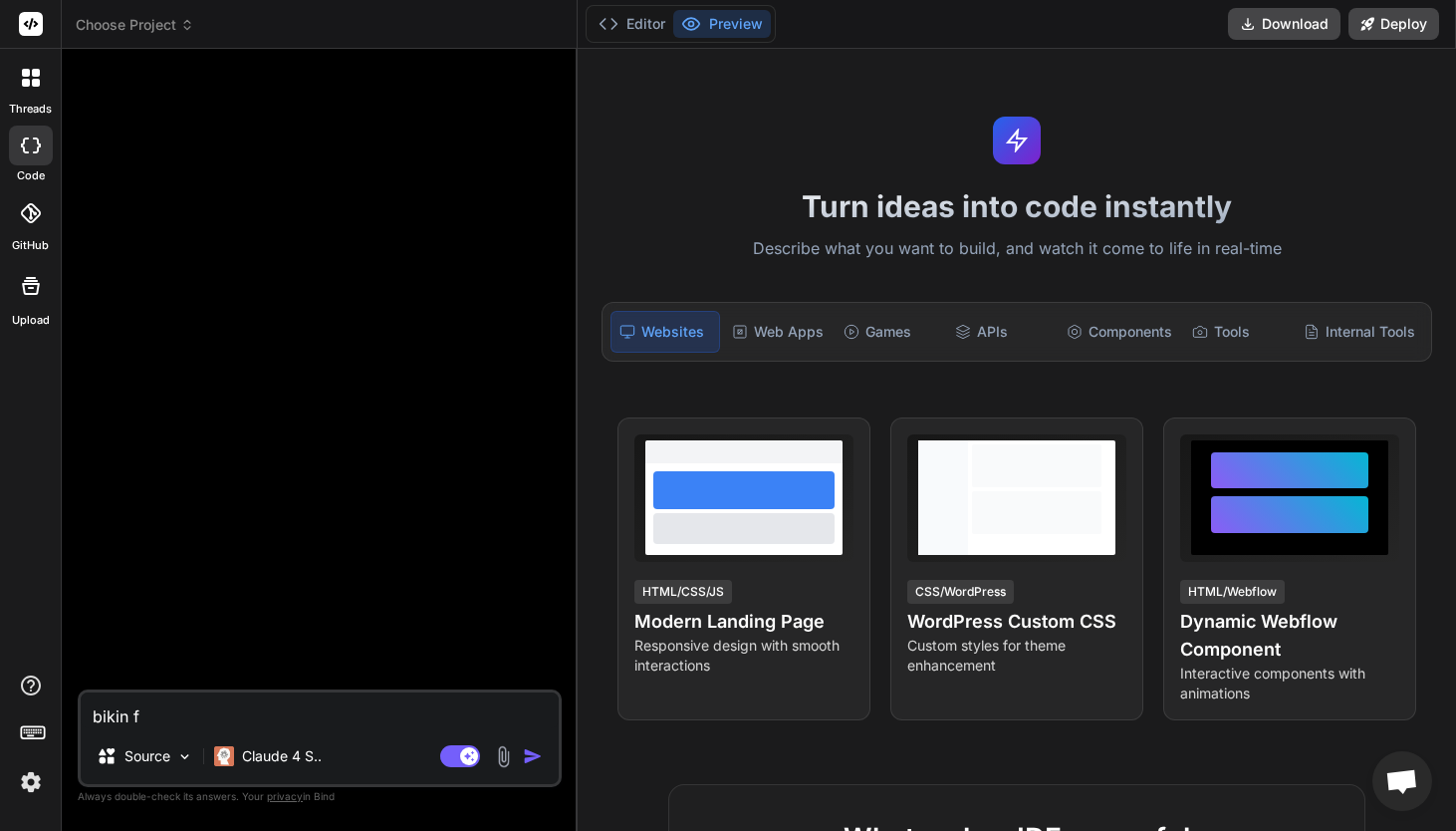 type on "bikin fu" 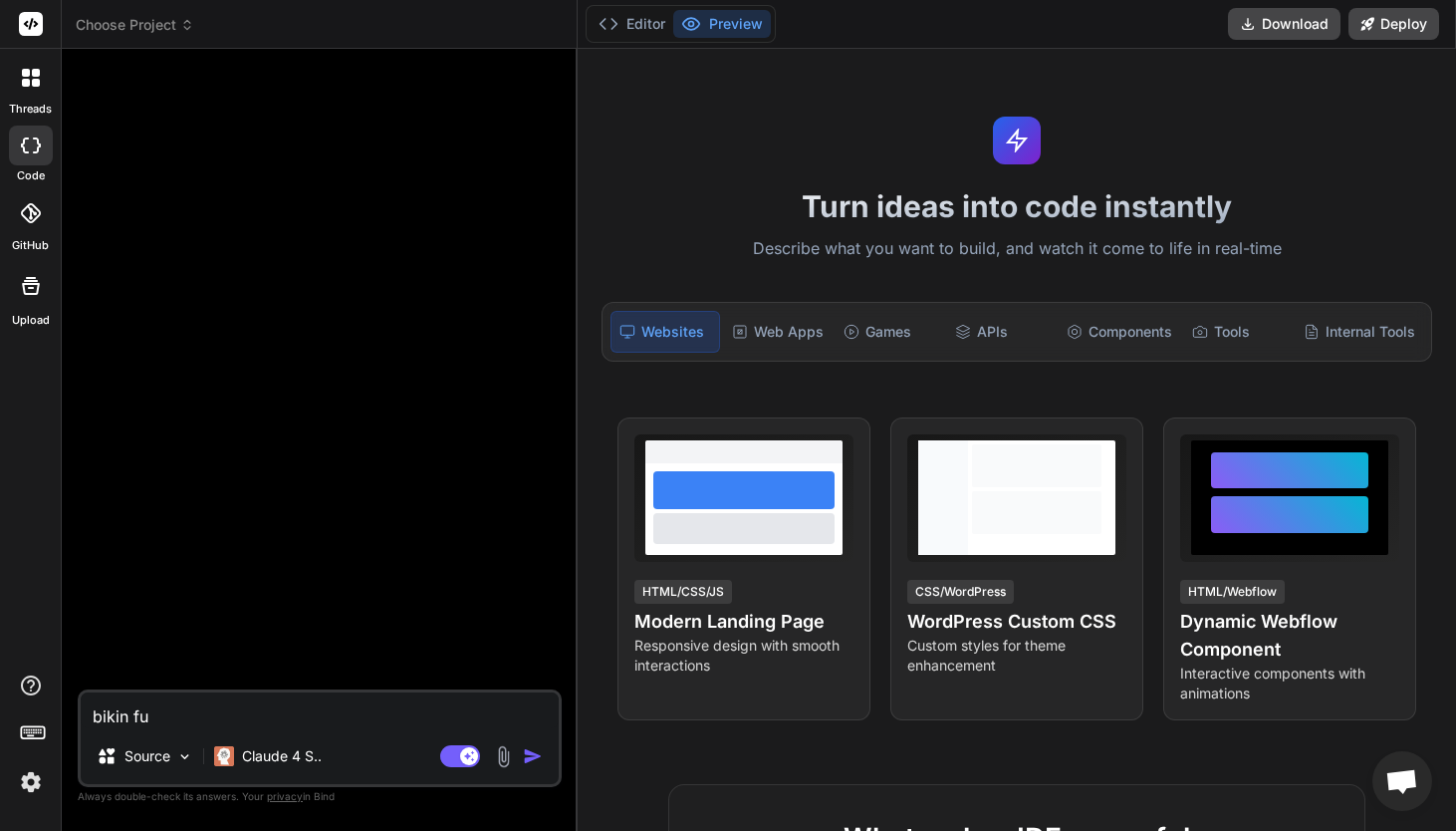 type on "bikin fun" 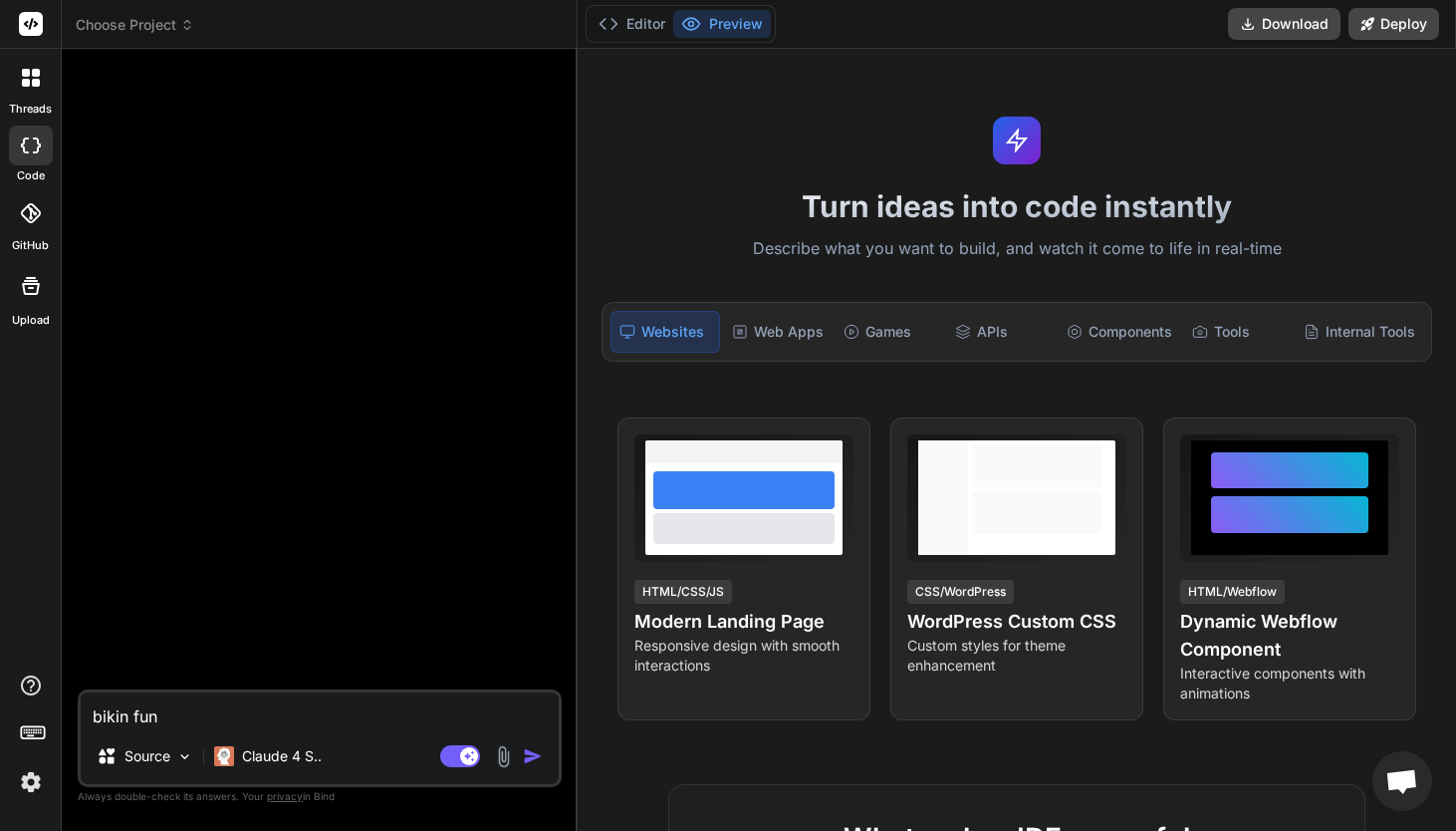 type on "bikin fung" 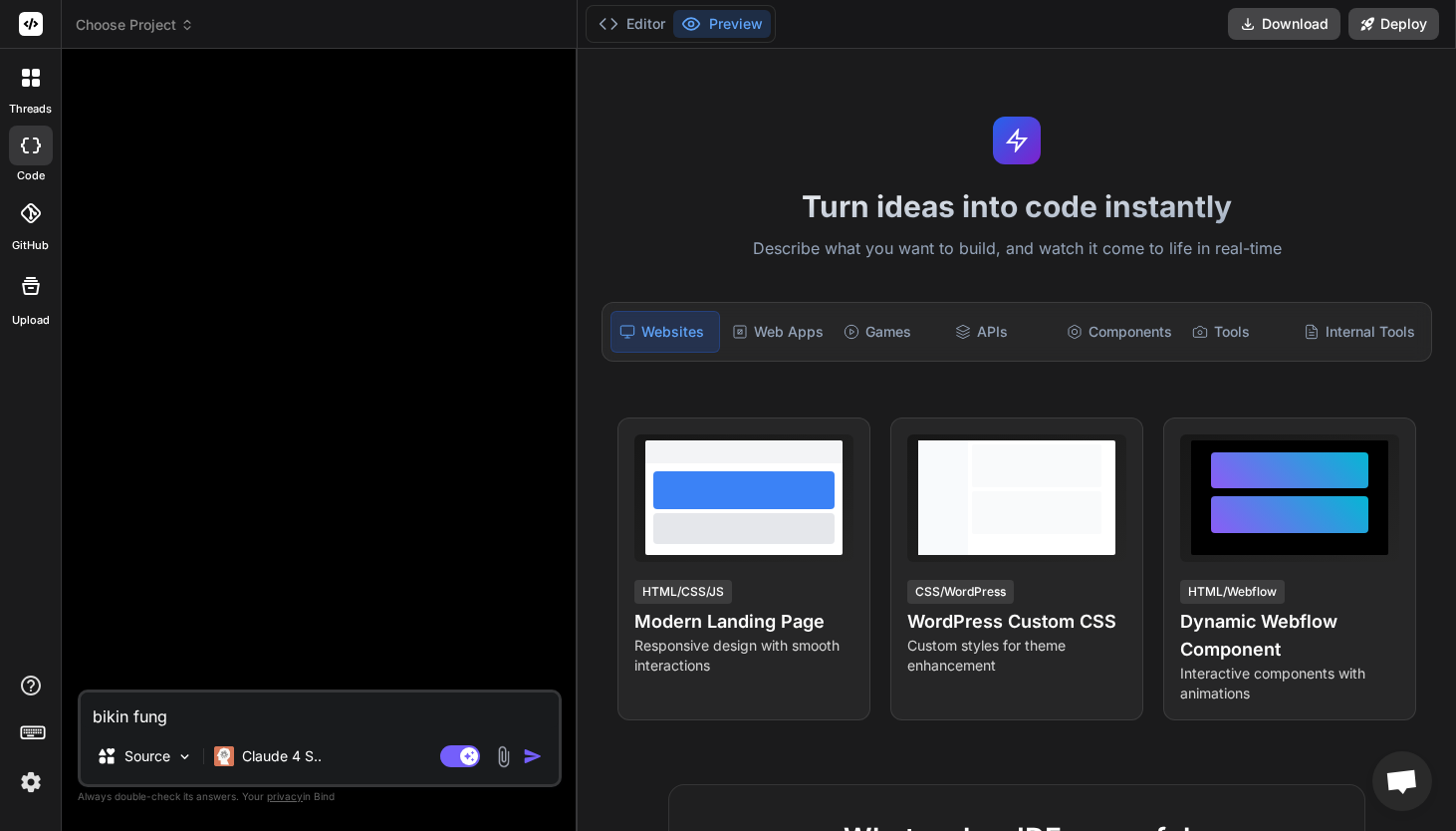 type on "bikin fungs" 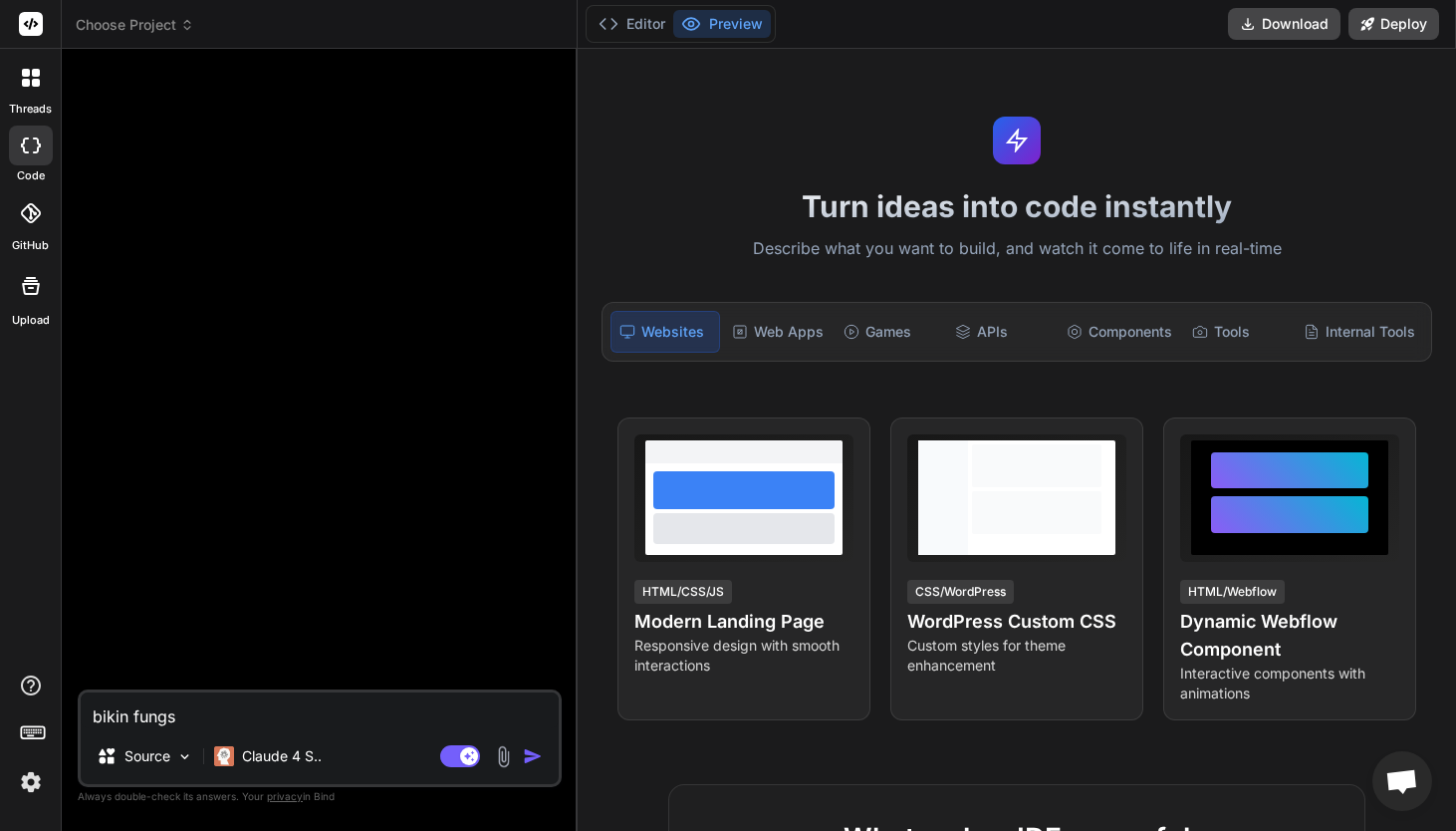 type on "bikin fungsi" 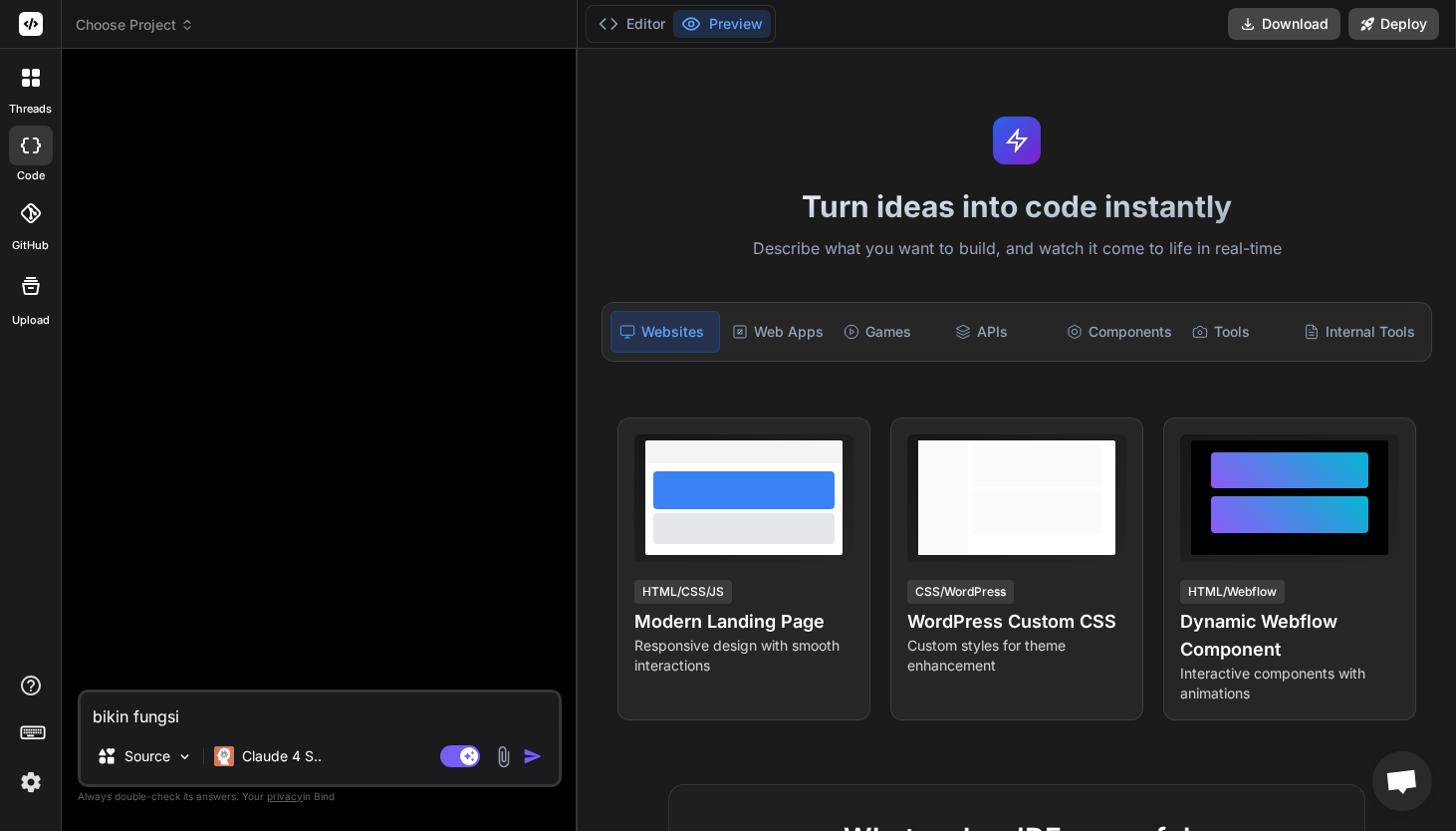 type on "bikin fungsi" 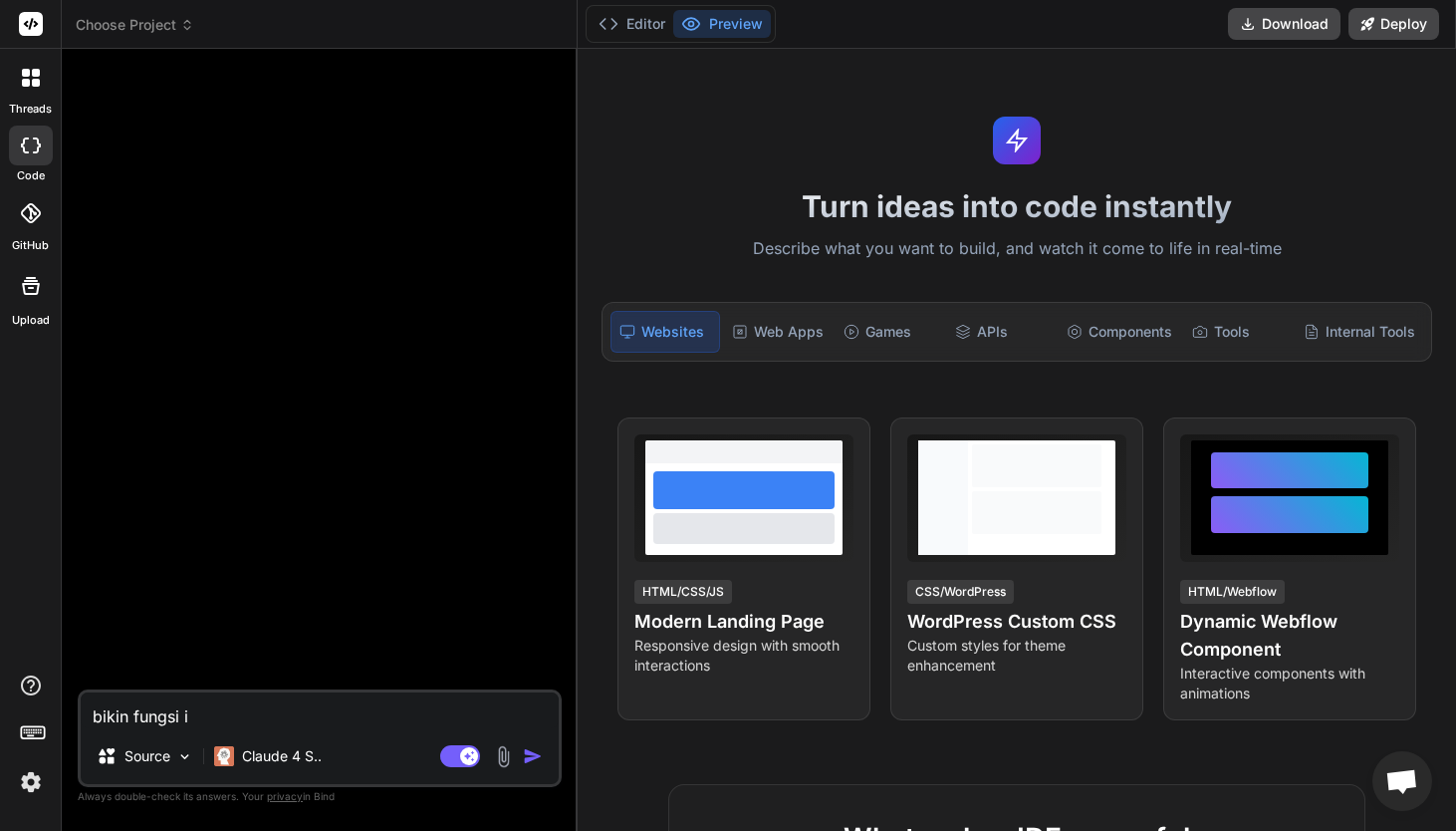 type on "x" 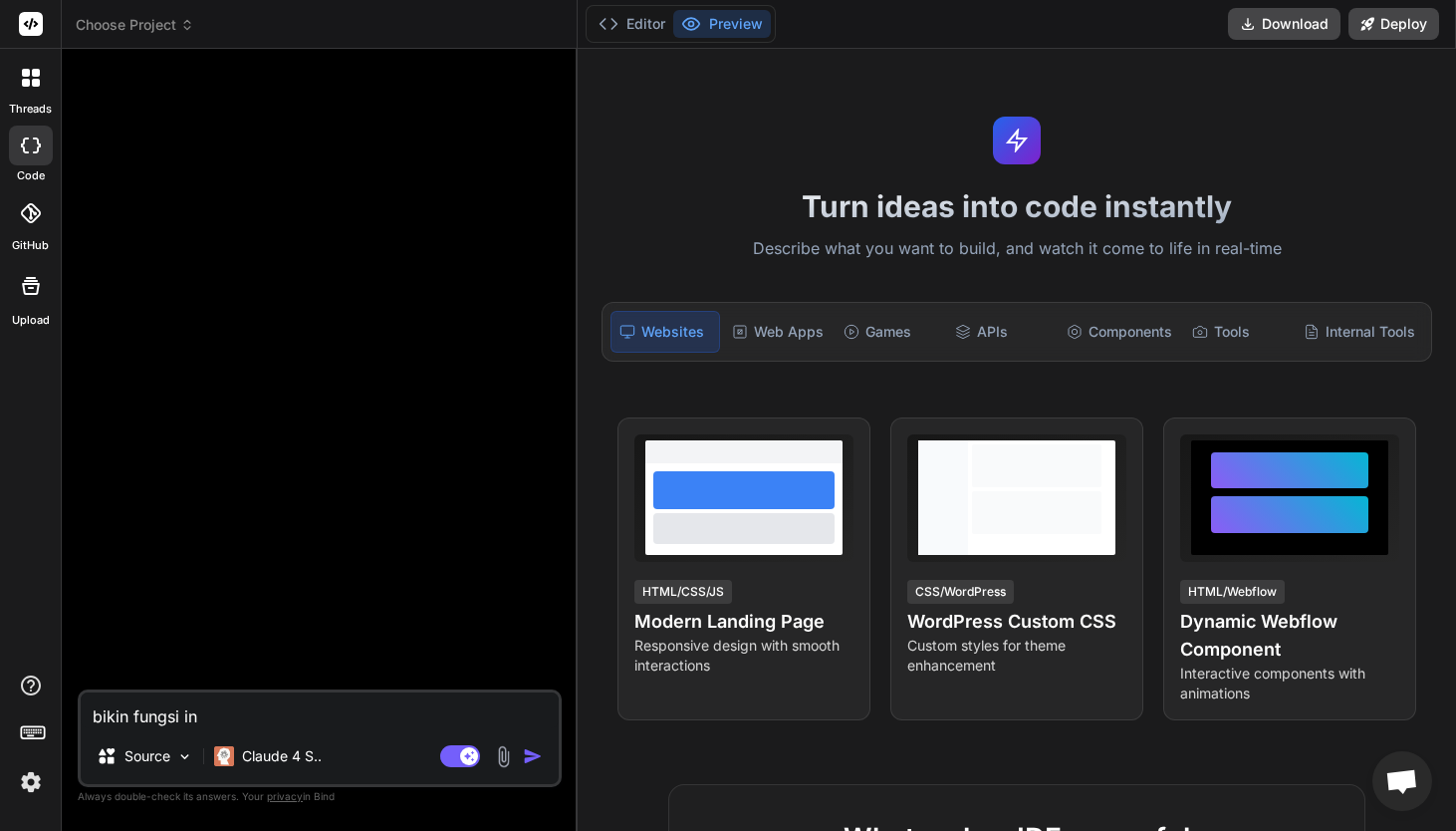 type on "bikin fungsi ini" 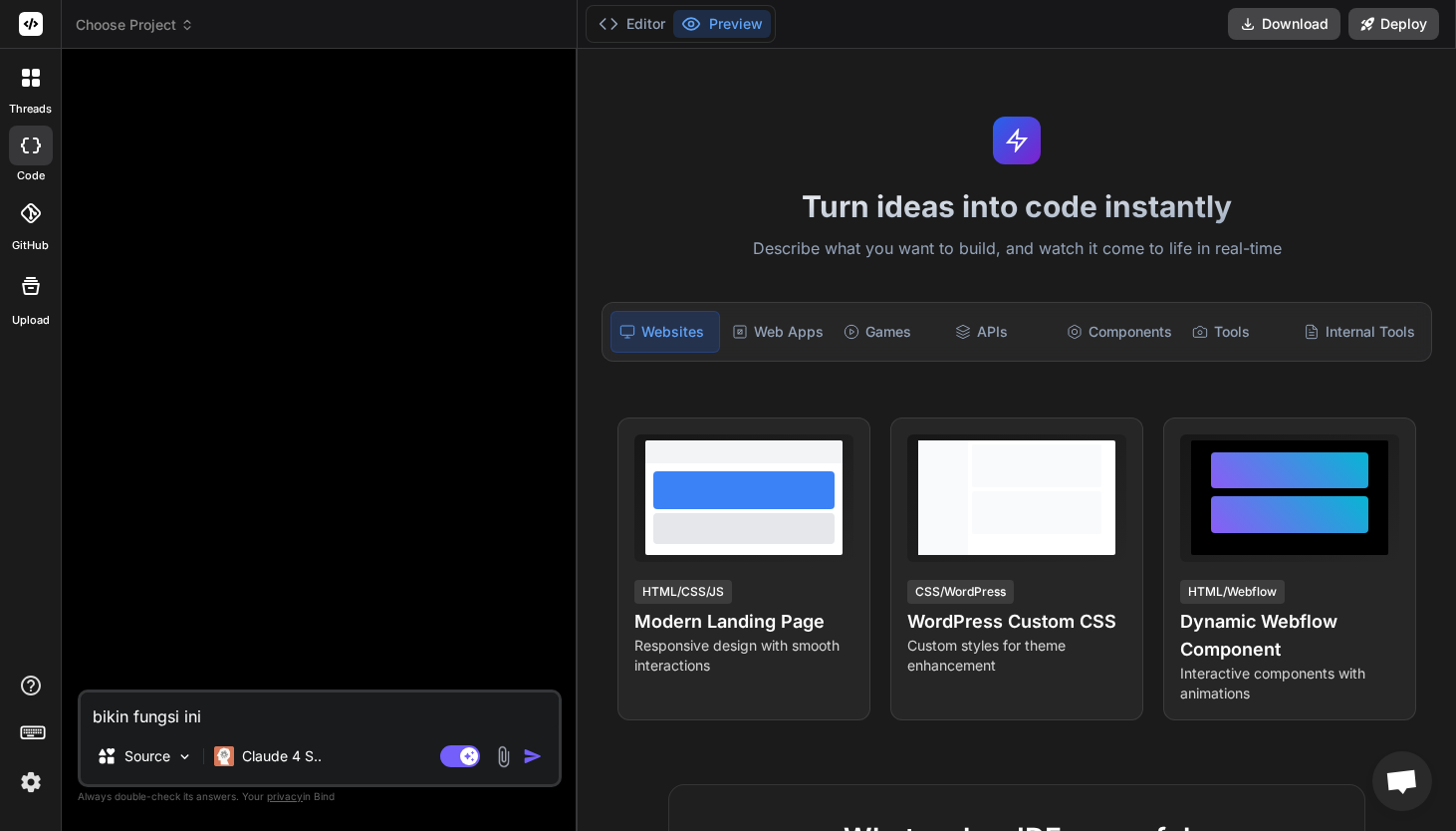 type on "bikin fungsi ini" 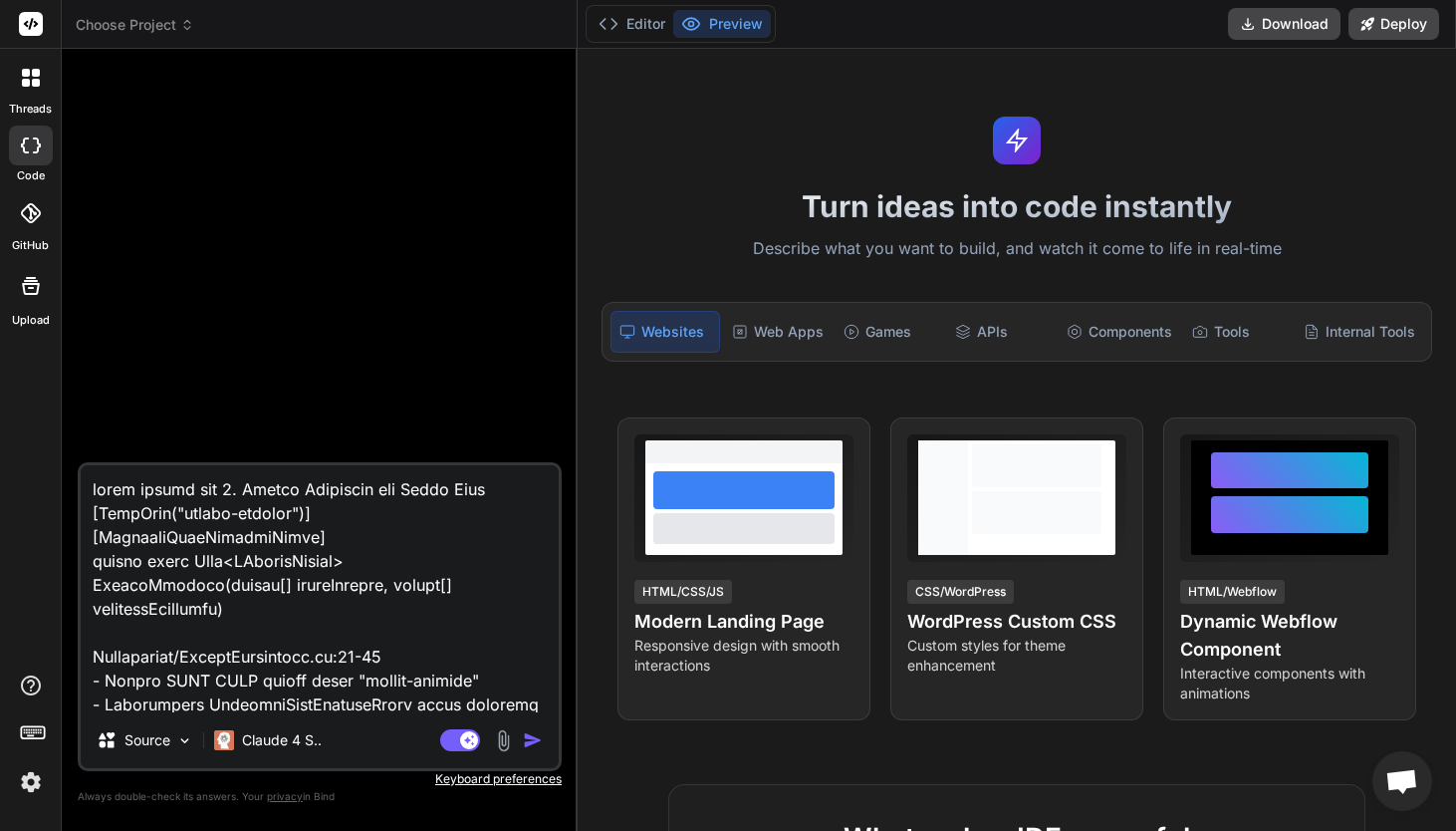 scroll, scrollTop: 3445, scrollLeft: 0, axis: vertical 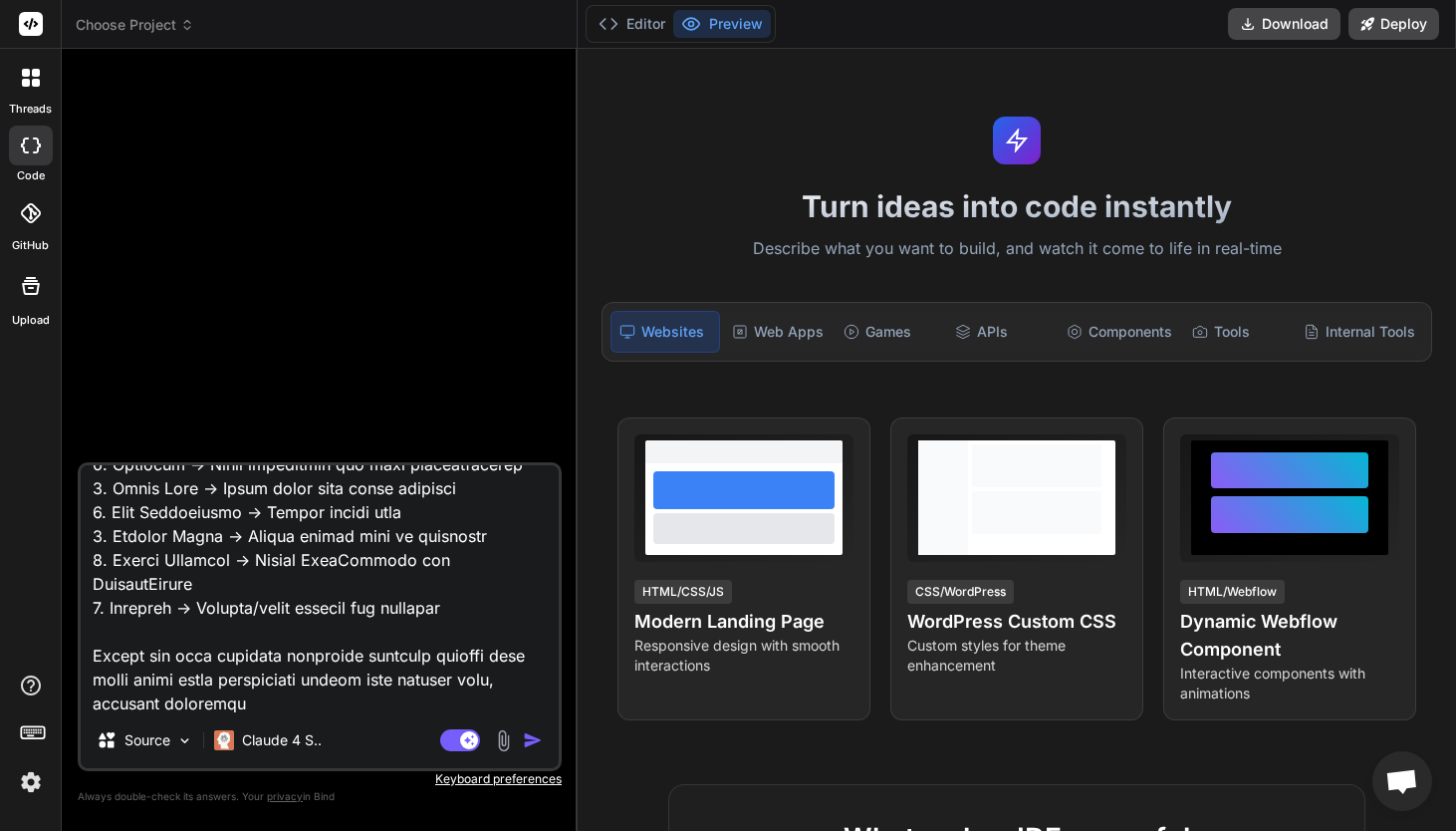 type on "x" 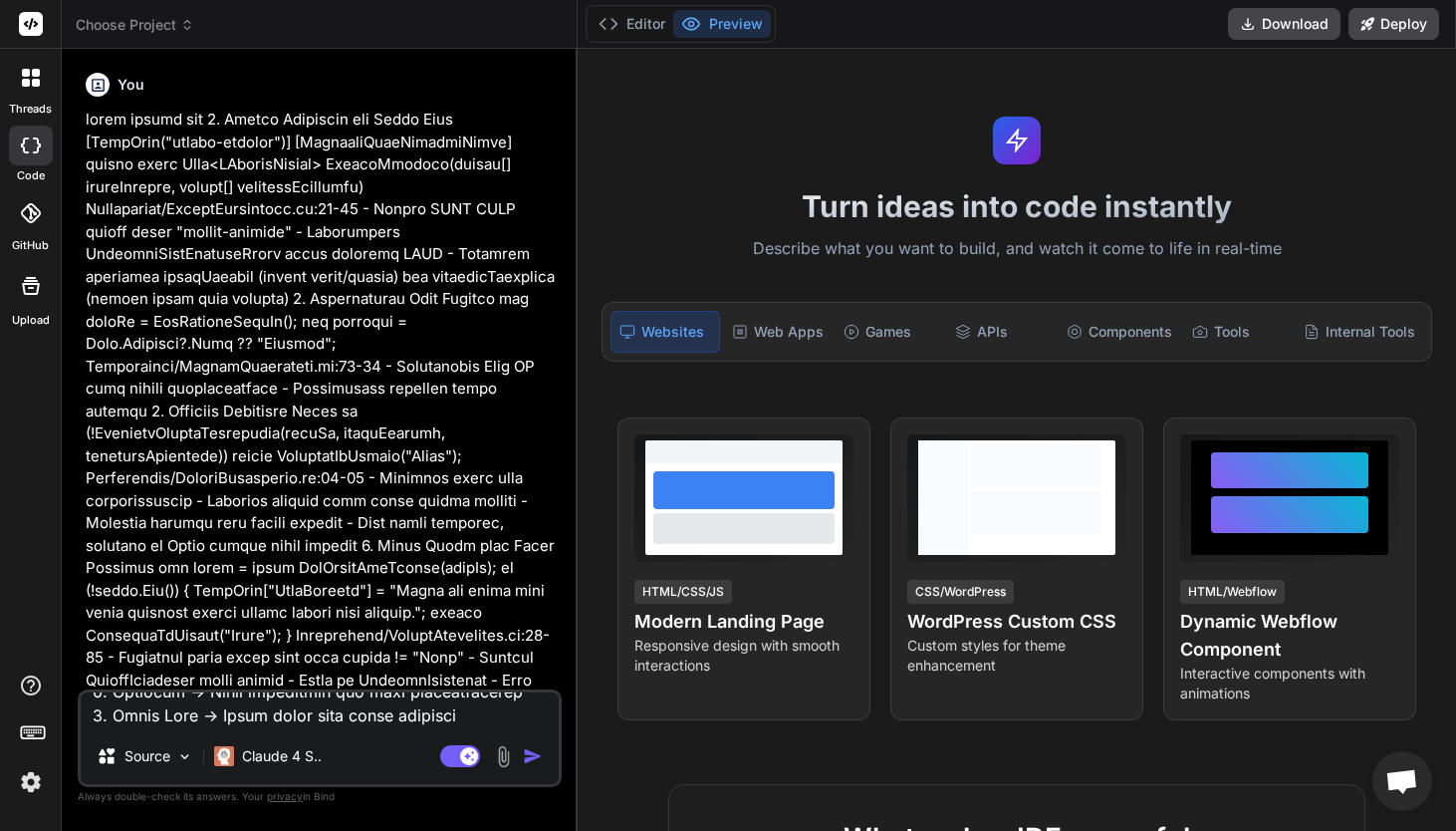 type 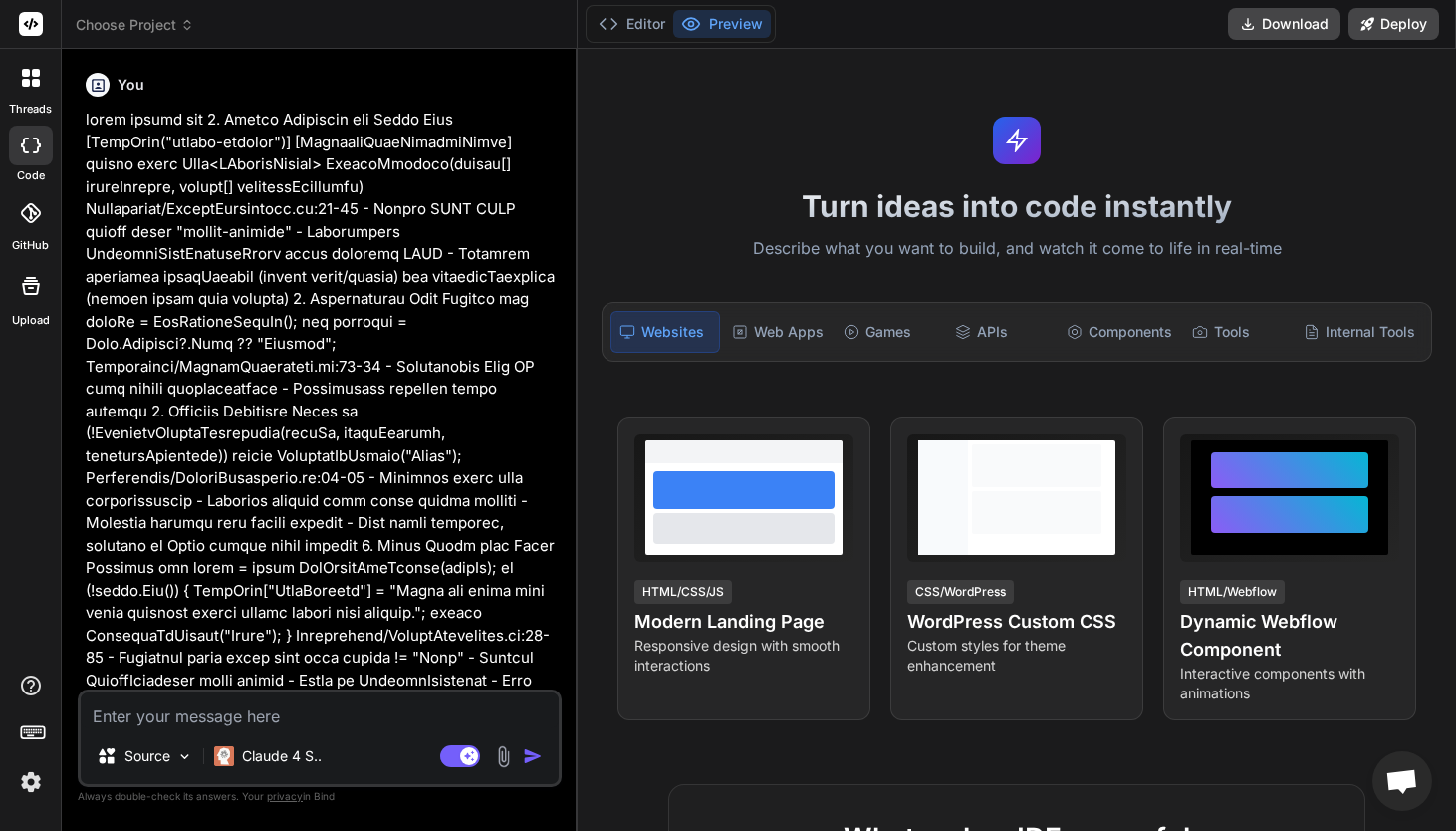 scroll, scrollTop: 0, scrollLeft: 0, axis: both 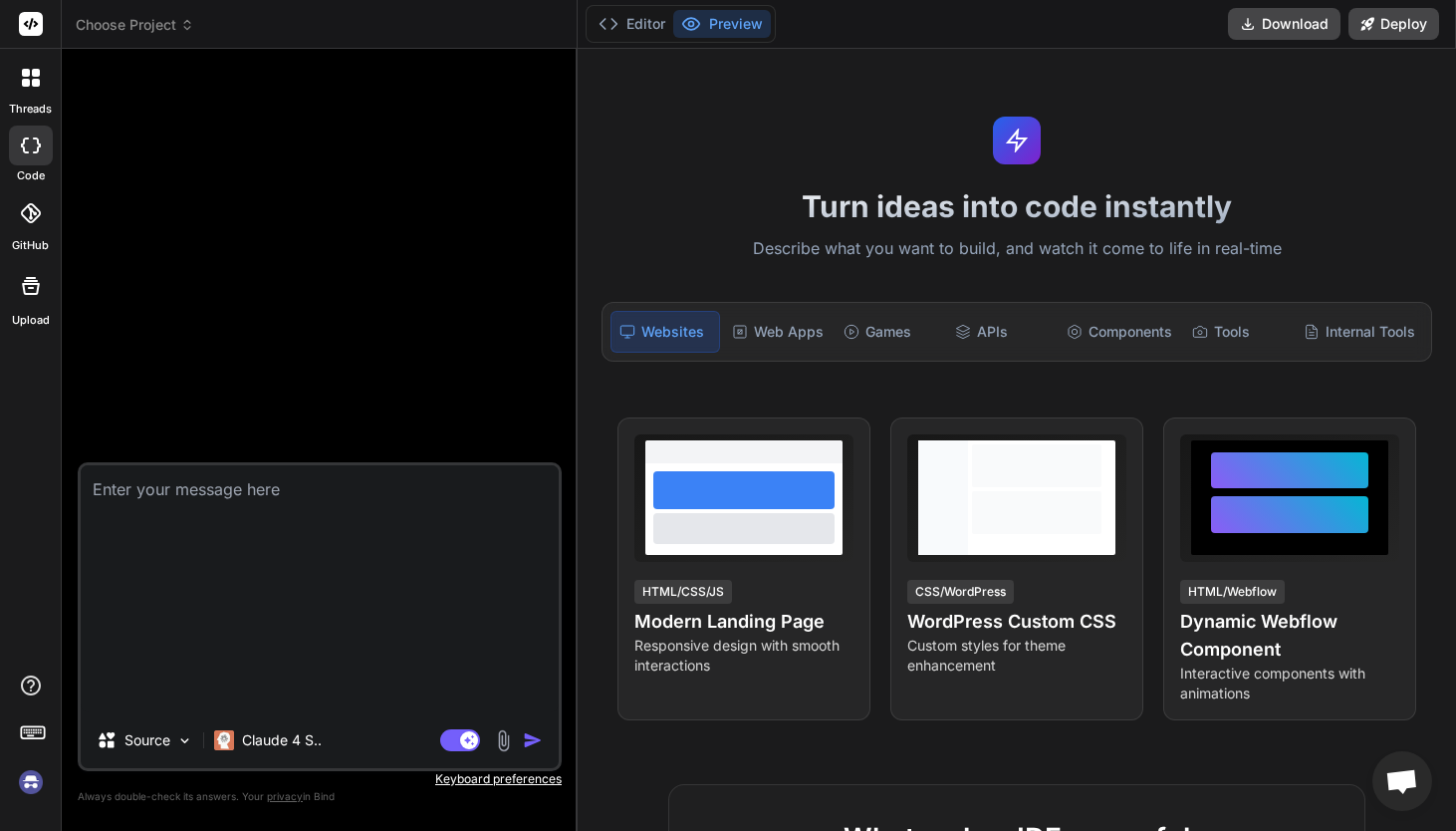 click at bounding box center (533, 740) 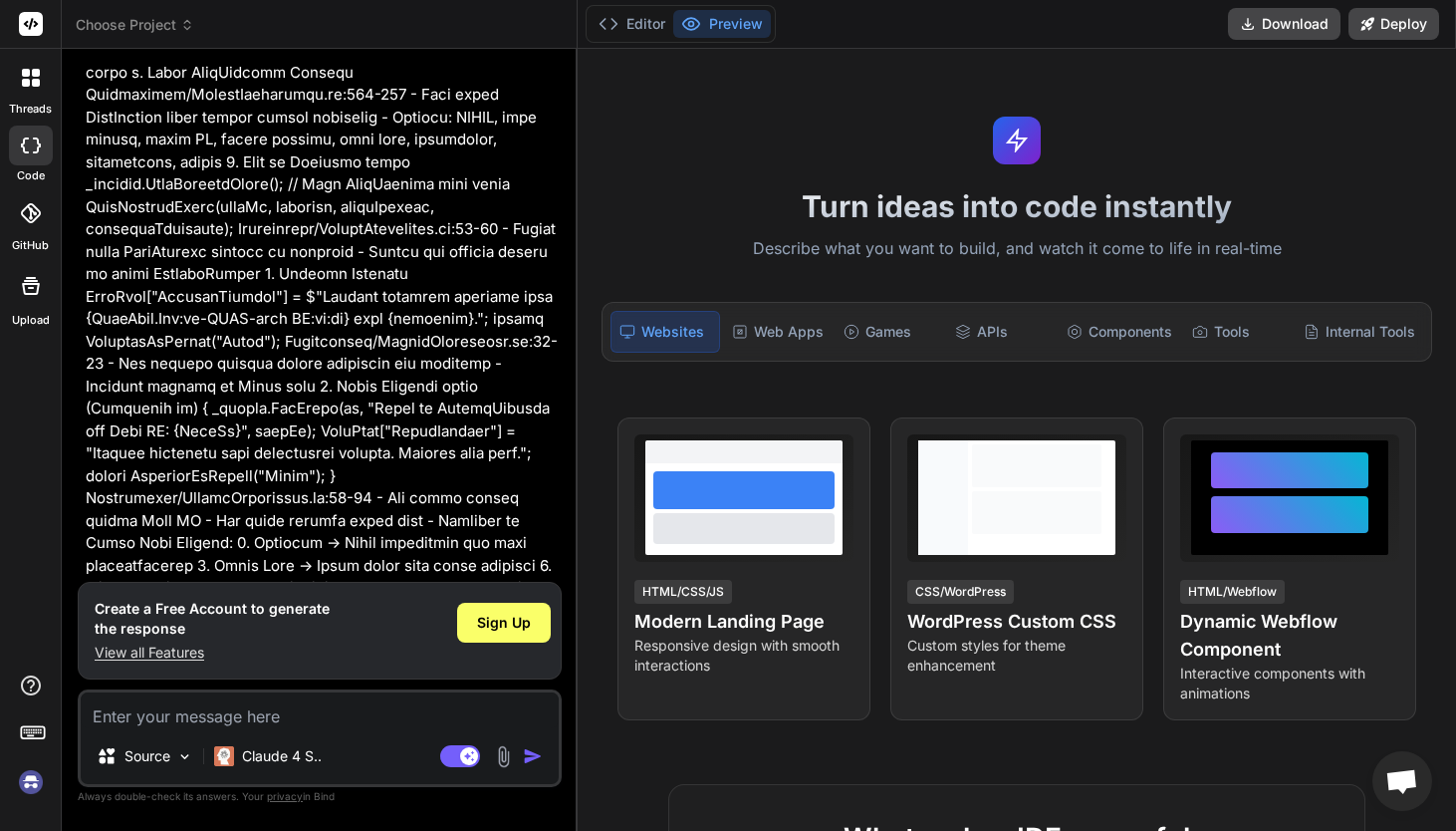 scroll, scrollTop: 1461, scrollLeft: 0, axis: vertical 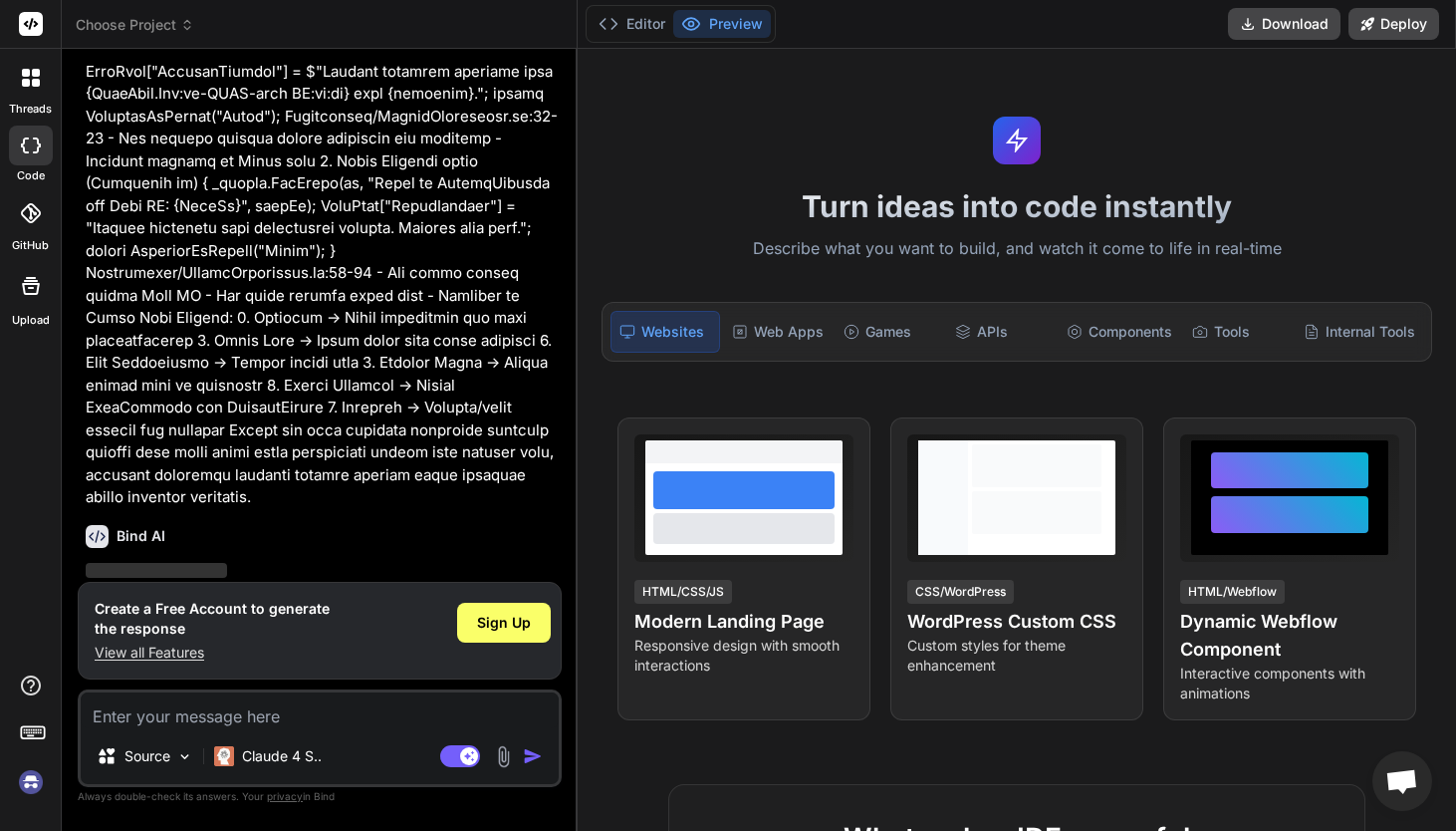 click on "View all Features" at bounding box center (212, 653) 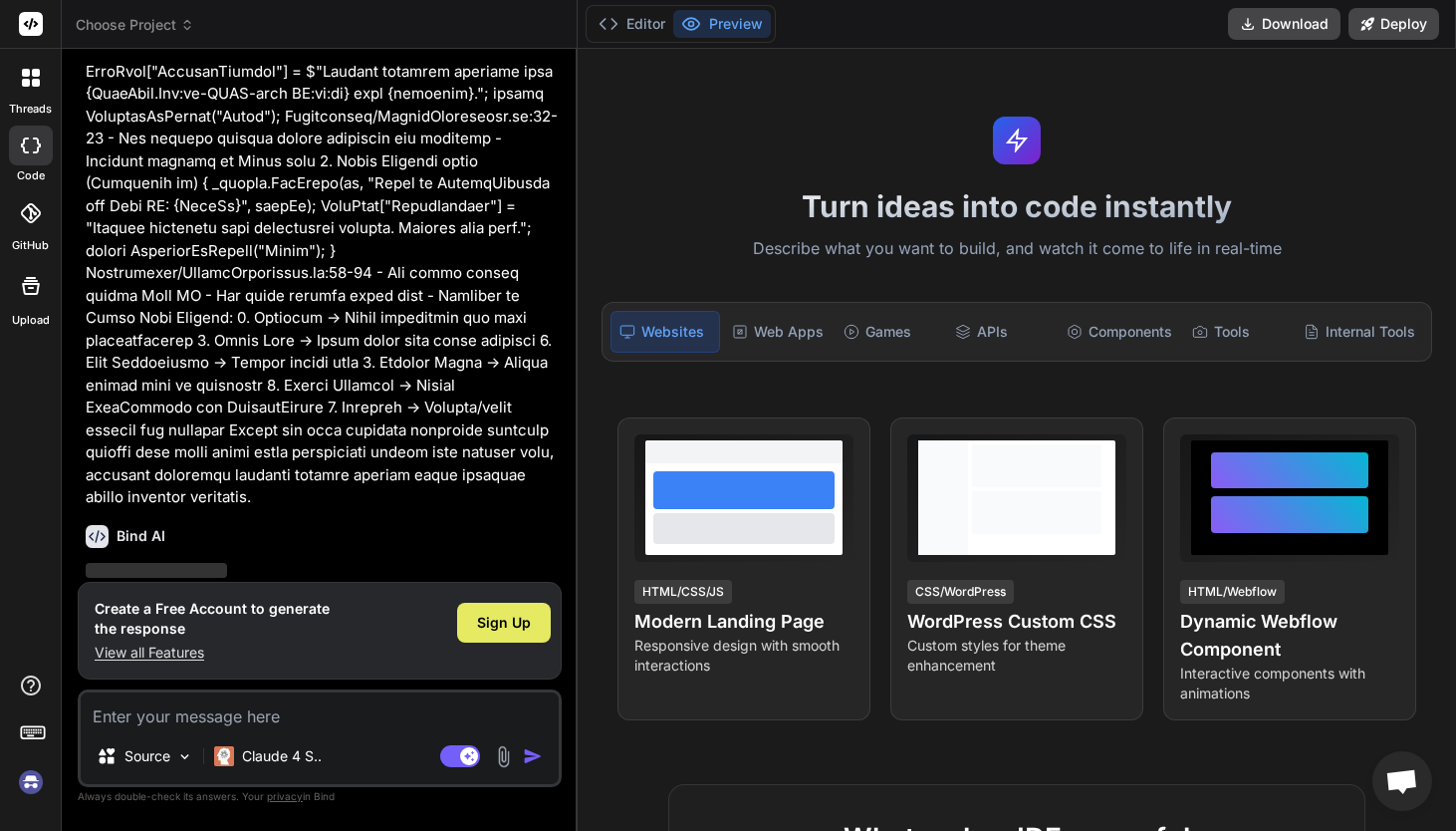 click on "Sign Up" at bounding box center [504, 623] 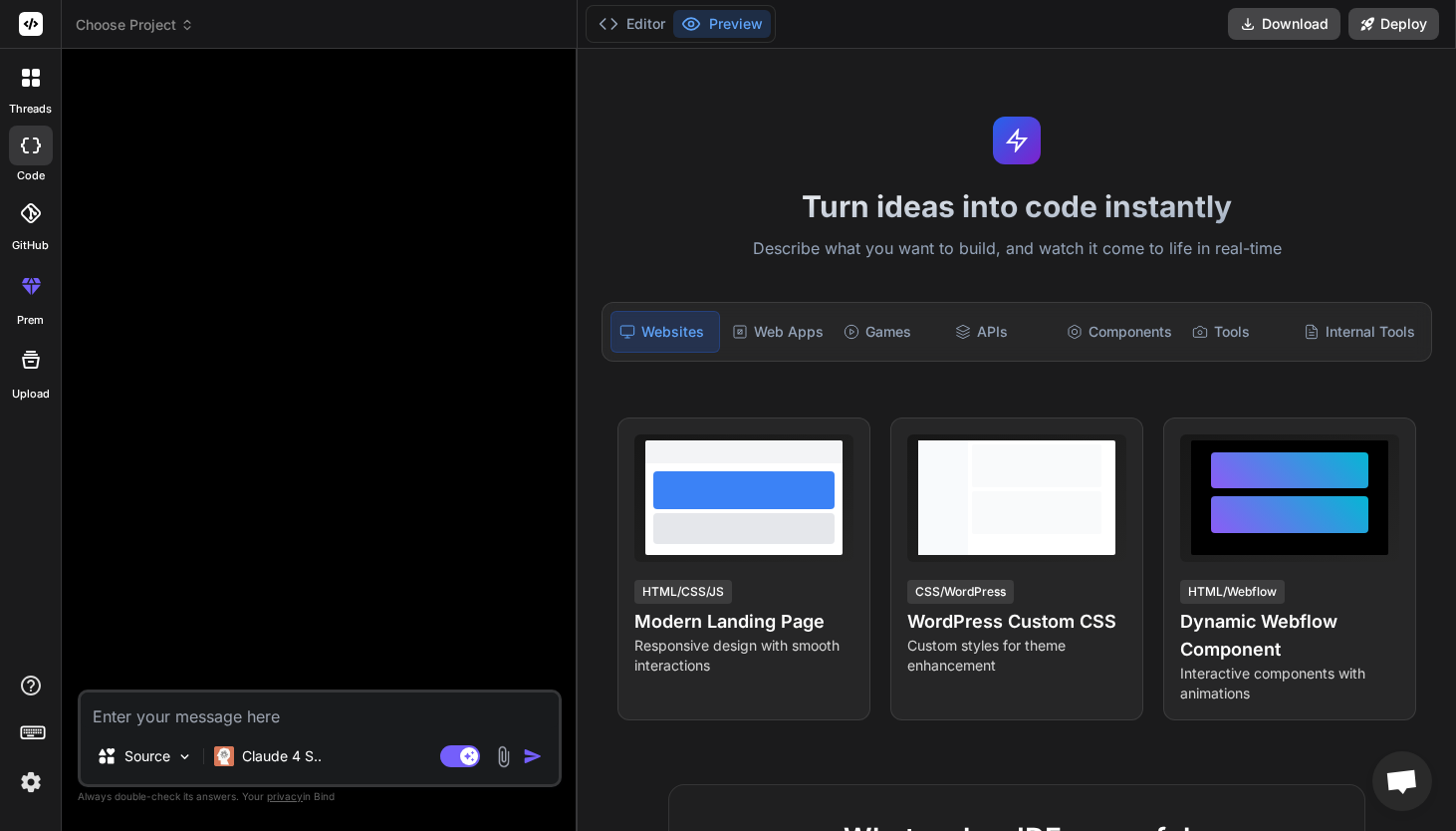 type on "x" 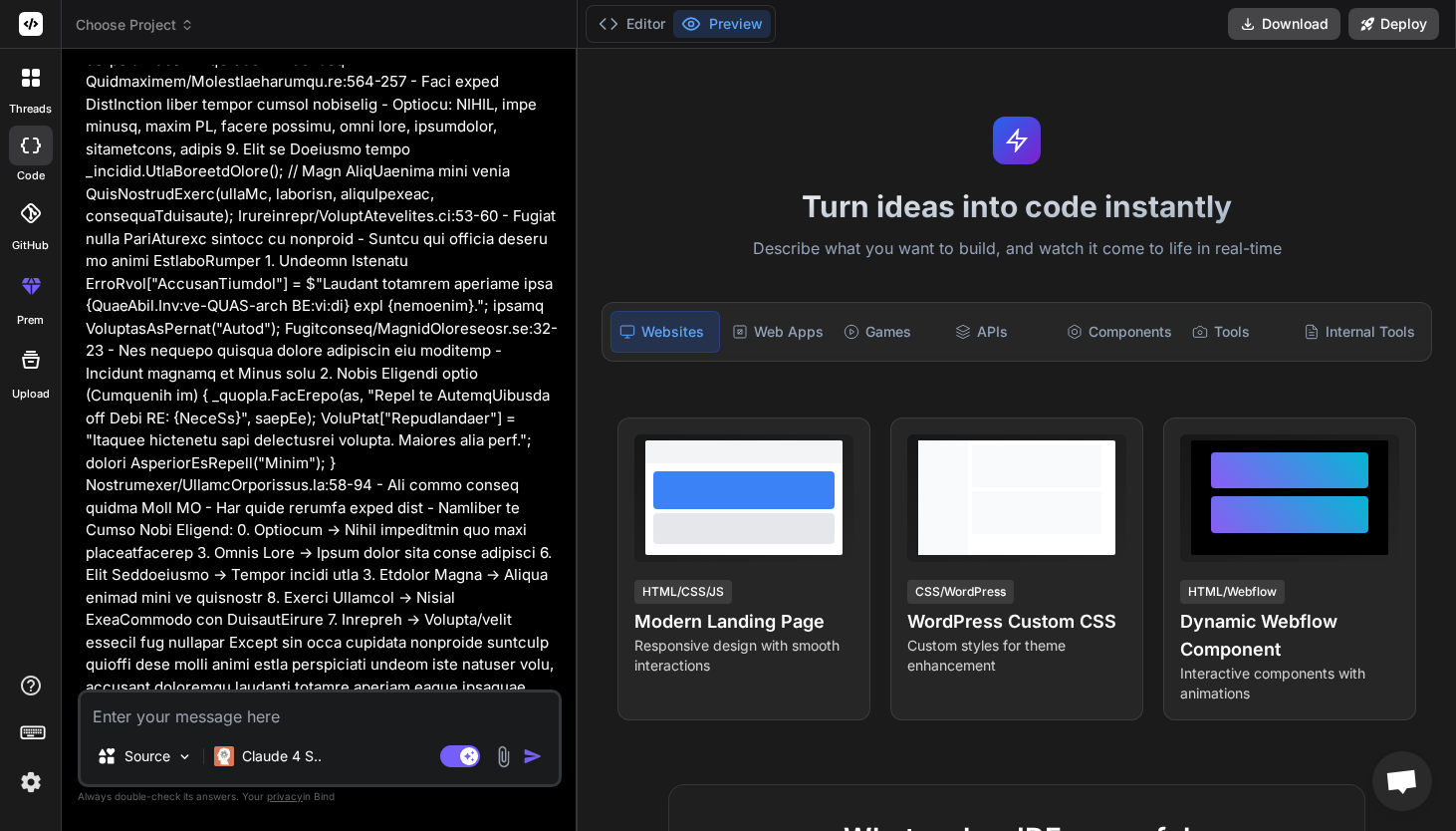 scroll, scrollTop: 1353, scrollLeft: 0, axis: vertical 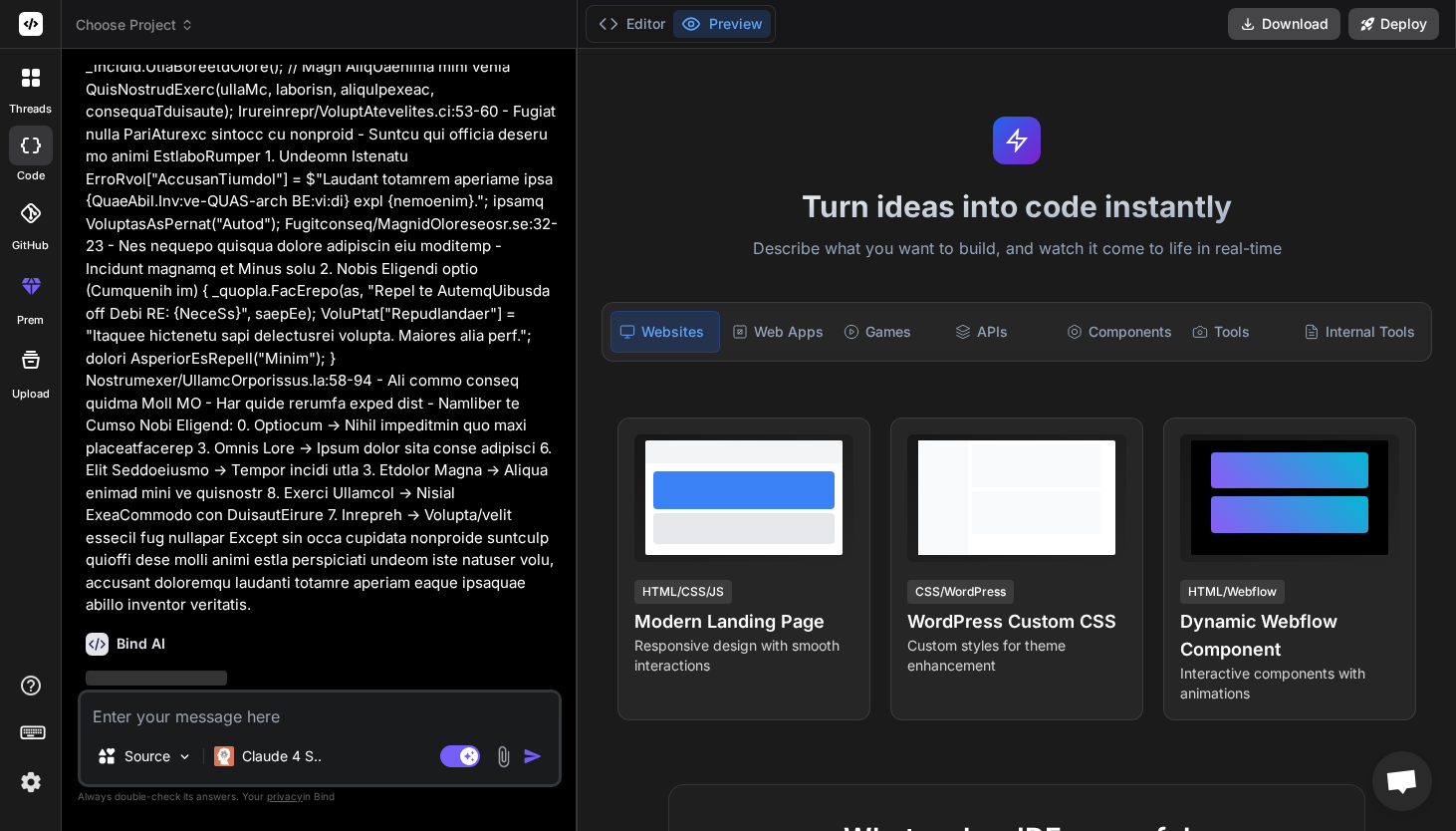 click at bounding box center (533, 756) 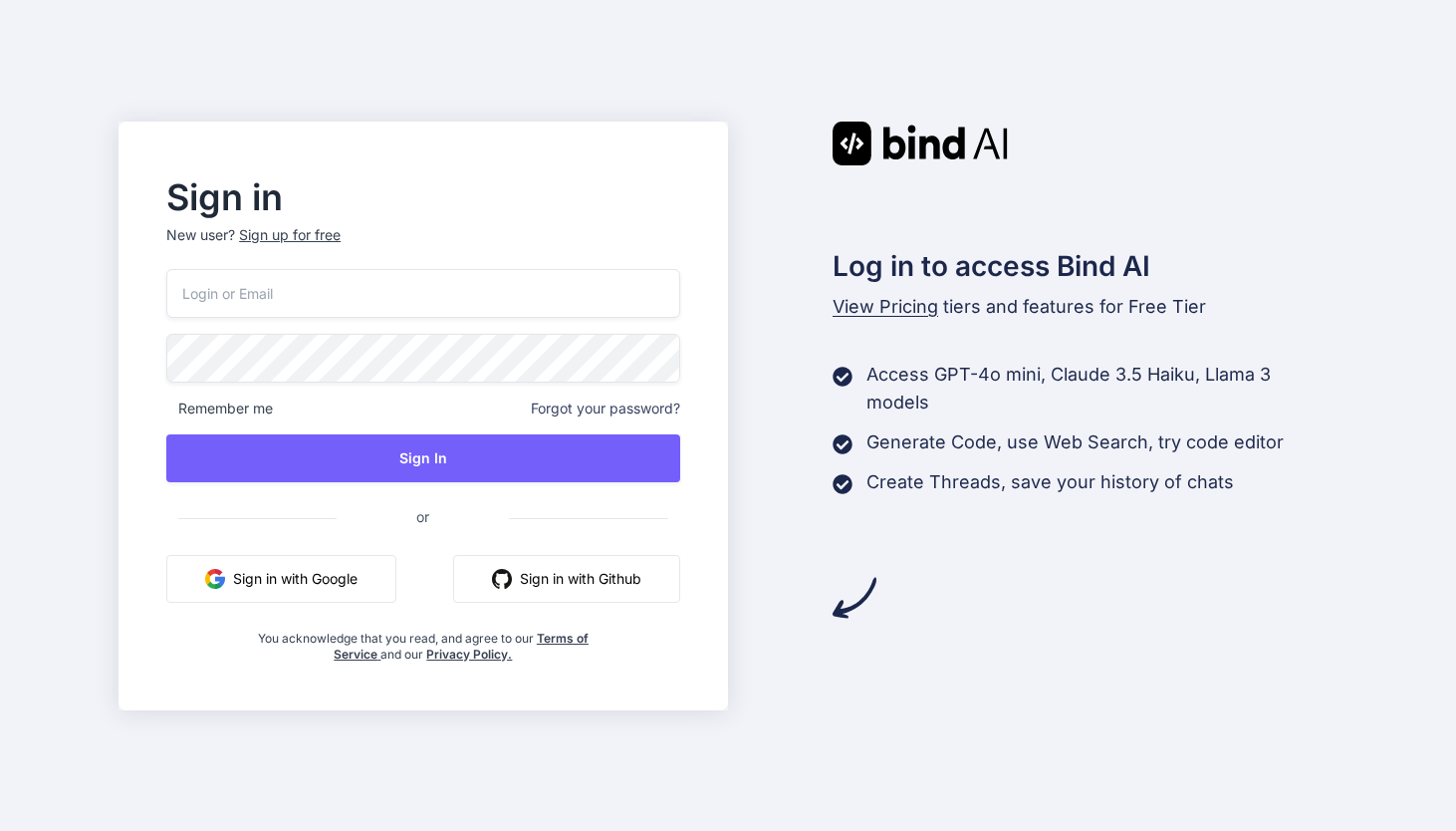 scroll, scrollTop: 0, scrollLeft: 0, axis: both 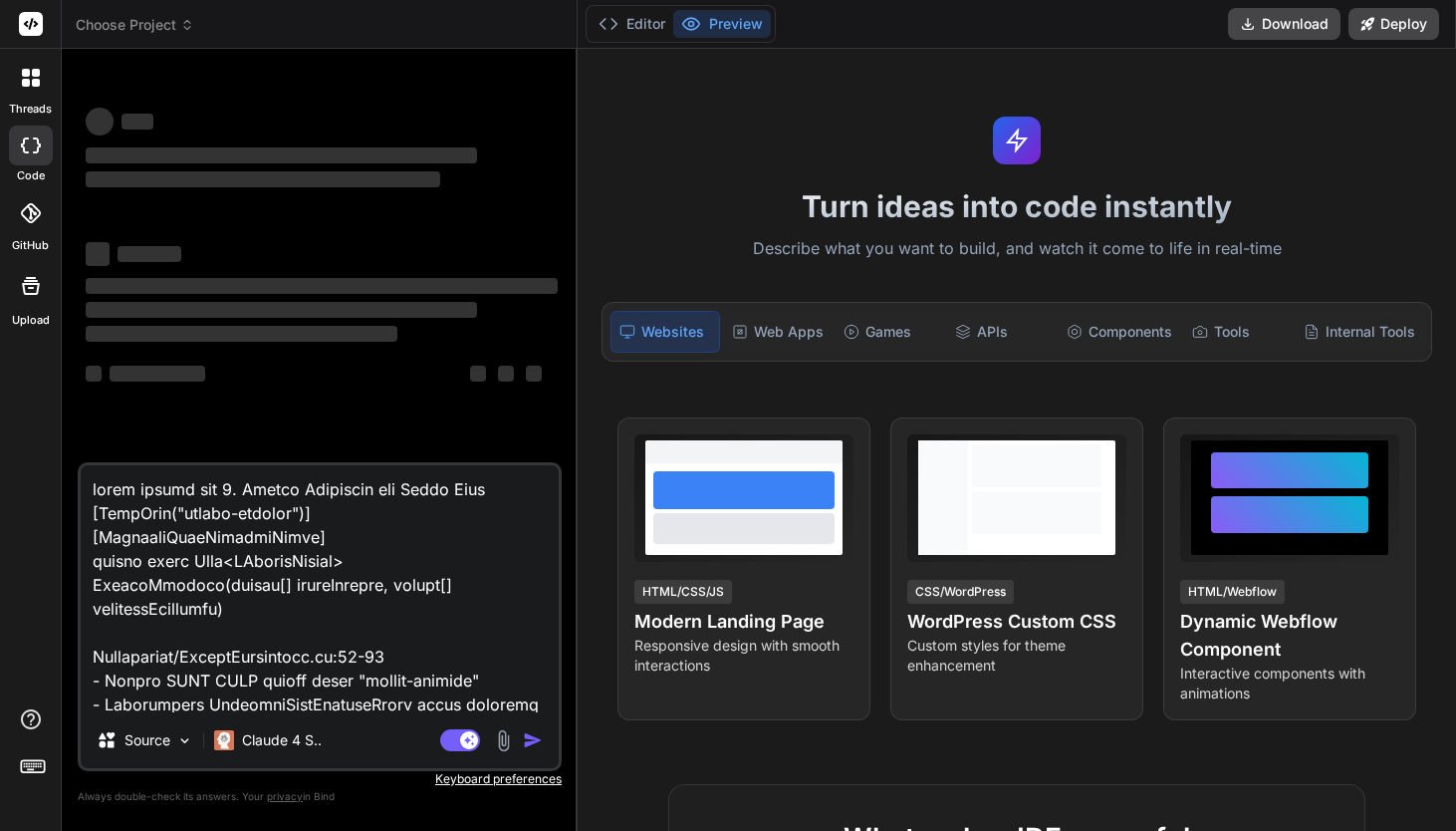 click at bounding box center [320, 589] 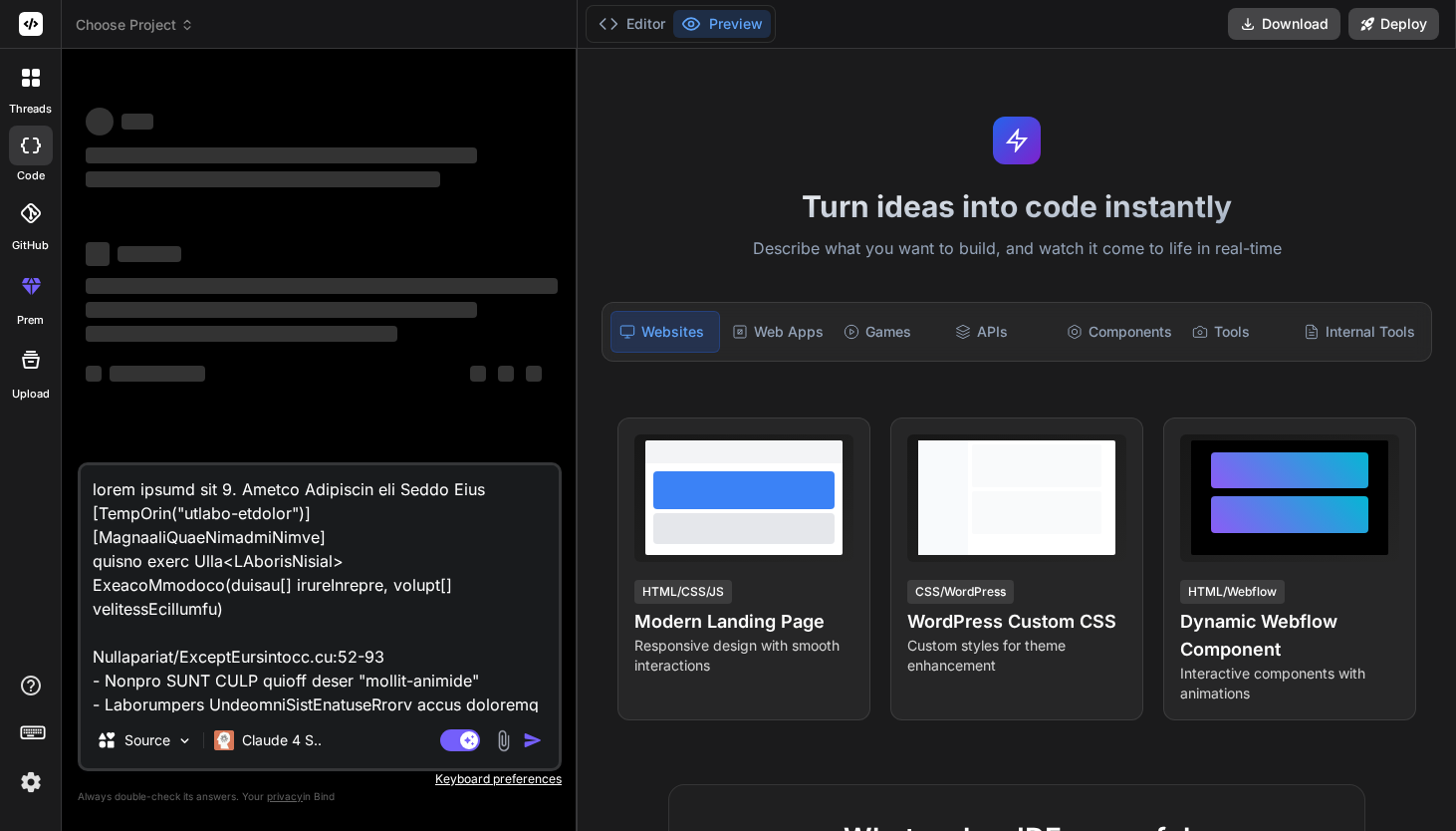 type on "x" 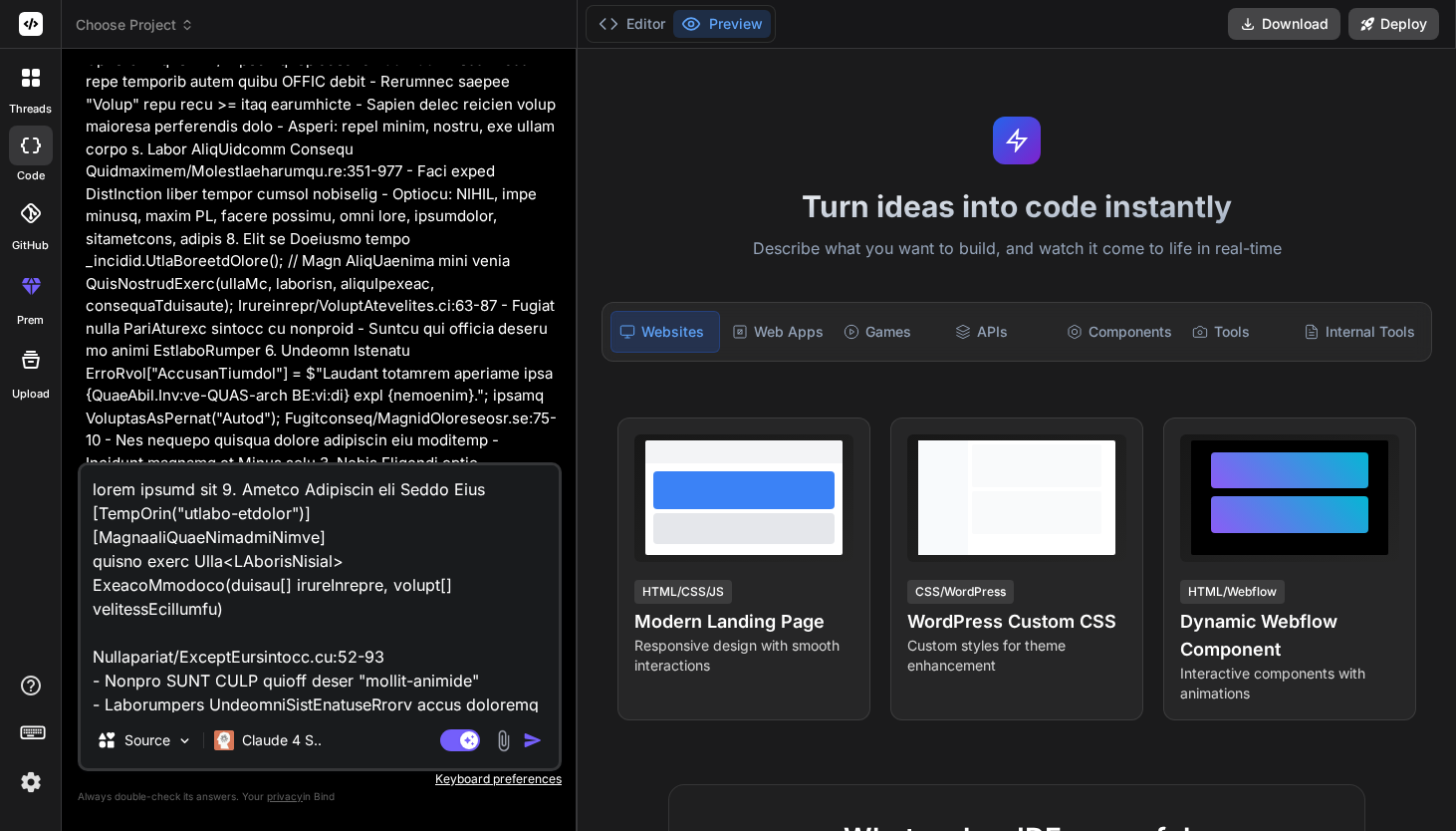 scroll, scrollTop: 1517, scrollLeft: 0, axis: vertical 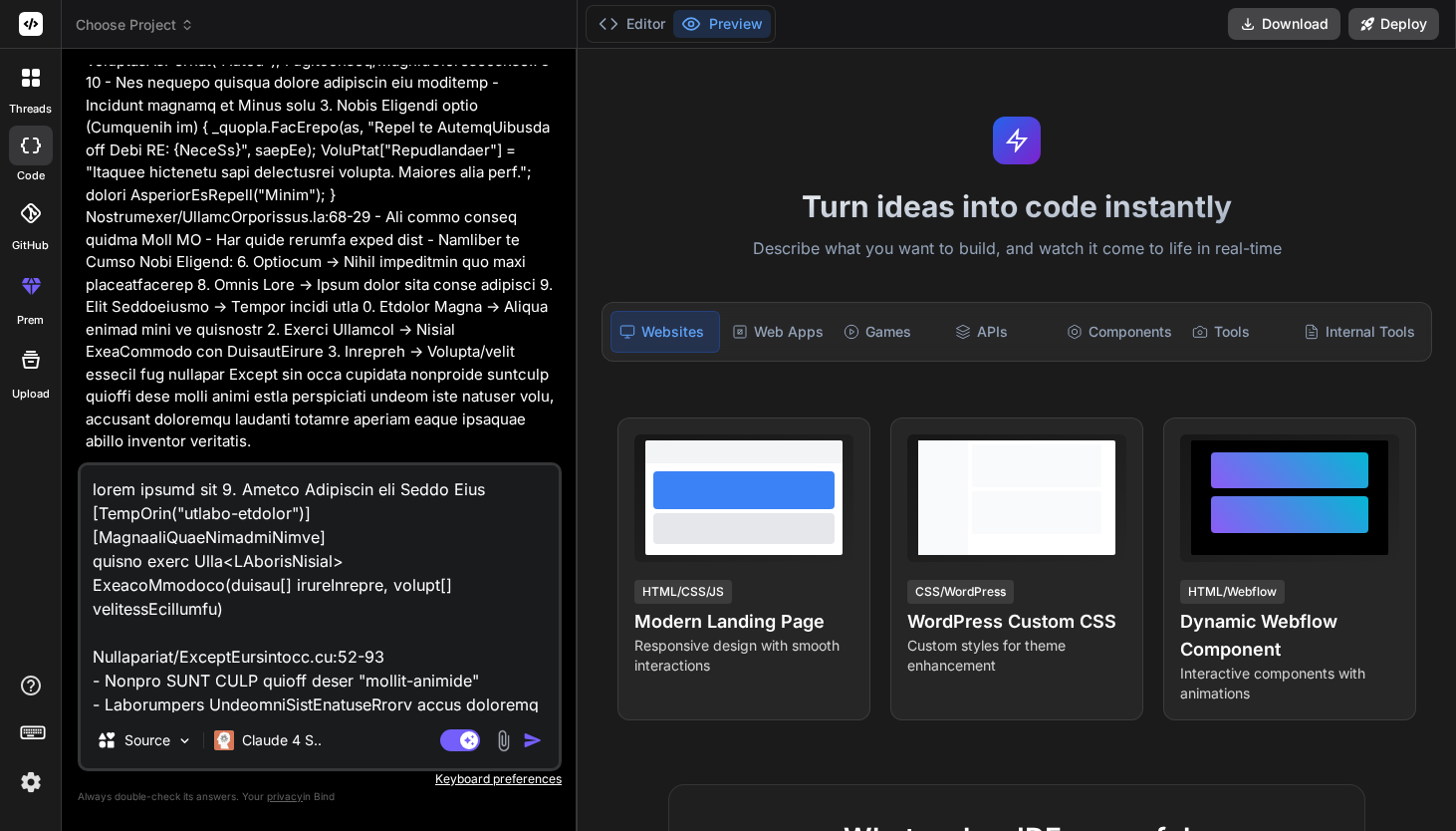 type 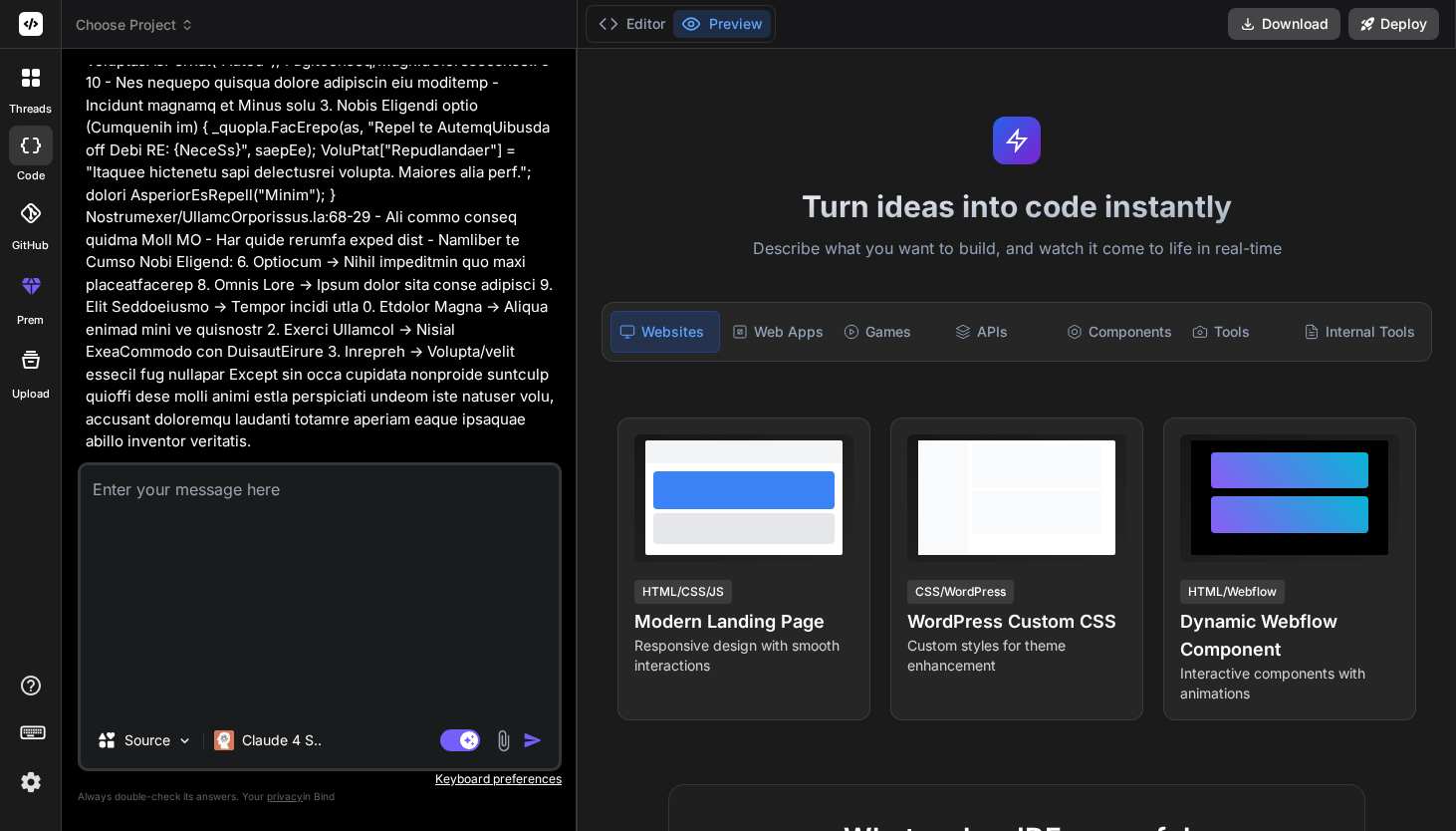 scroll, scrollTop: 1289, scrollLeft: 0, axis: vertical 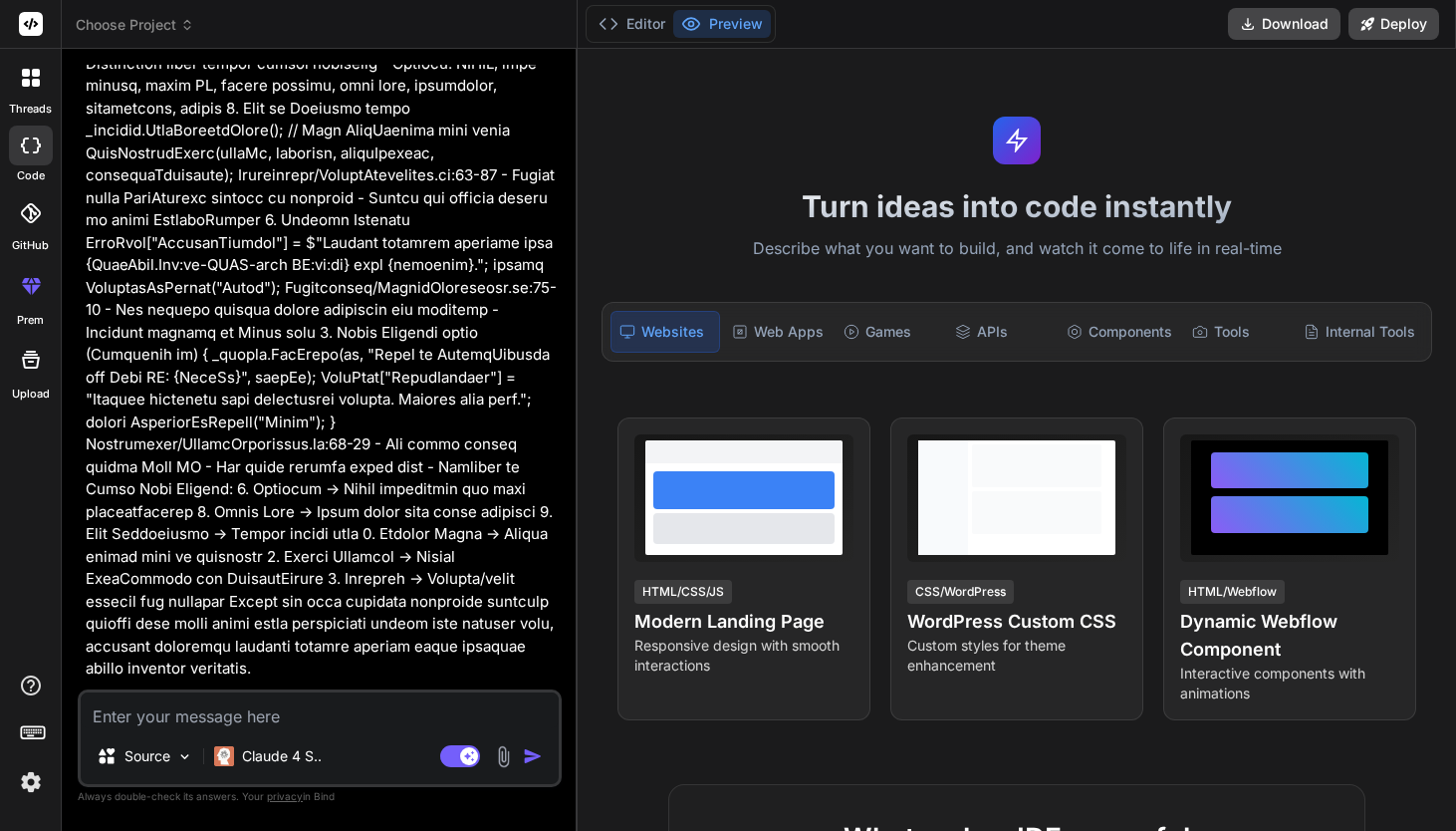 type 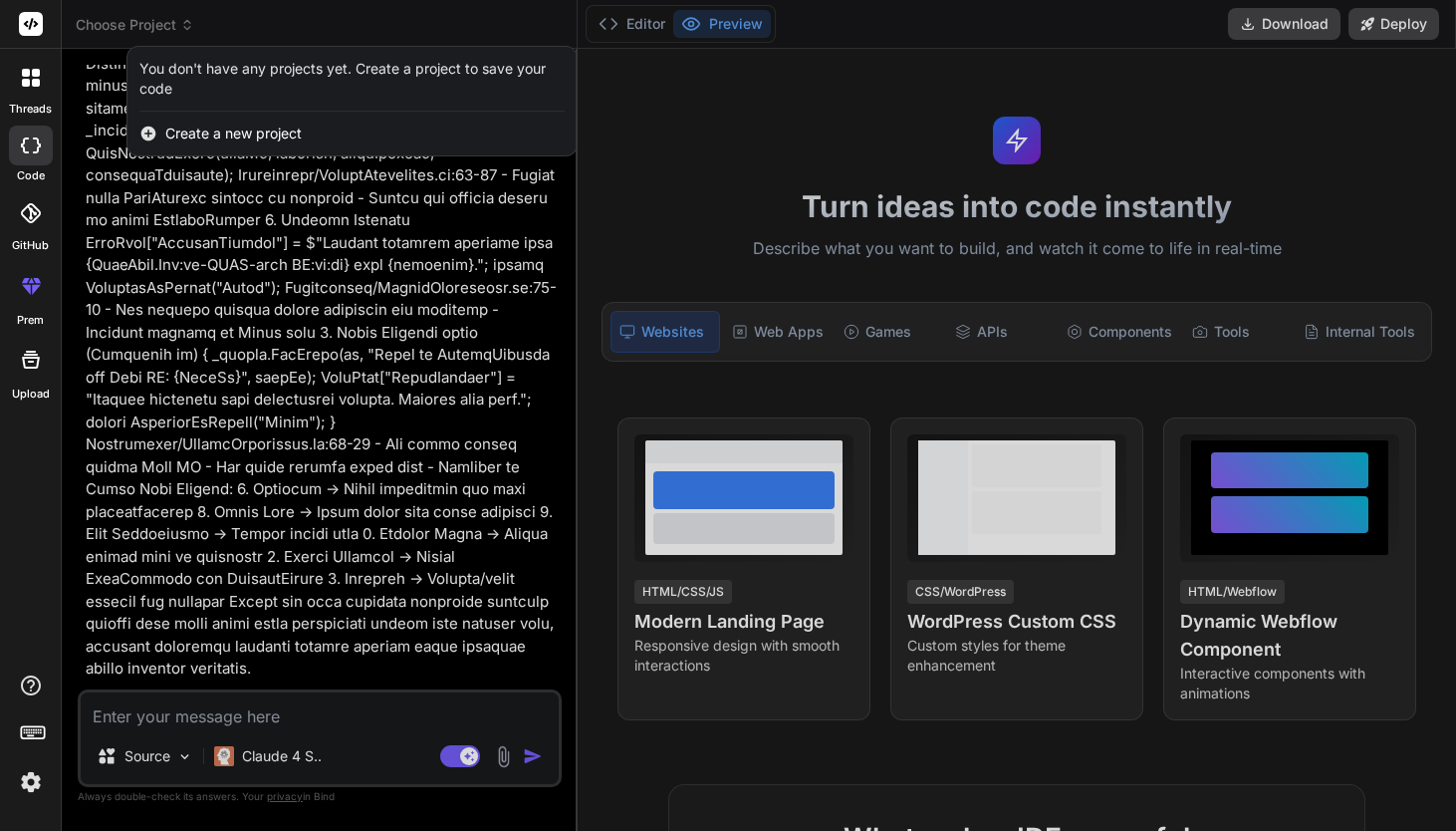 click on "Create a new project" at bounding box center (233, 134) 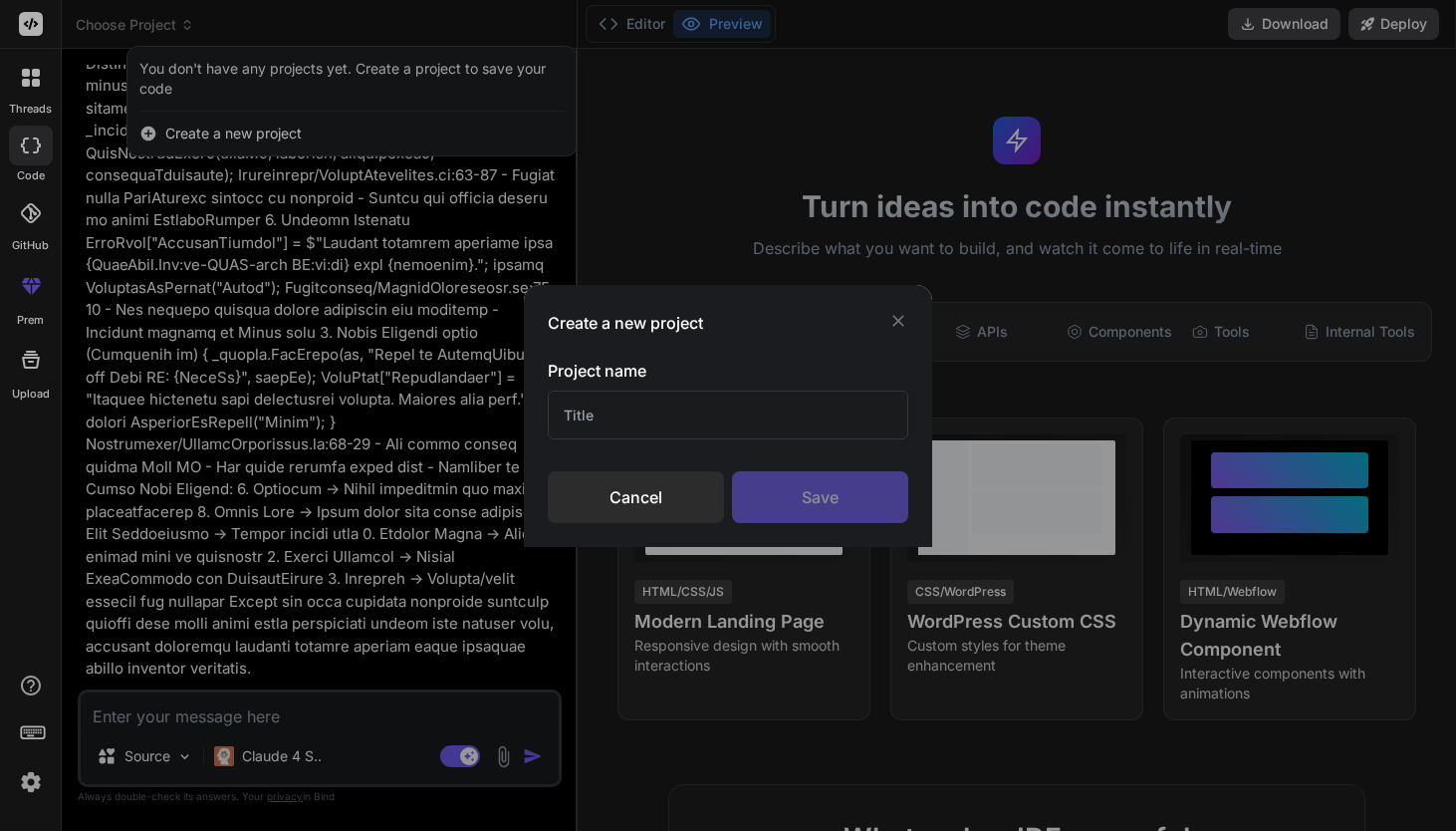 click at bounding box center (727, 415) 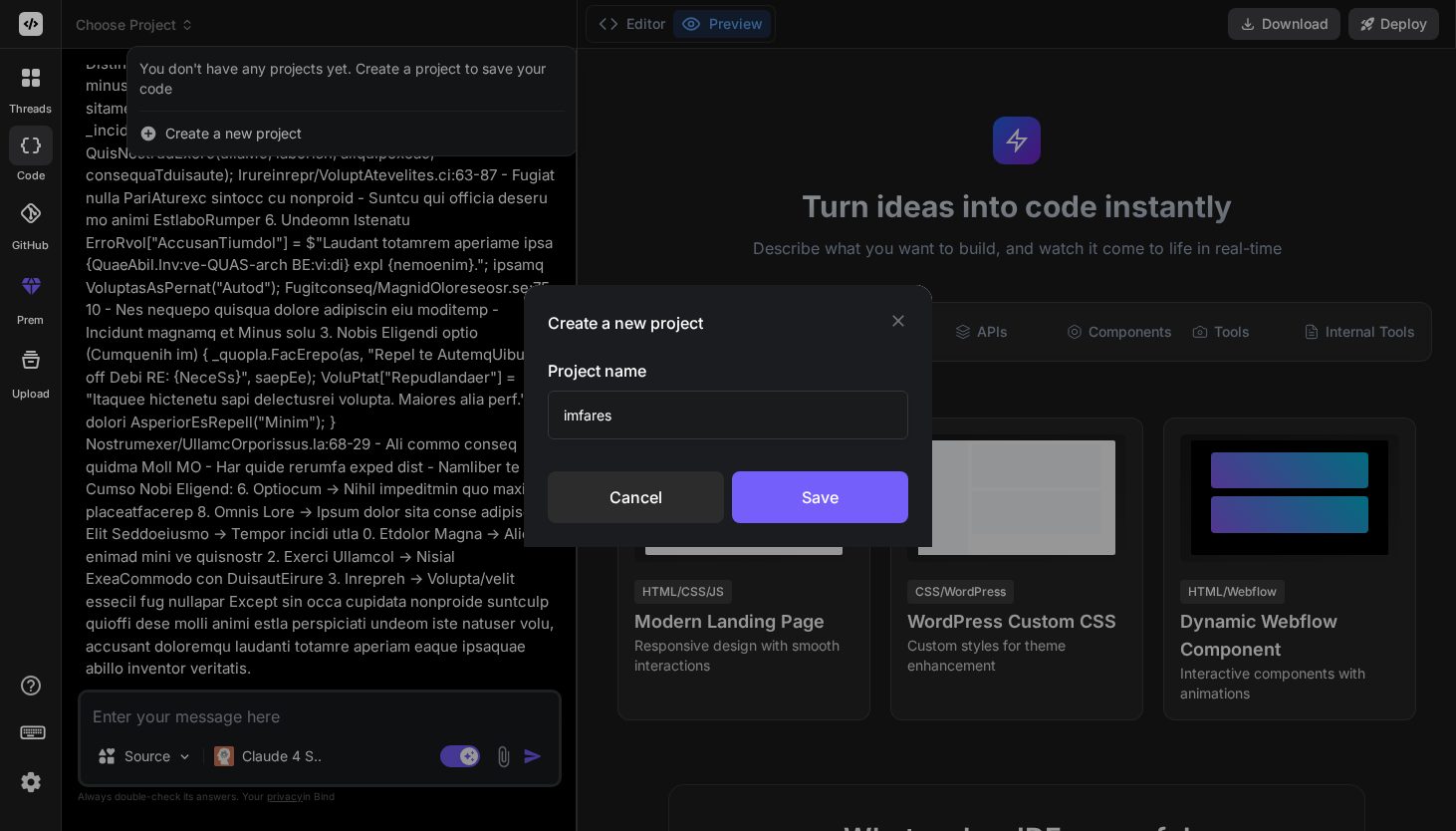 type on "imfares" 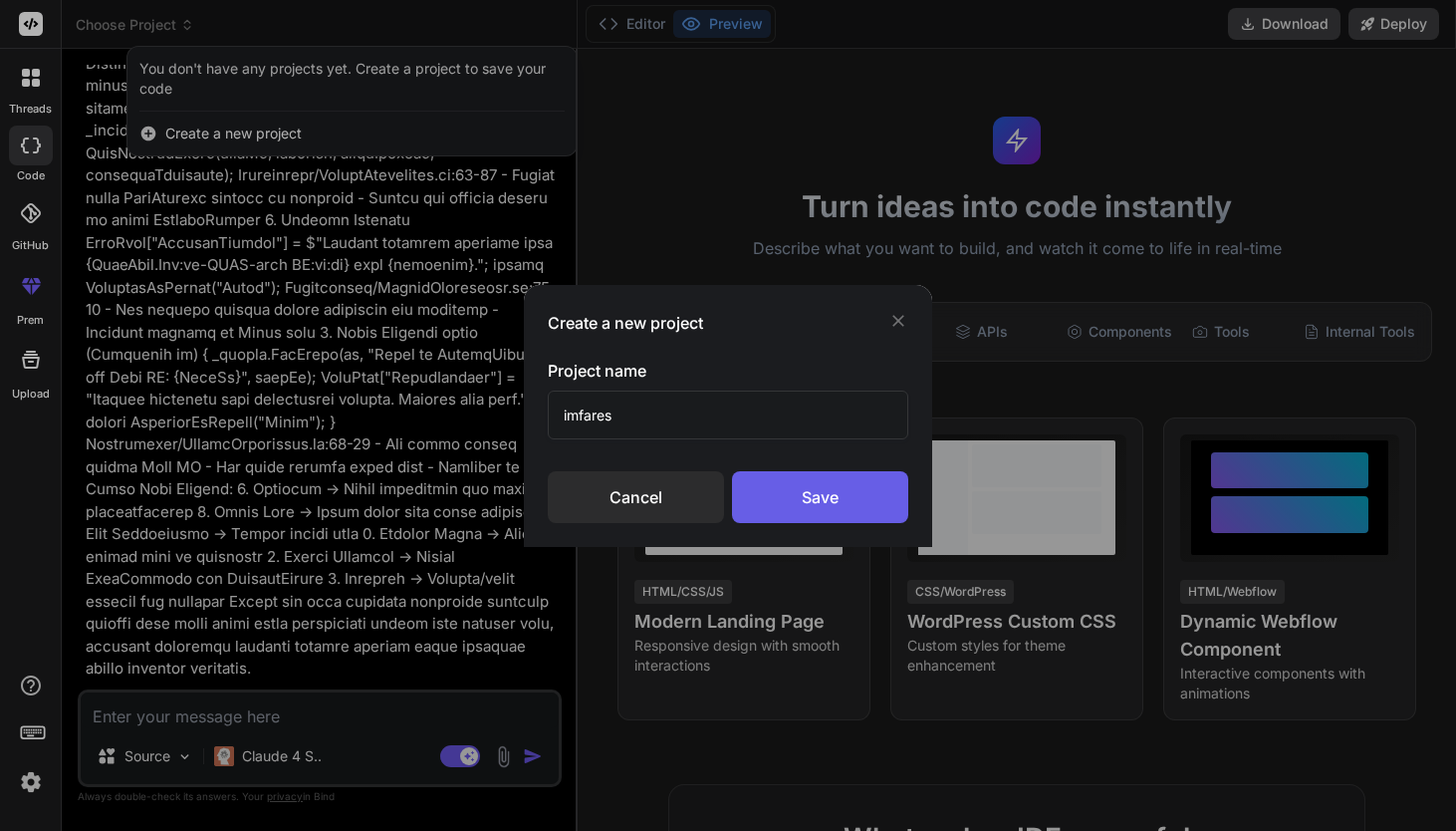 click on "Save" at bounding box center [820, 497] 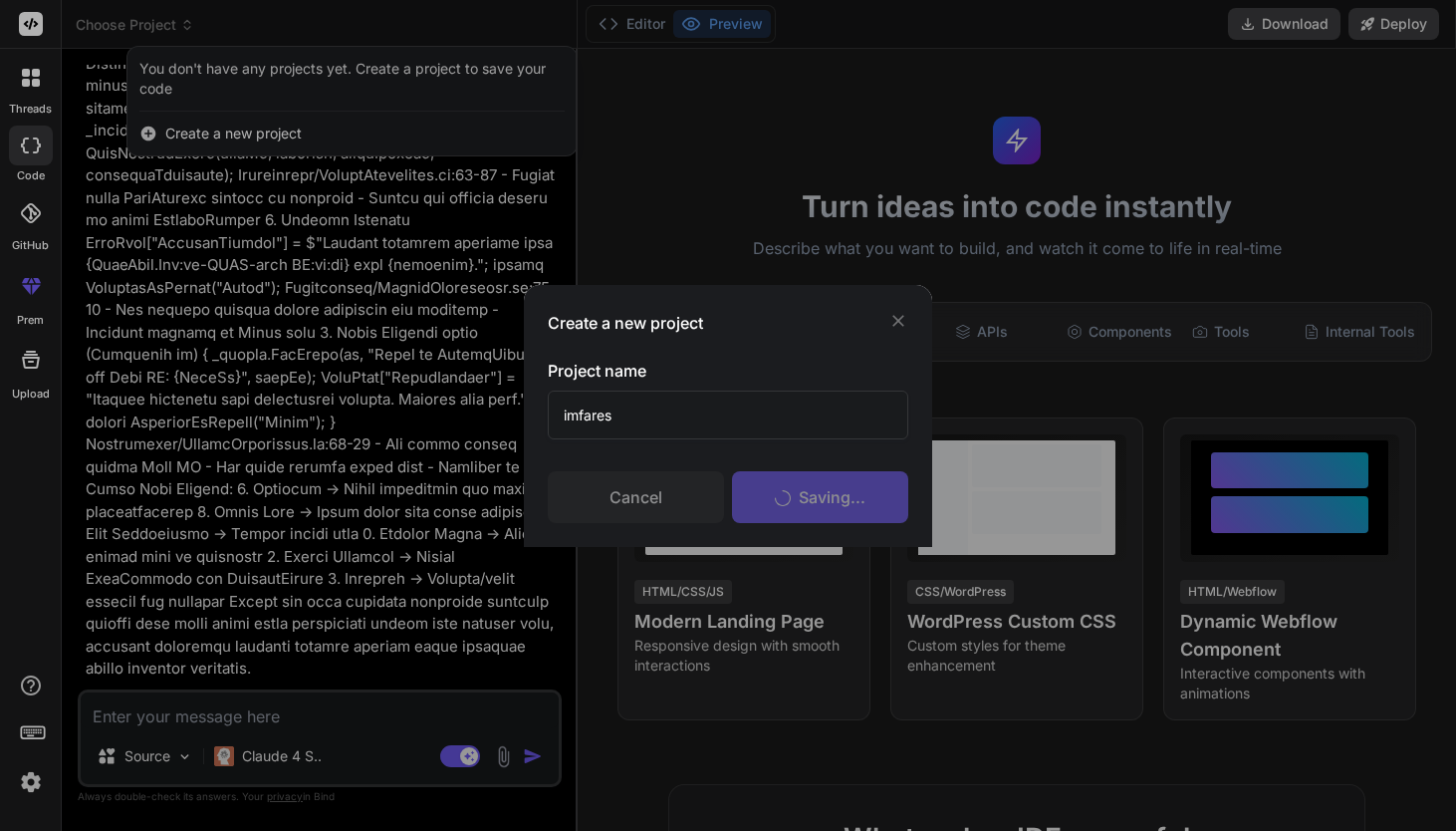 scroll, scrollTop: 0, scrollLeft: 0, axis: both 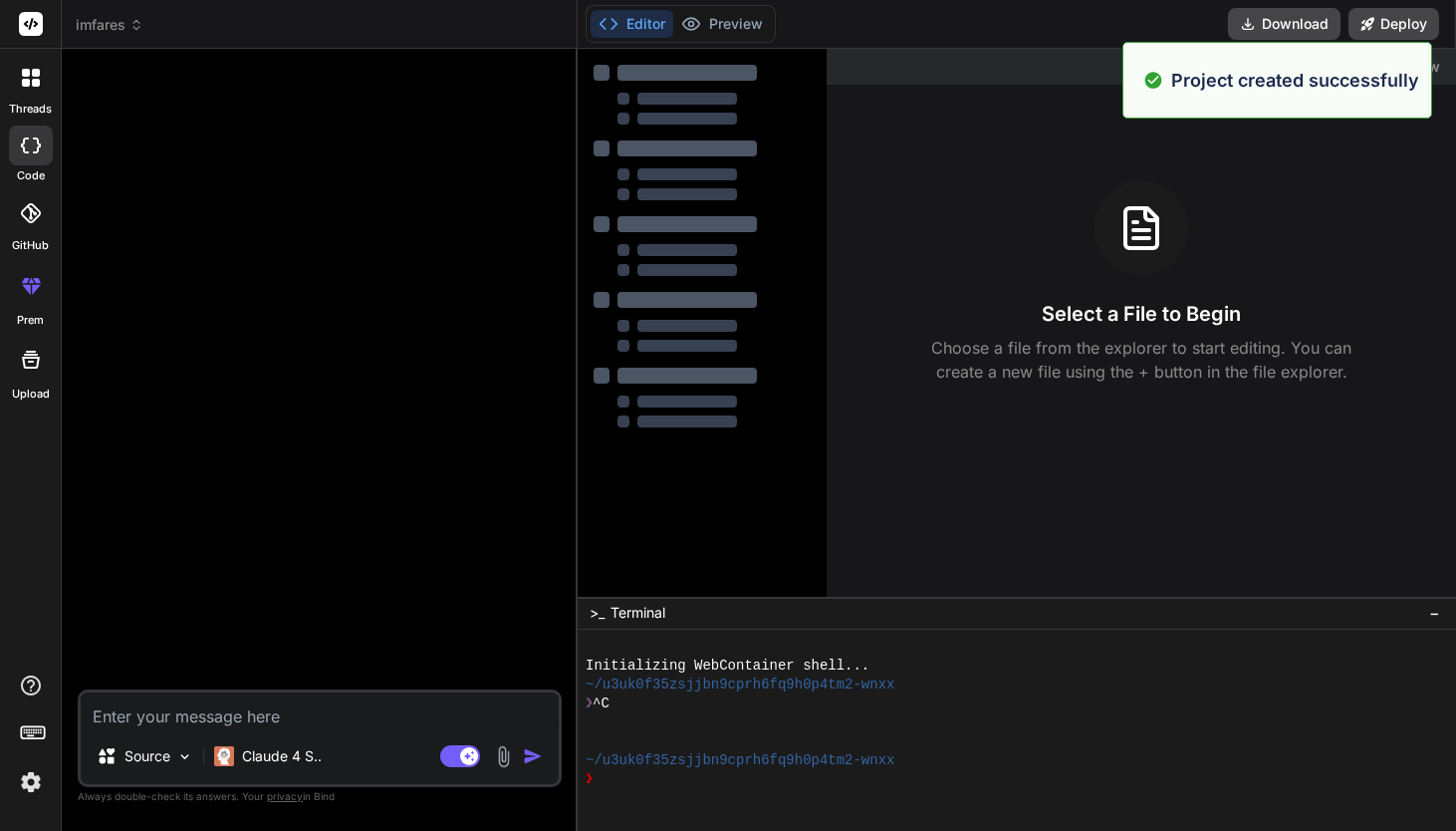 type on "x" 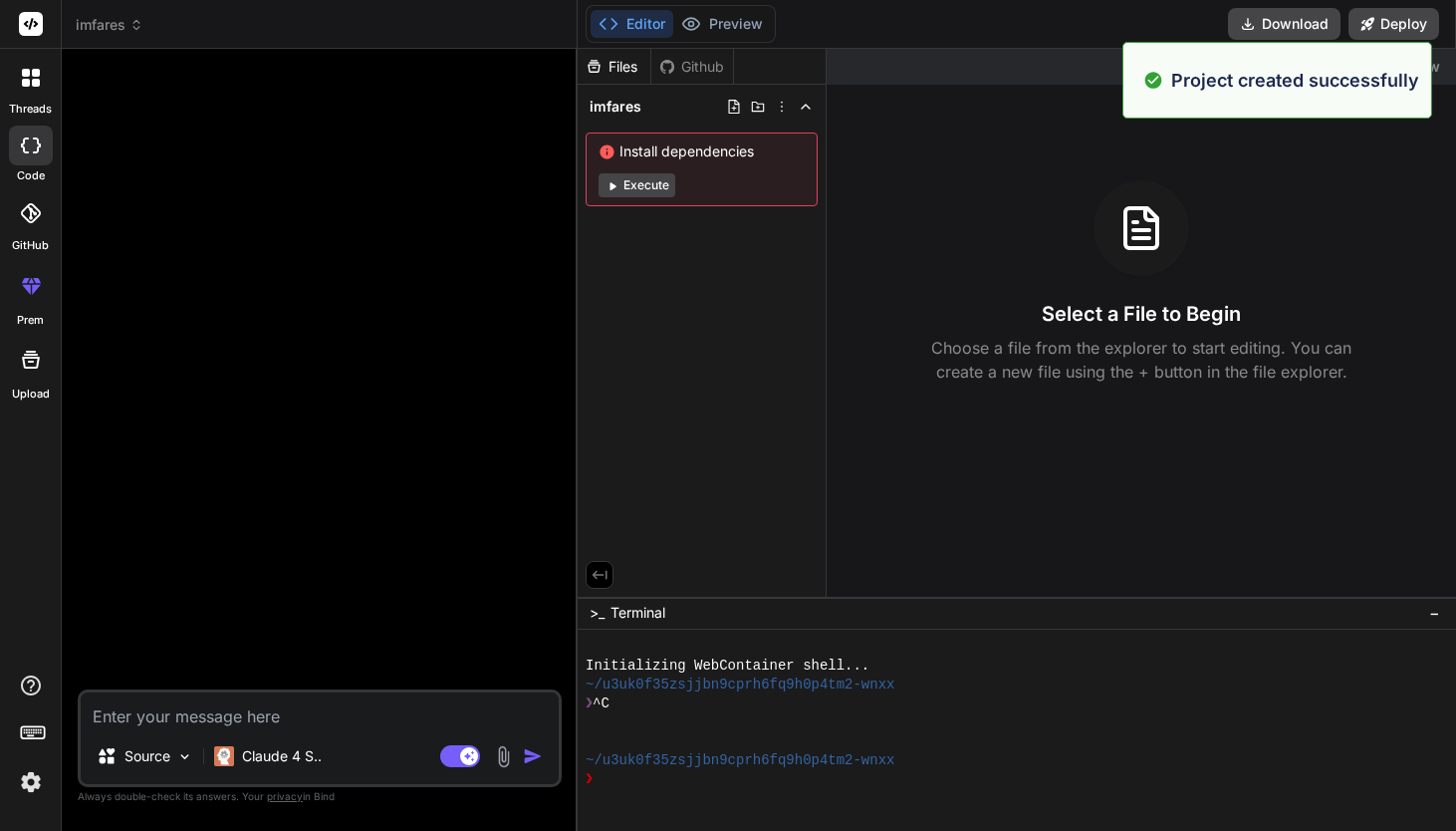 click at bounding box center (320, 710) 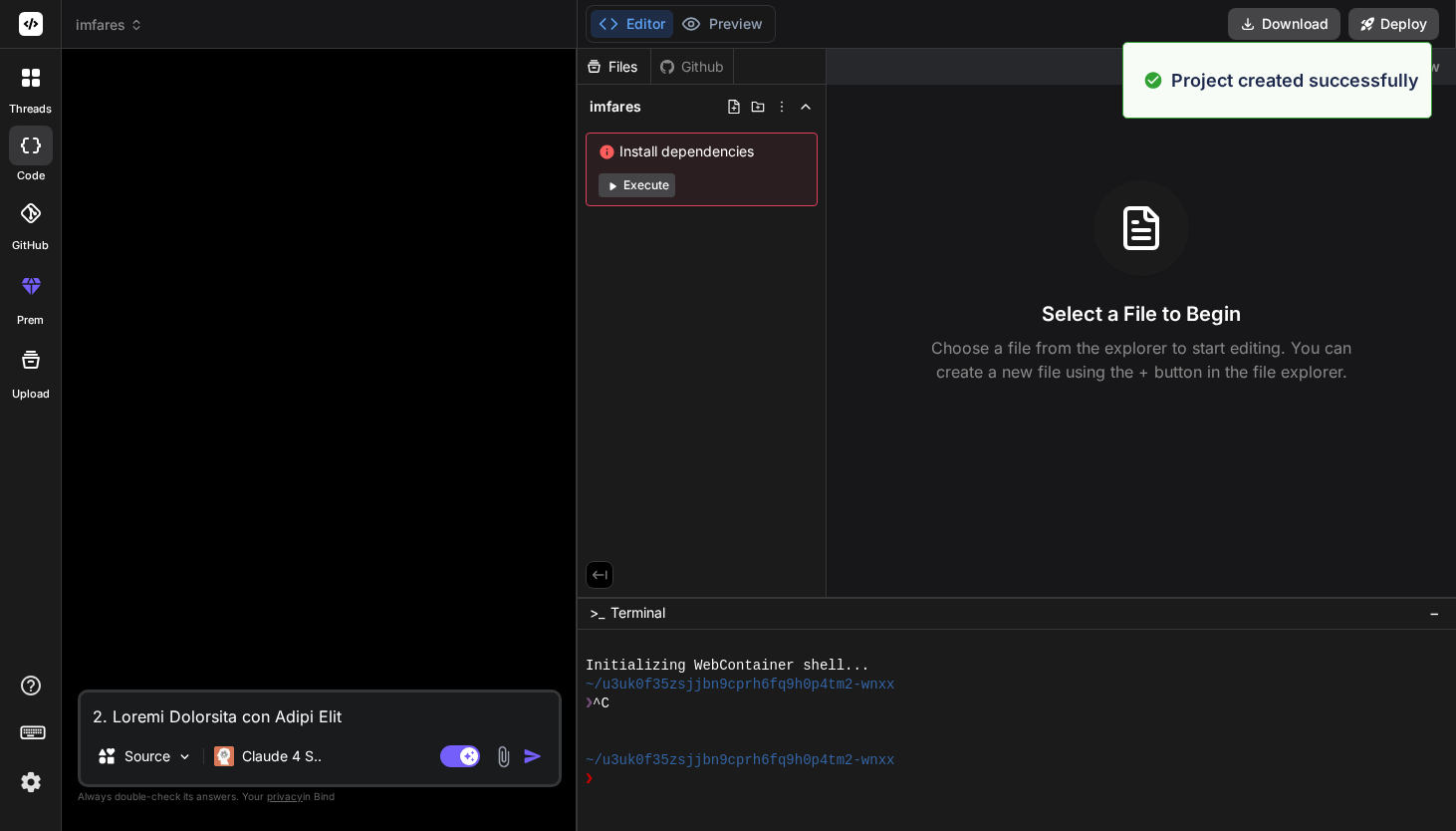 scroll, scrollTop: 3445, scrollLeft: 0, axis: vertical 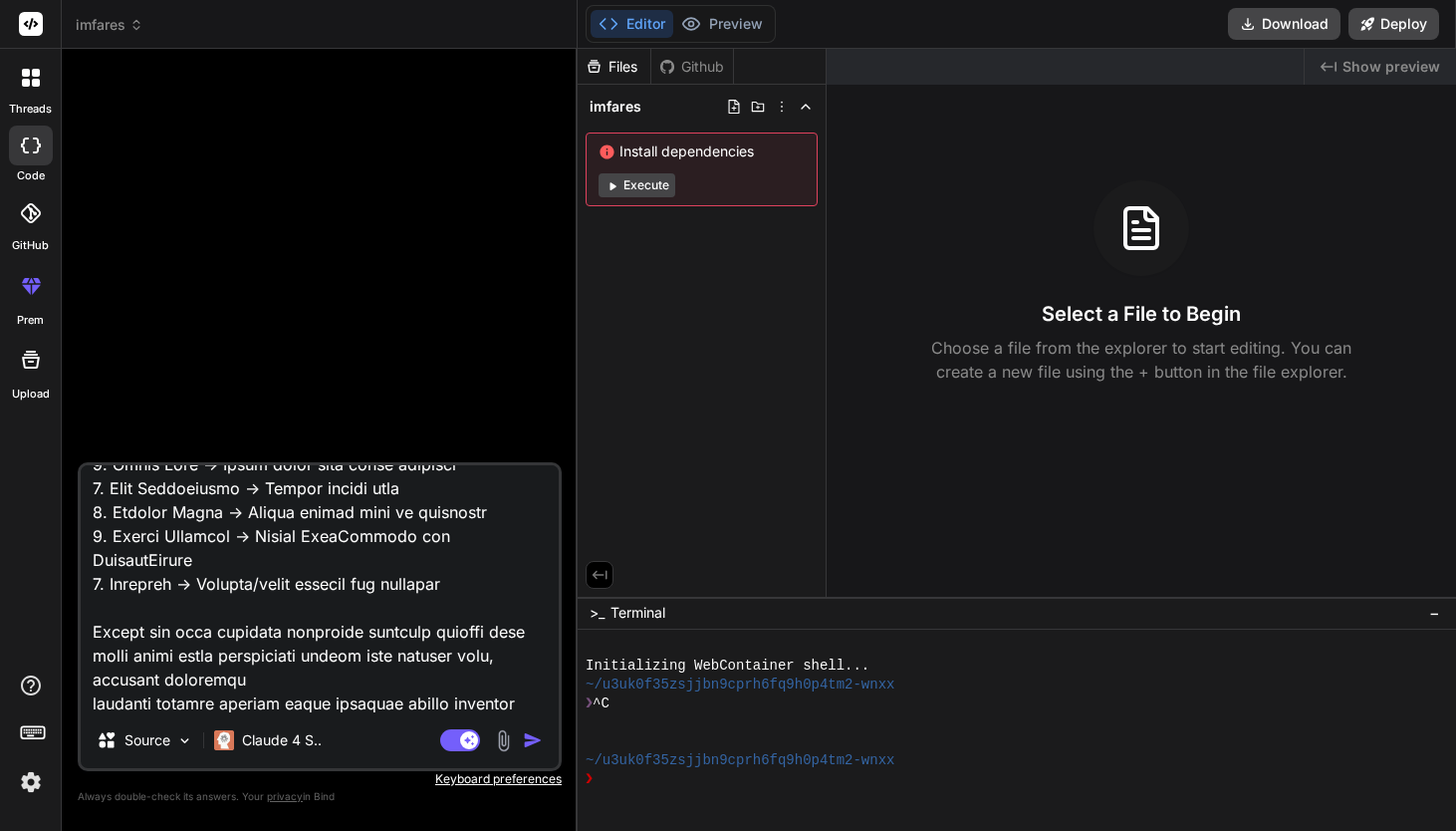 type on "1. Method Signature dan Setup Awal
[HttpPost("update-summary")]
[ValidateAntiForgeryToken]
public async Task<IActionResult> UpdateSummary(string[] fieldFilters, string[] selectedLocations)
Controllers/ResumeController.cs:62-66
- Method HTTP POST dengan route "update-summary"
- Menggunakan ValidateAntiForgeryToken untuk keamanan CSRF
- Menerima parameter fieldFilters (filter field/lokasi) dan selectedLocations (lokasi plant yang dipilih)
2. Inisialisasi User Context
var userId = GetCurrentUserId();
var username = User.Identity?.Name ?? "Unknown";
Controllers/ResumeController.cs:67-68
- Mendapatkan User ID dari claims authentication
- Mendapatkan username untuk logging
3. Validasi Parameter Input
if (!ValidateUpdateParameters(userId, fieldFilters, selectedLocations))
return RedirectToAction("Index");
Controllers/..." 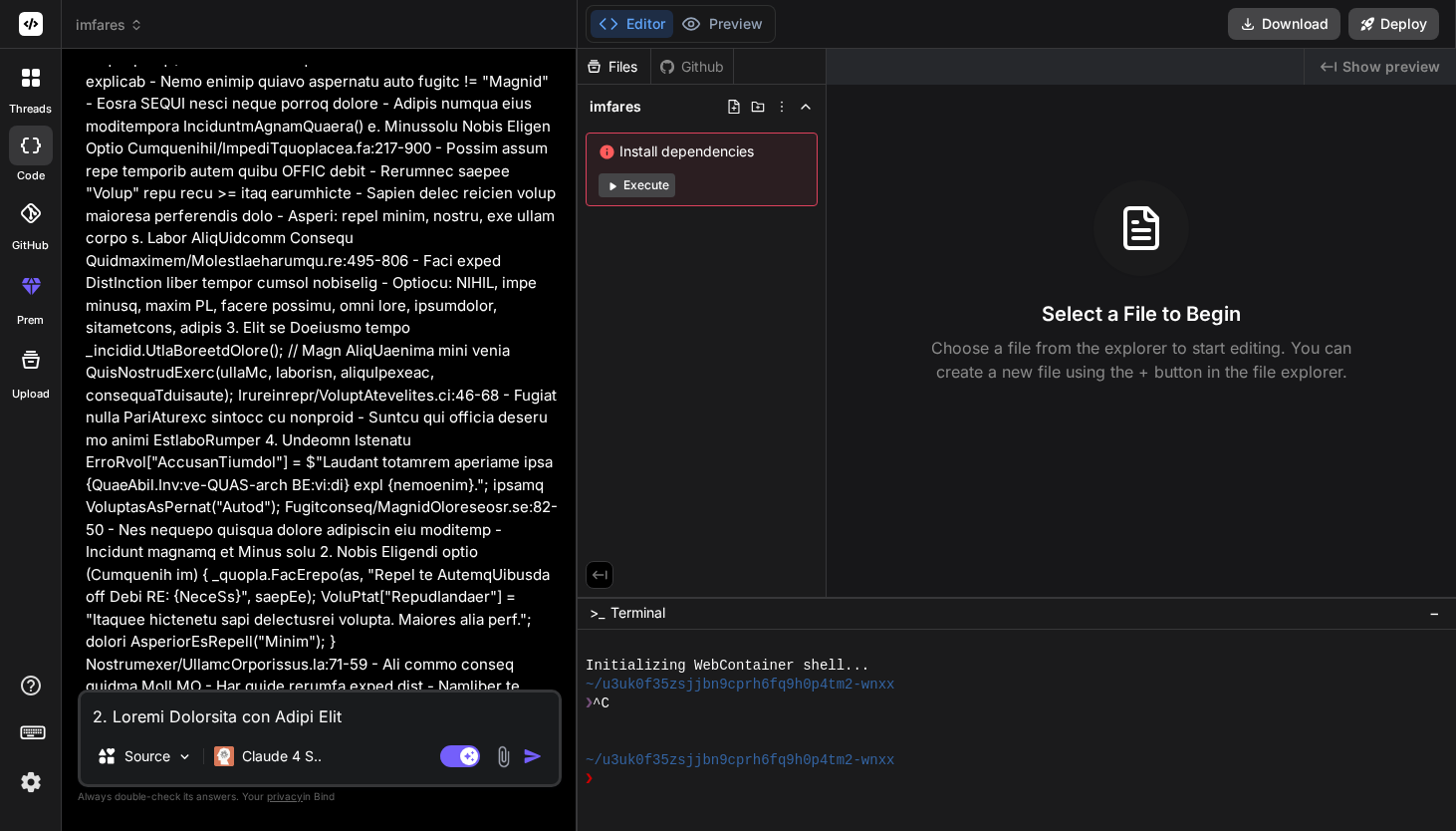scroll, scrollTop: 1353, scrollLeft: 0, axis: vertical 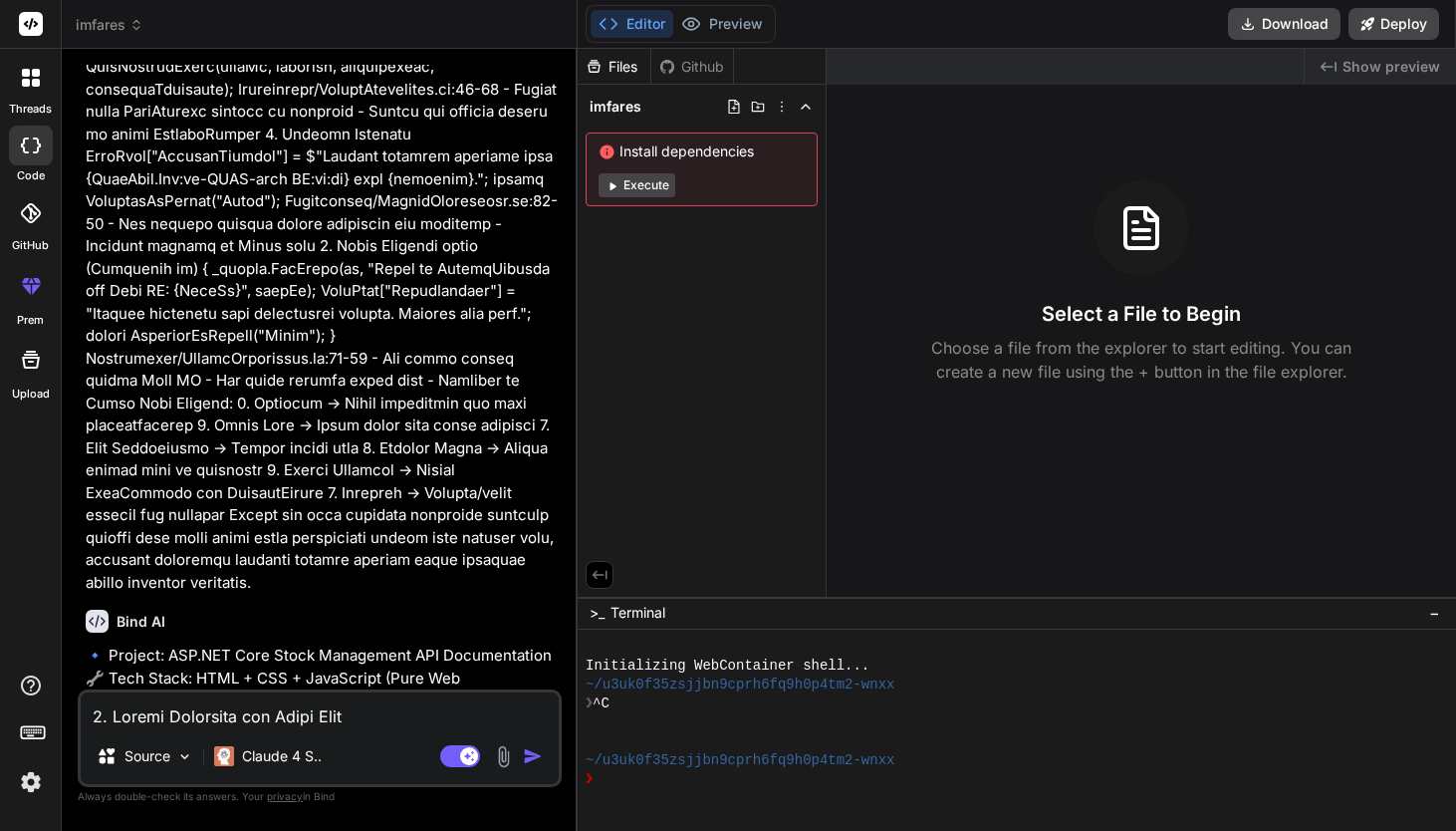 type on "x" 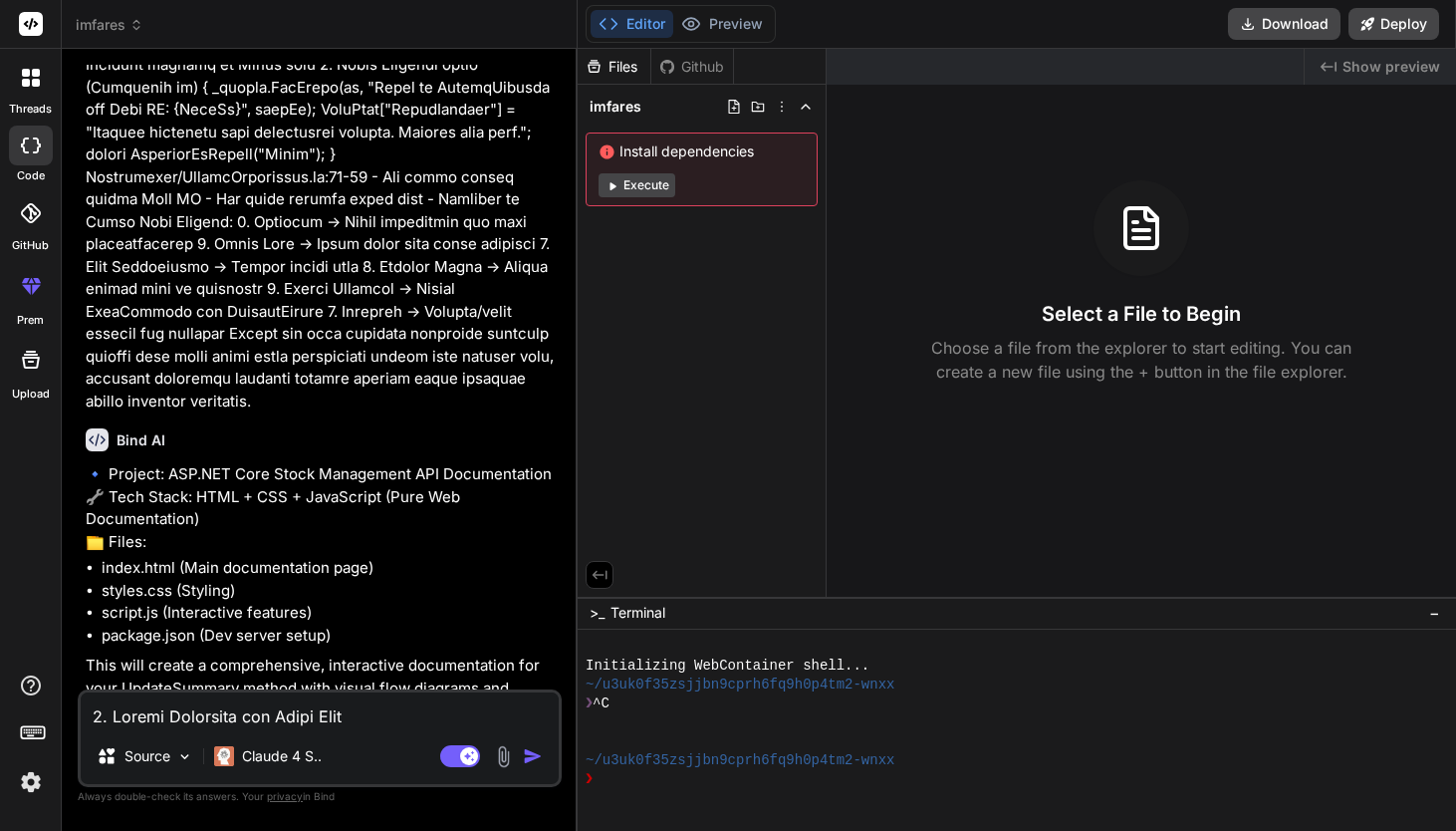 scroll, scrollTop: 1601, scrollLeft: 0, axis: vertical 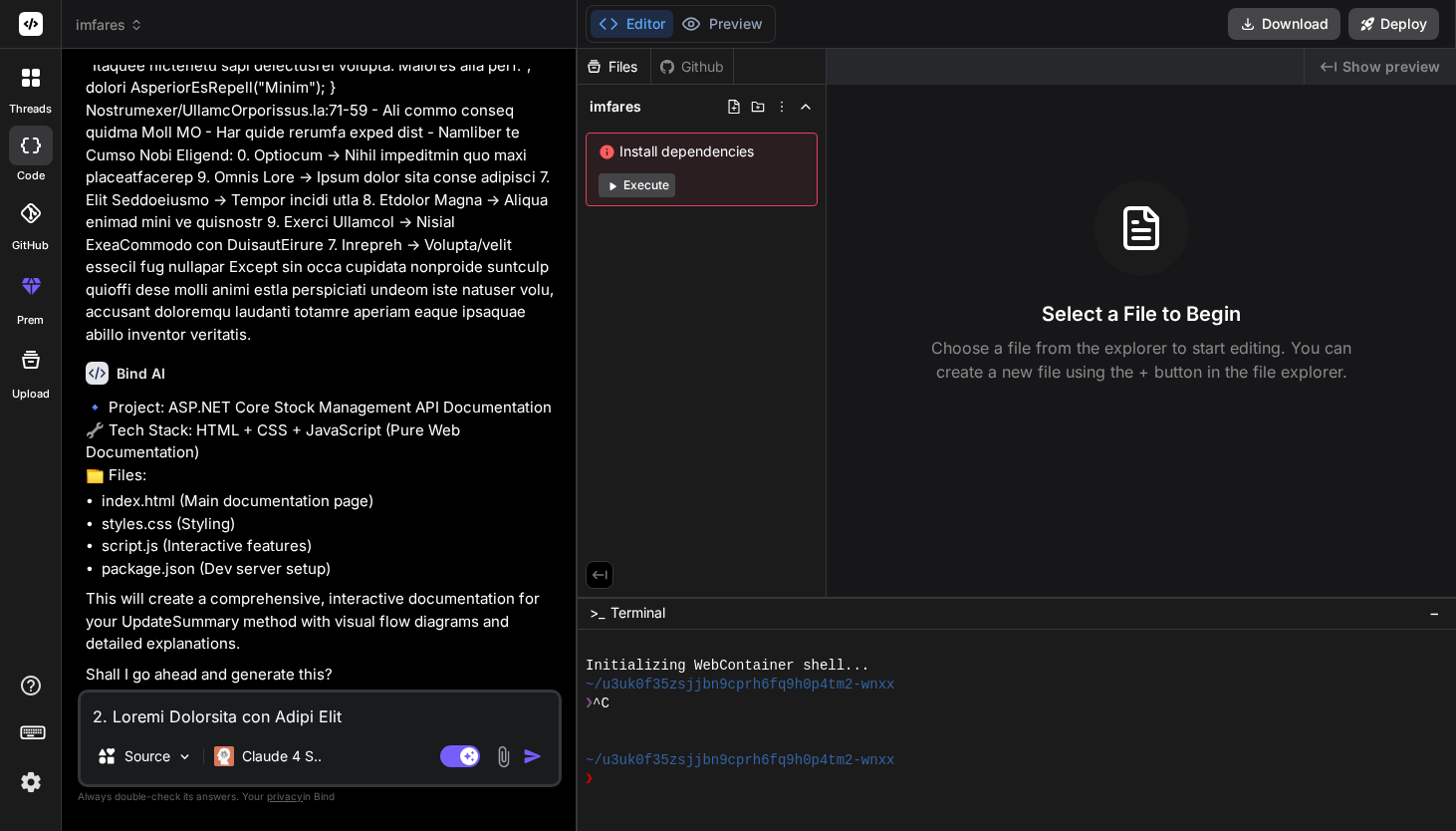 click at bounding box center [320, 710] 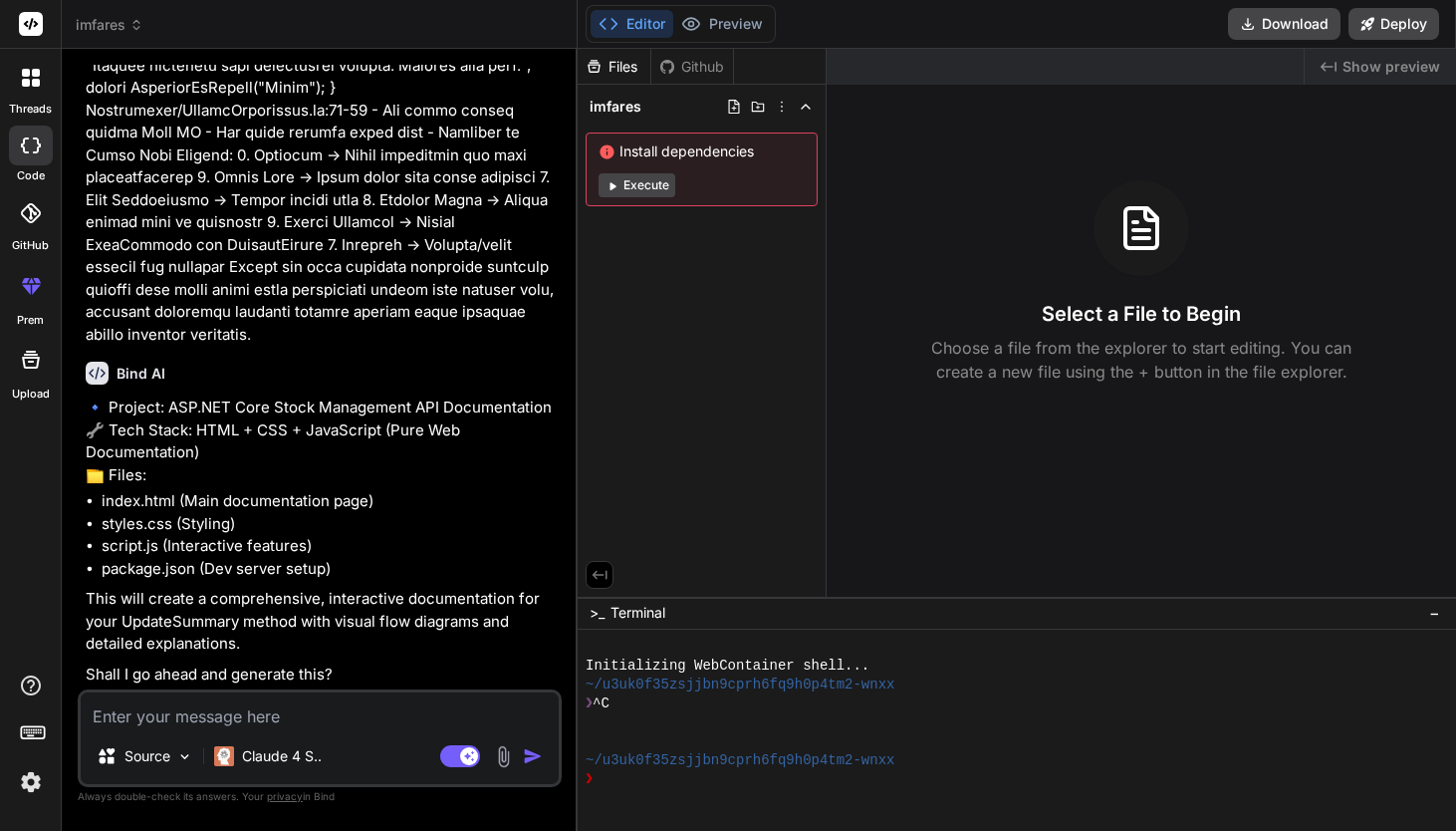 type on "g" 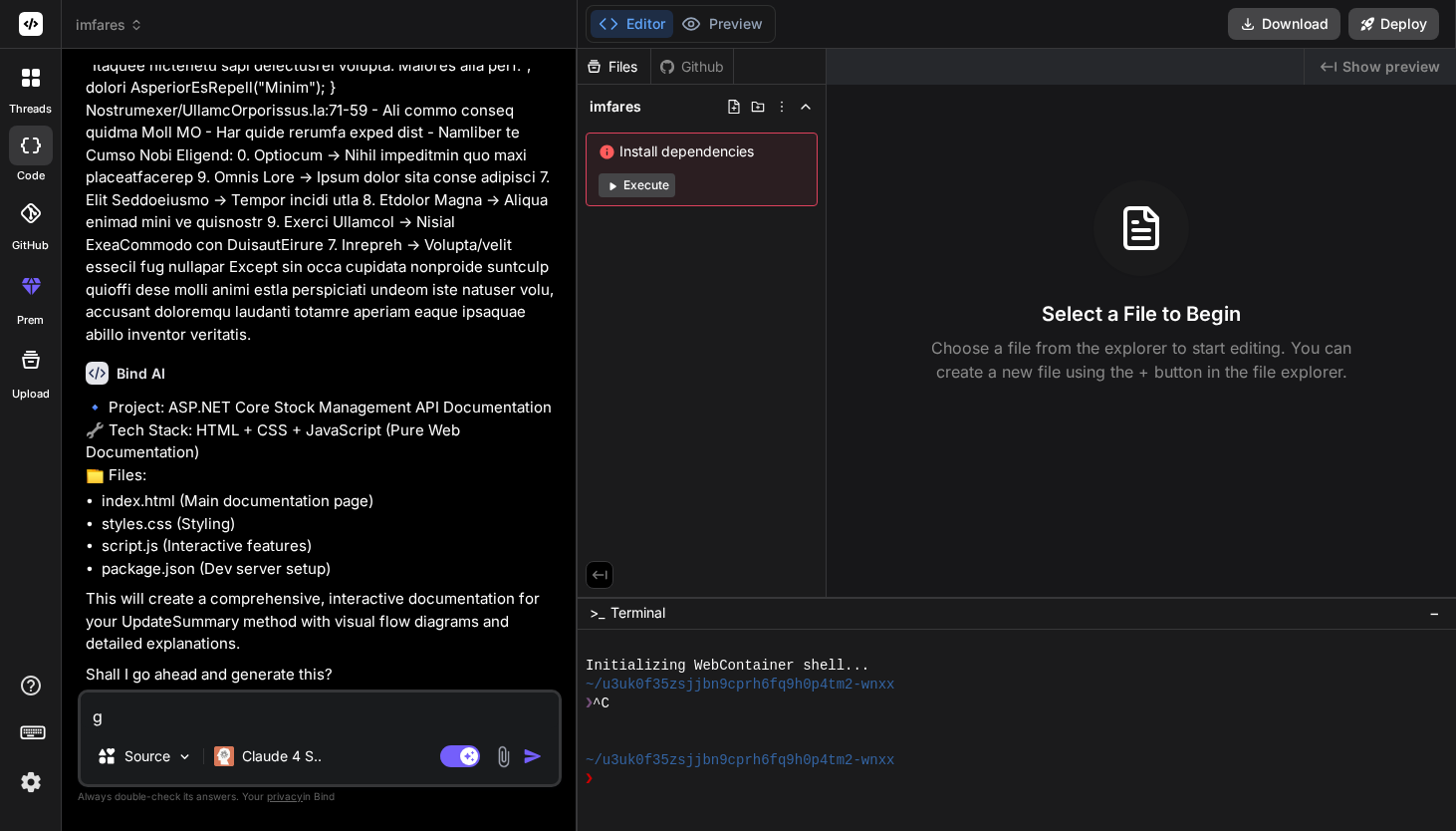 type on "gu" 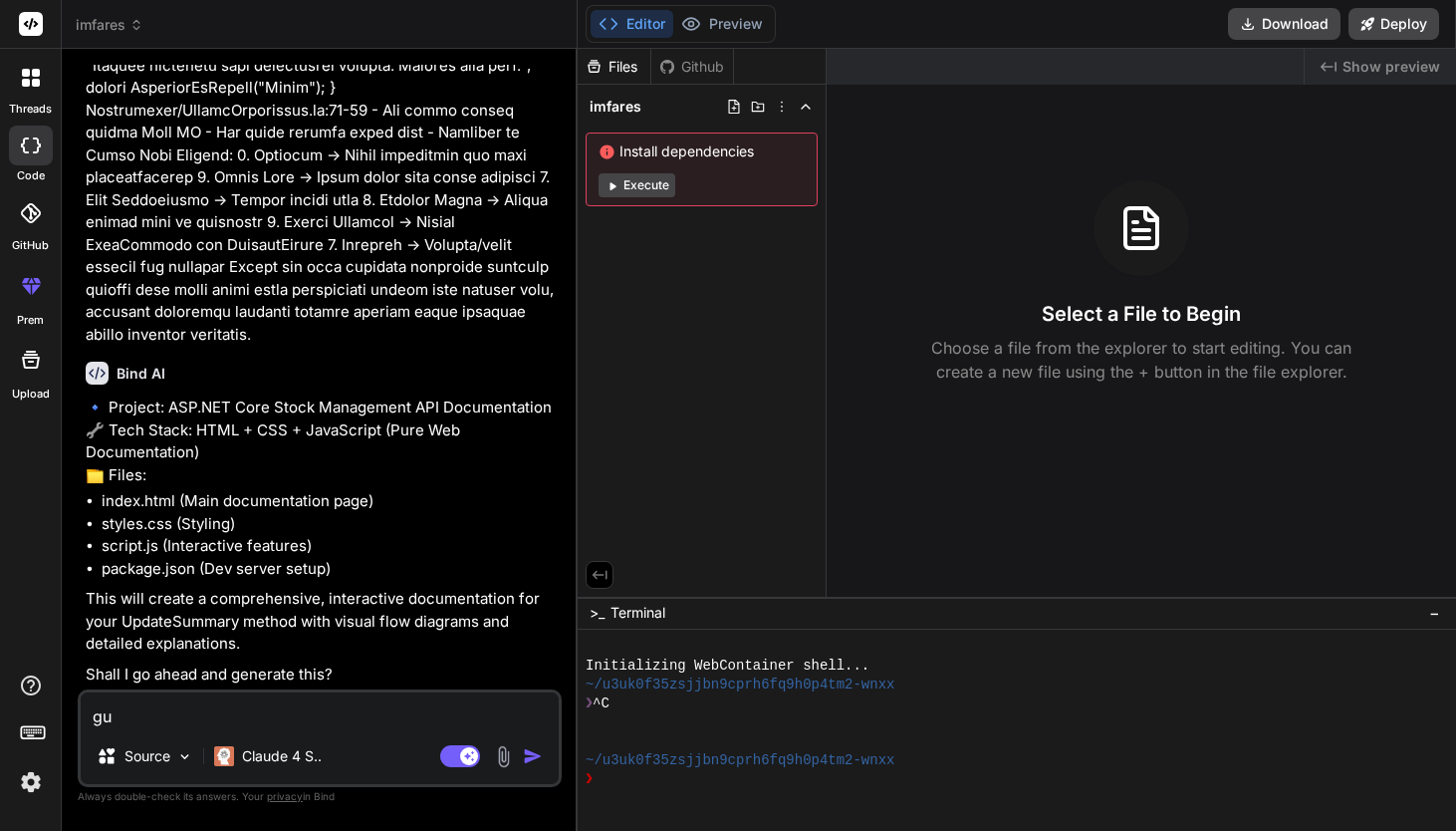 type on "gun" 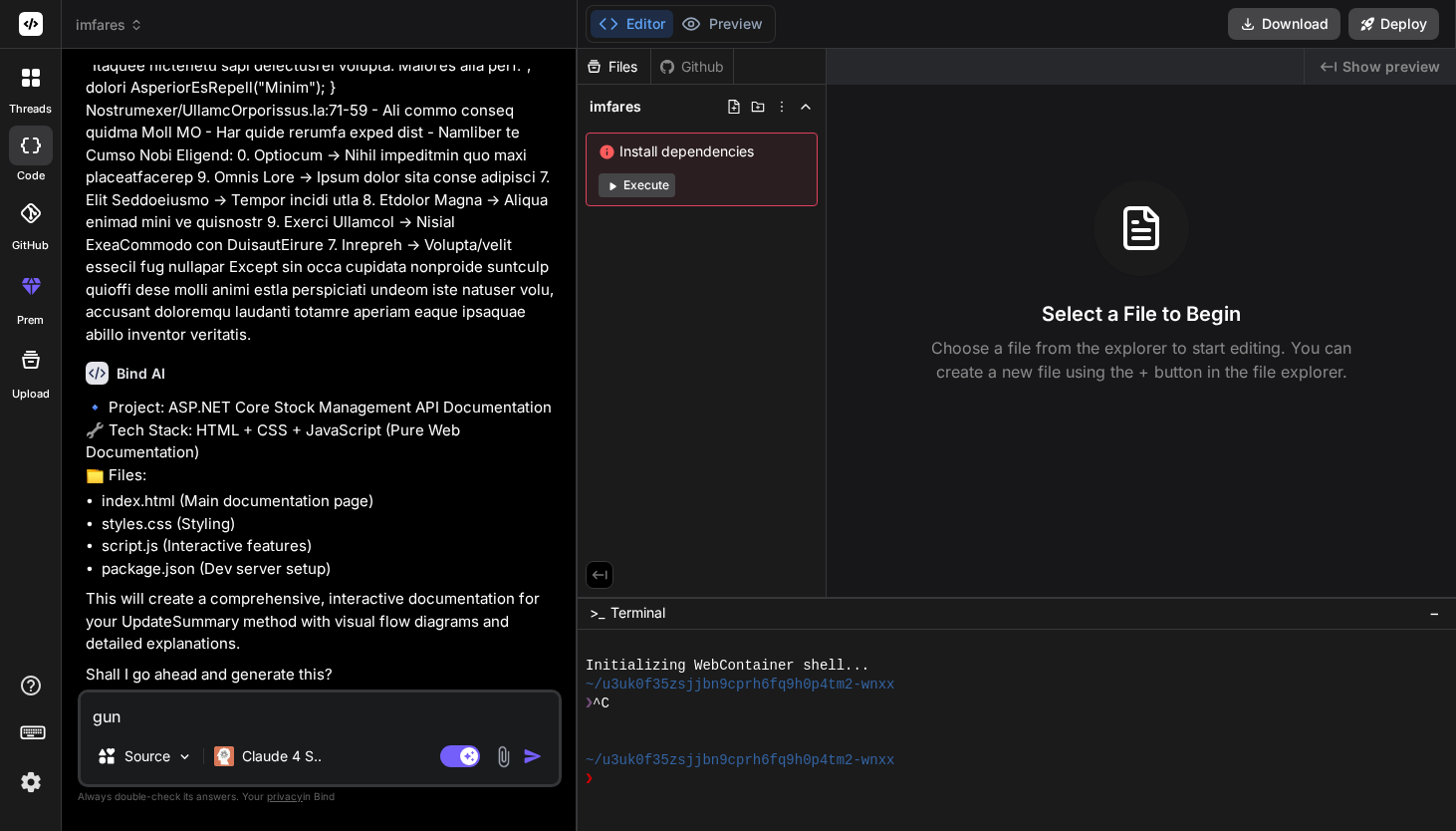type on "guna" 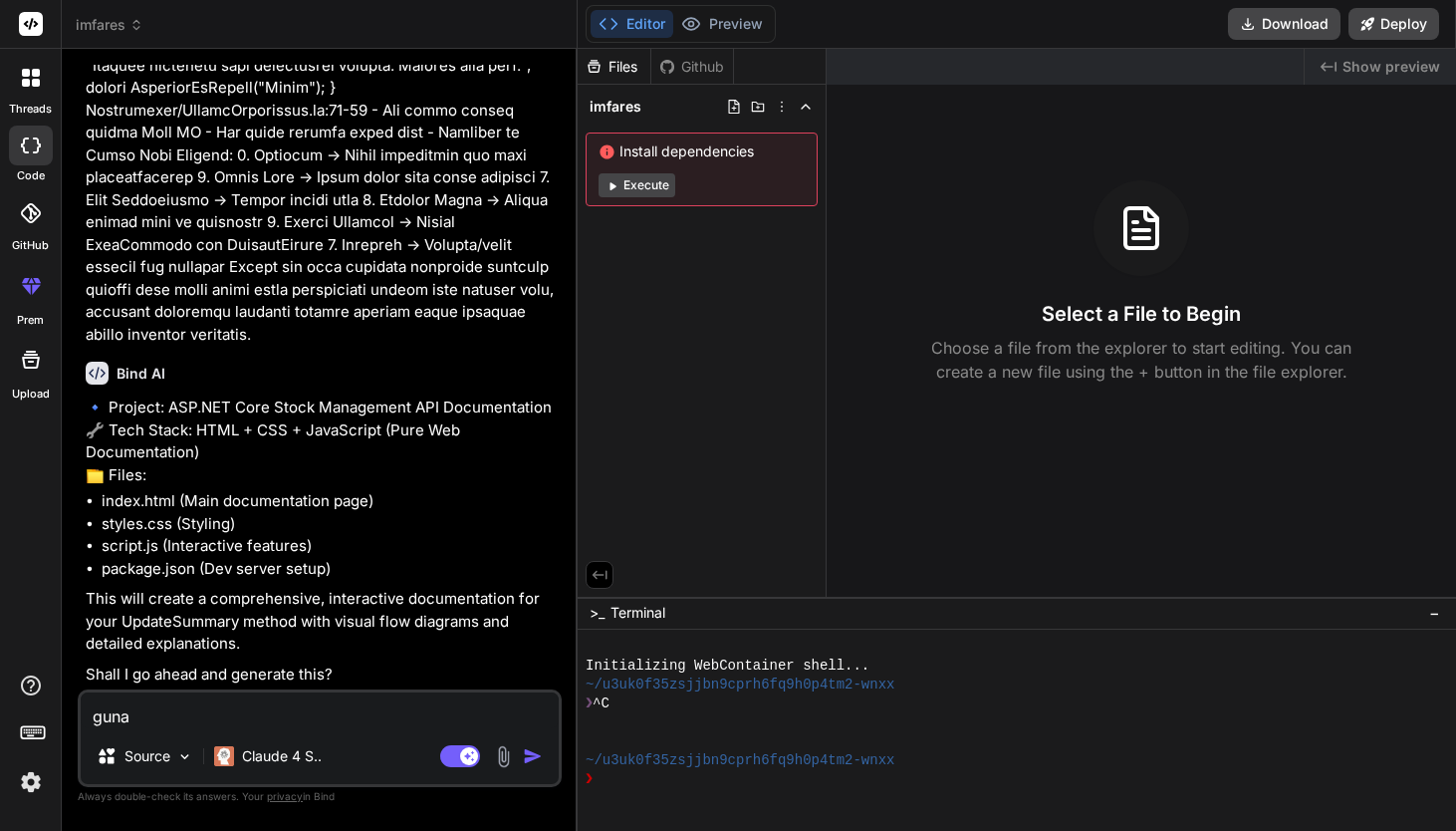 type on "gunak" 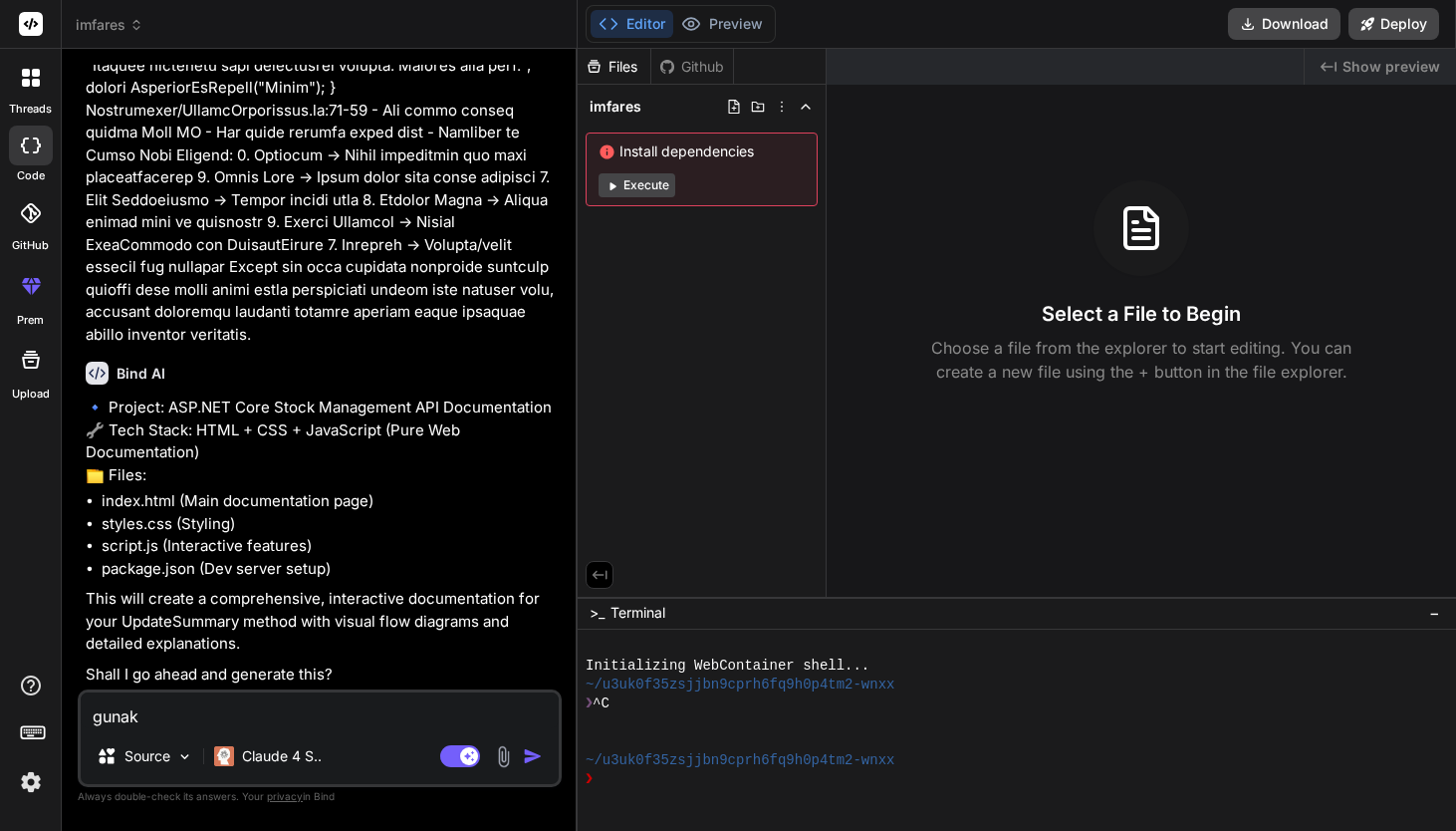 type on "gunaka" 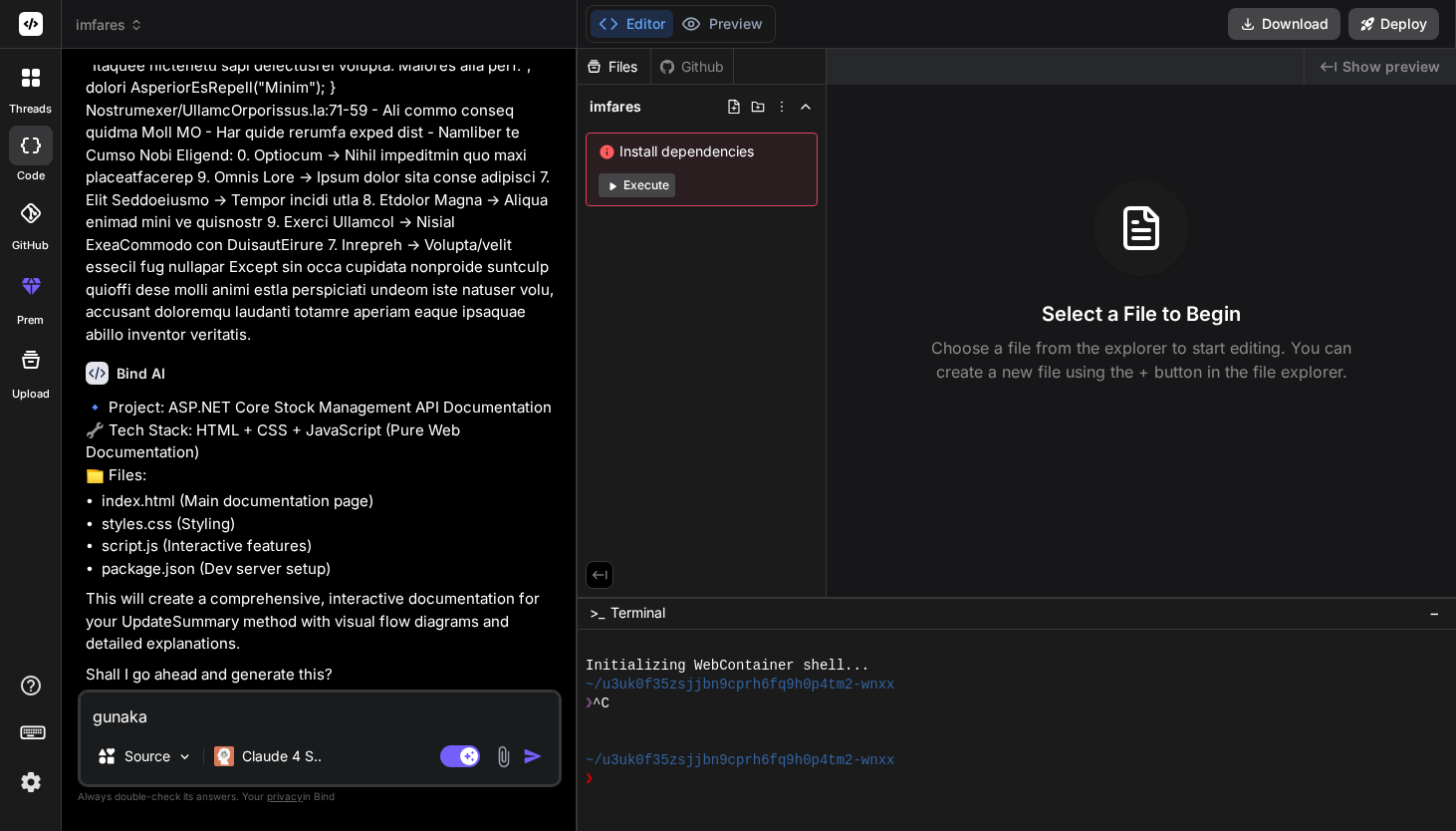 type on "gunakan" 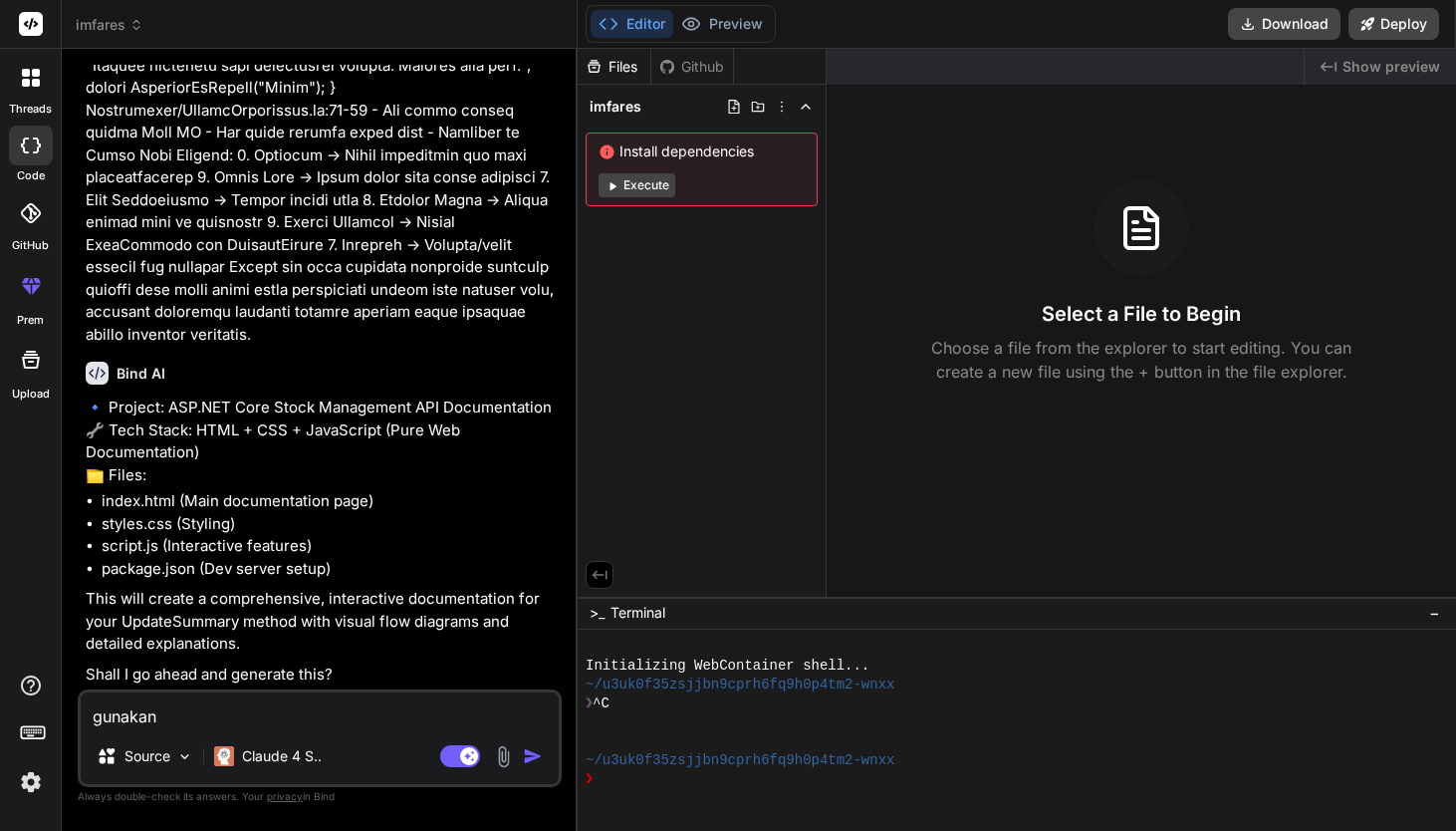 type on "gunakan" 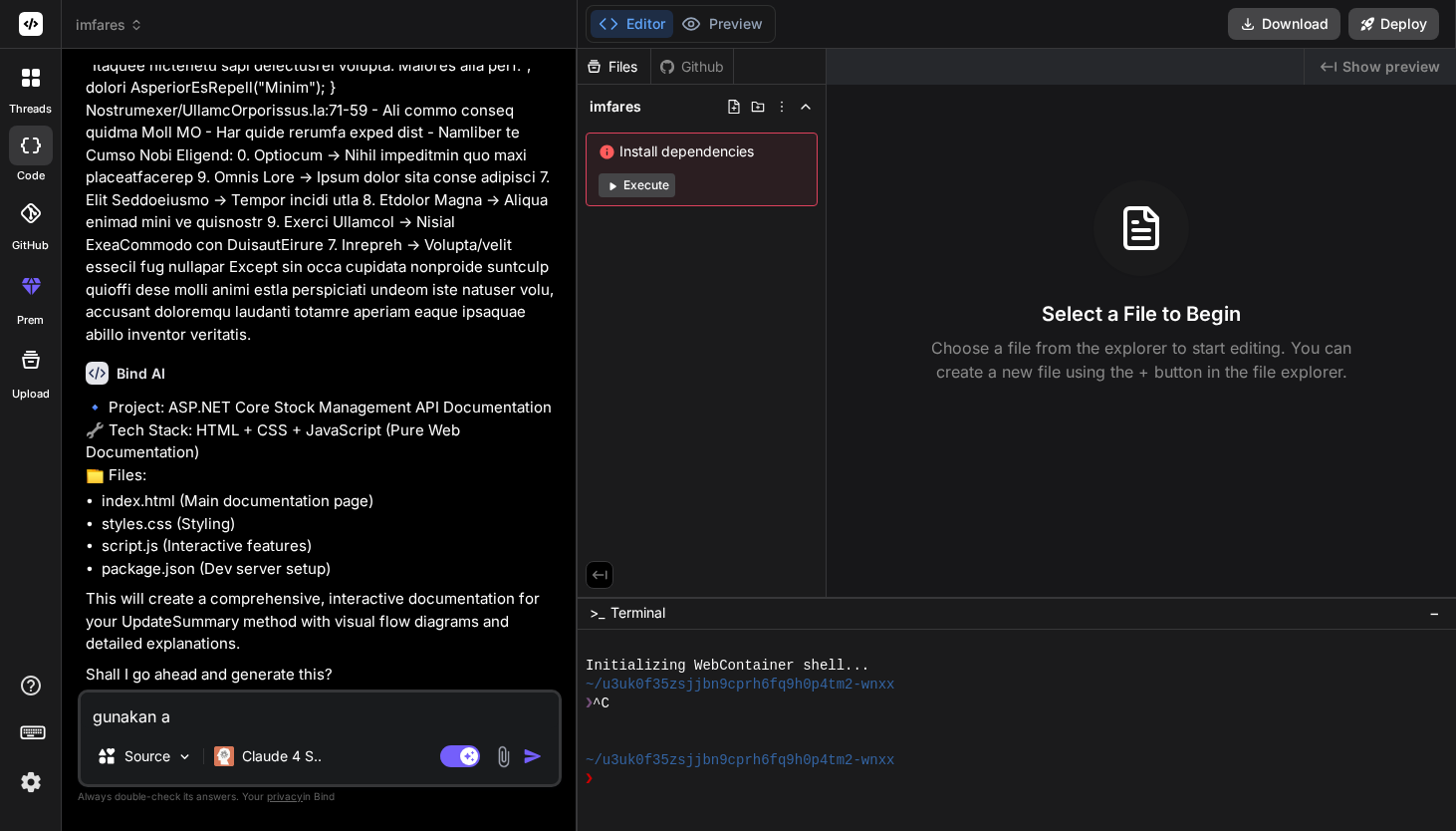 type on "gunakan as" 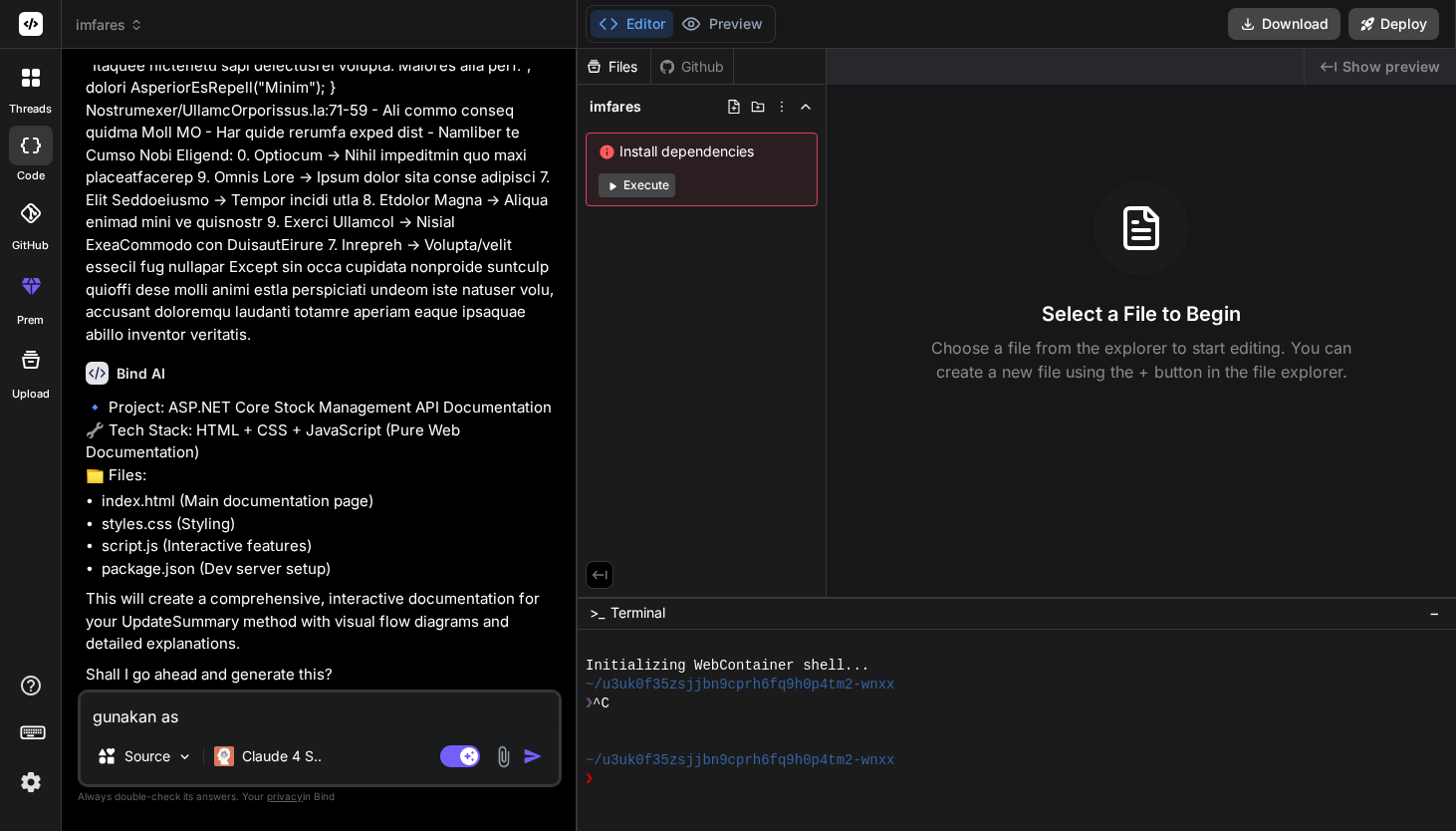 type on "gunakan asp" 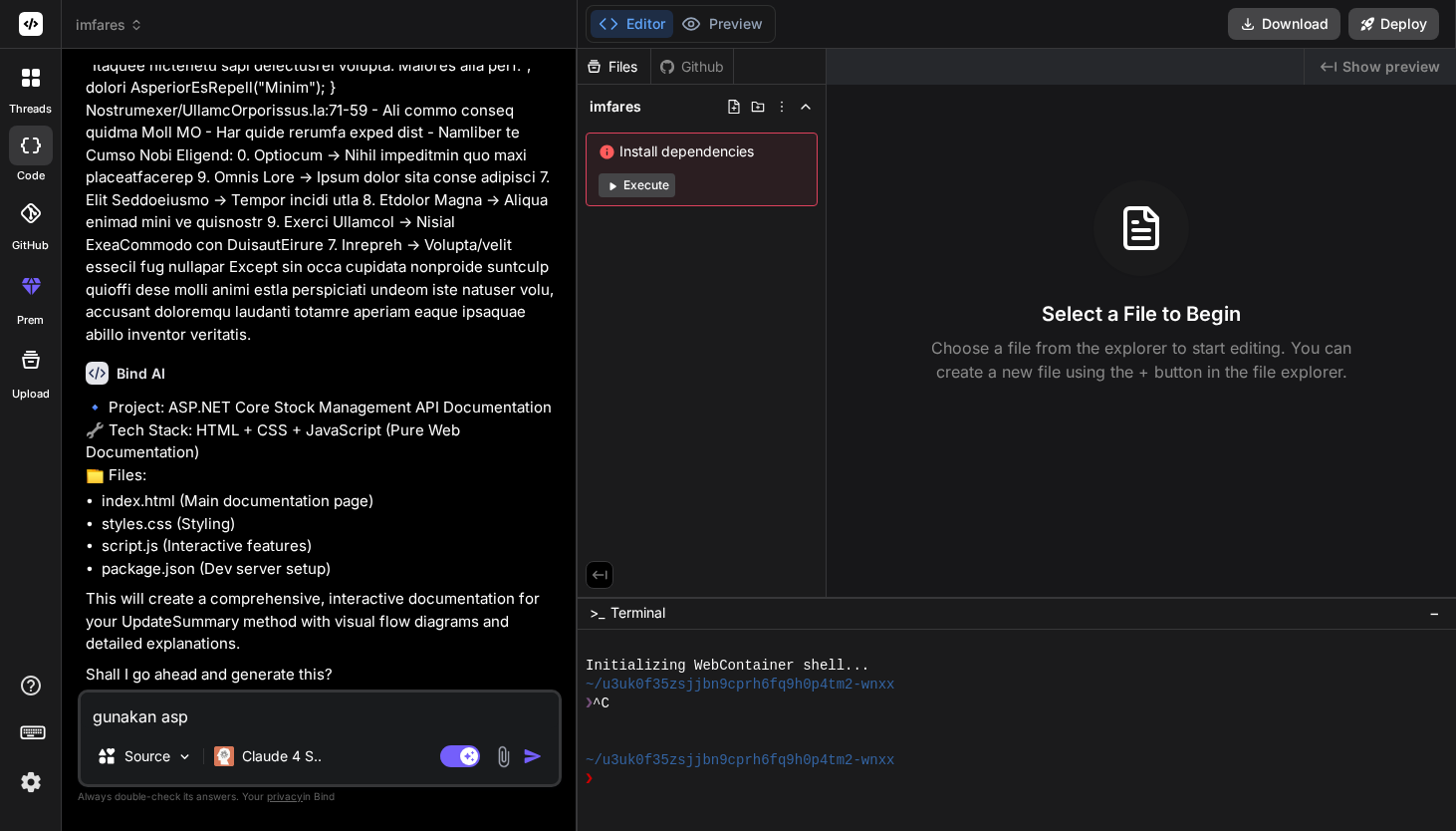type on "gunakan asp." 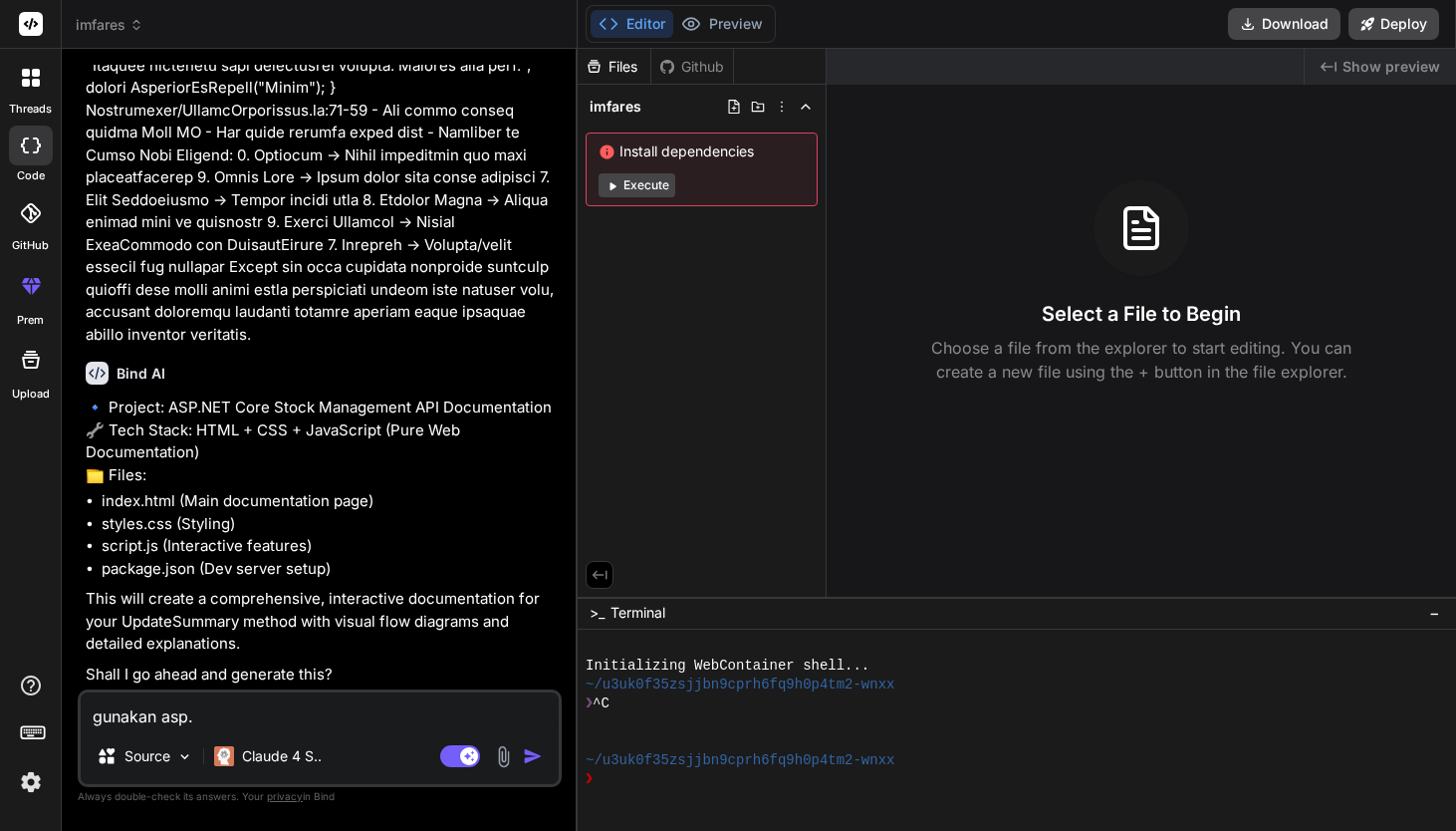 type on "x" 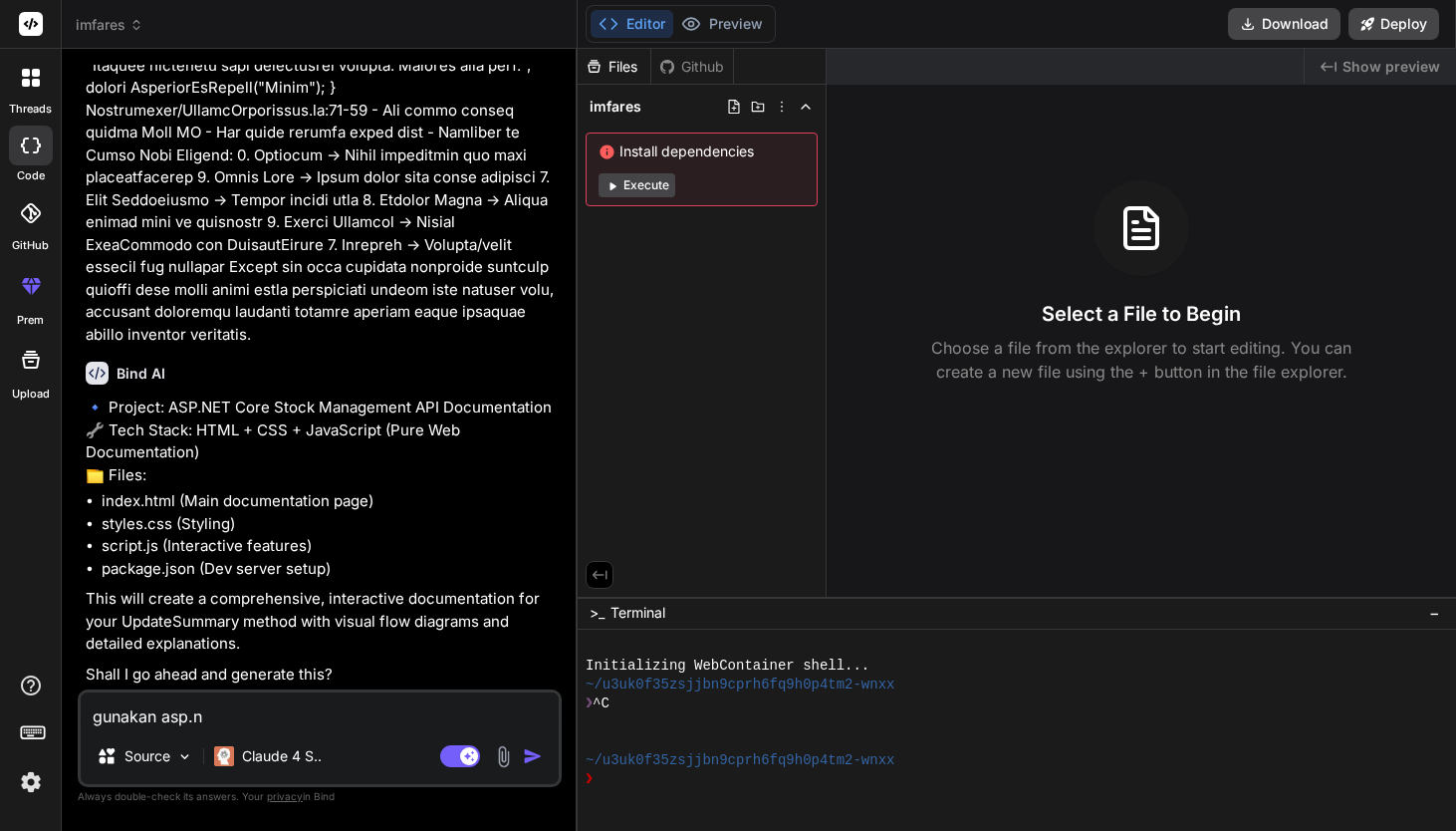 type on "gunakan asp.ne" 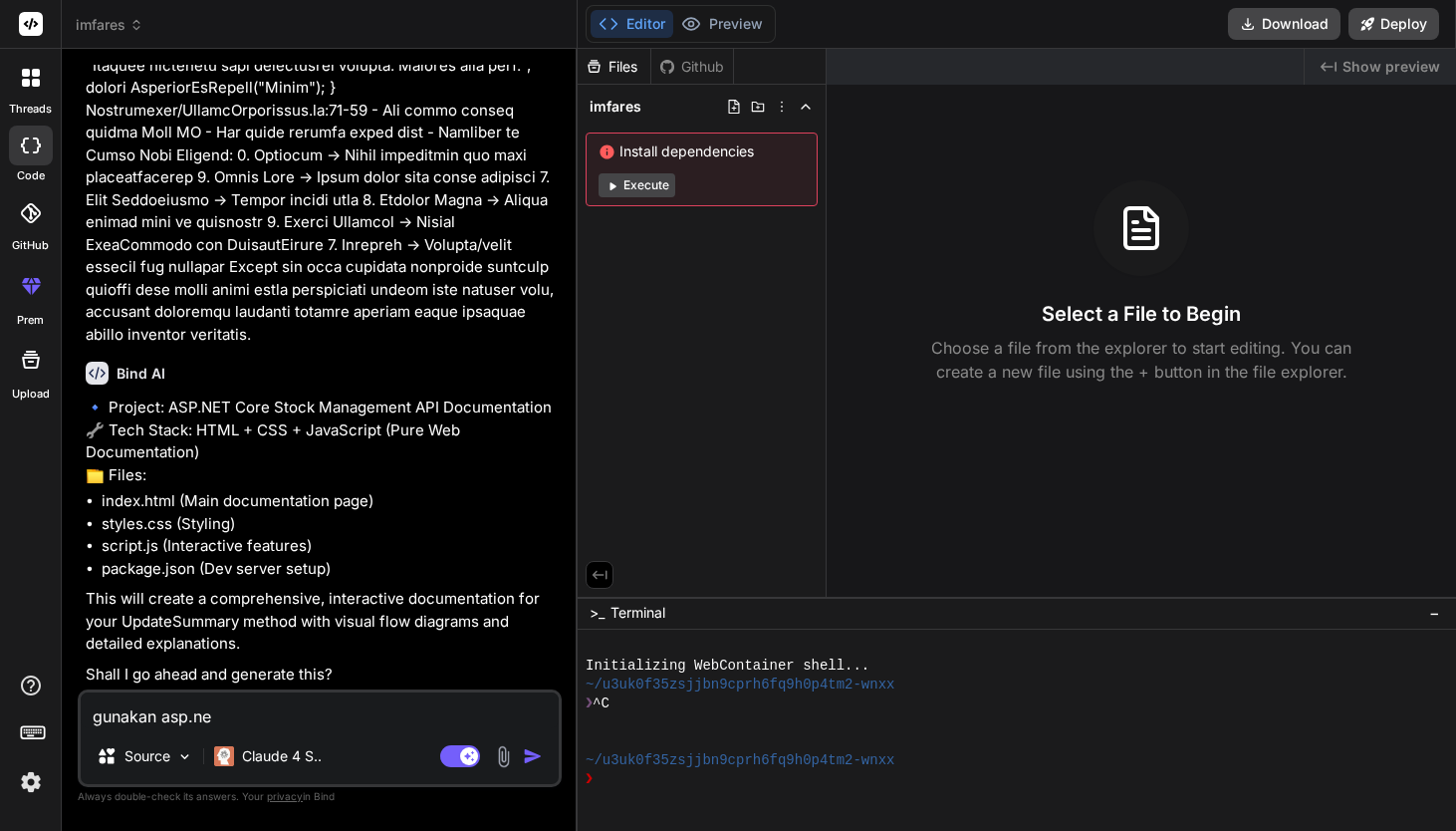 type on "gunakan asp.net" 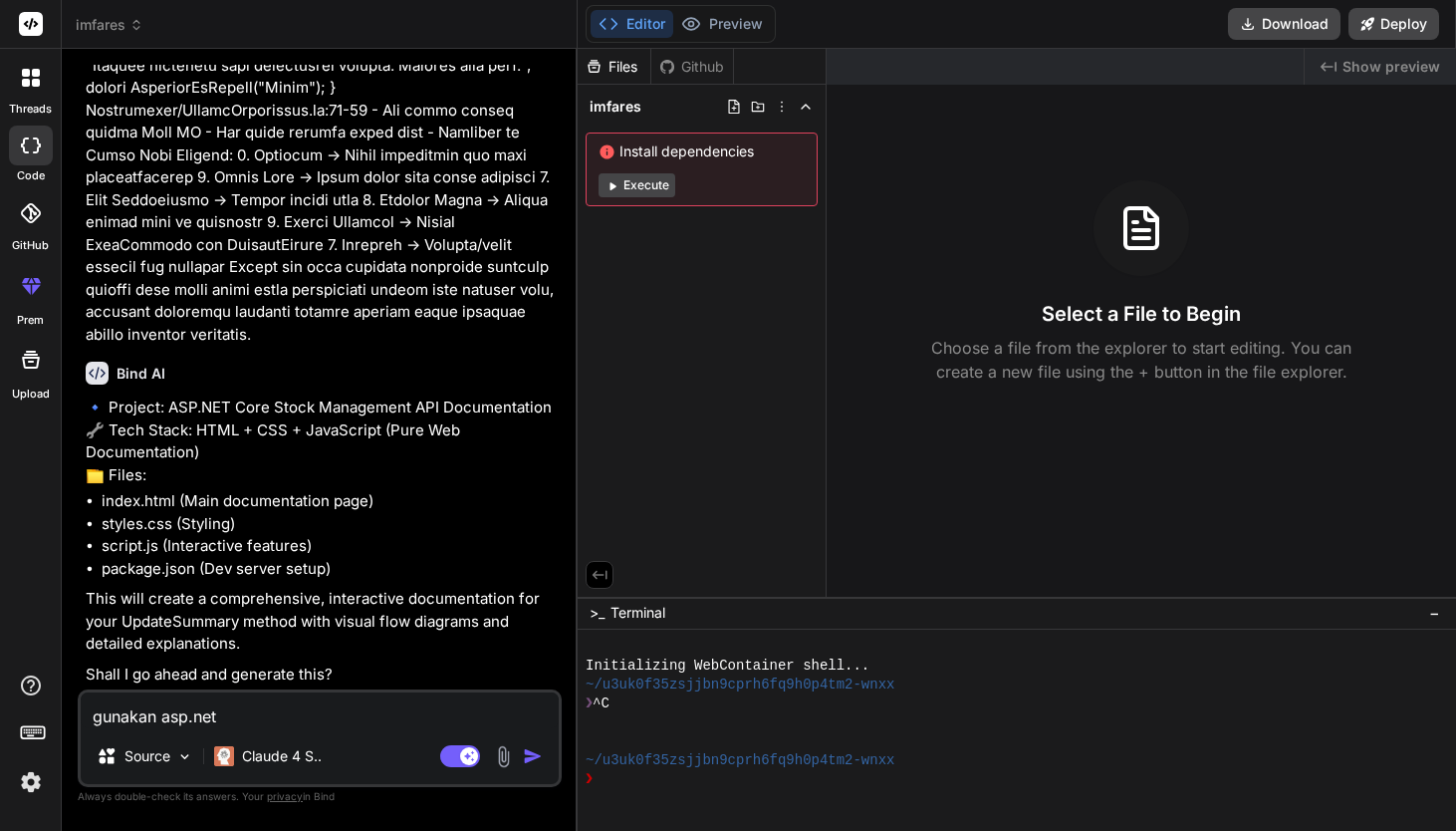 type on "gunakan asp.net" 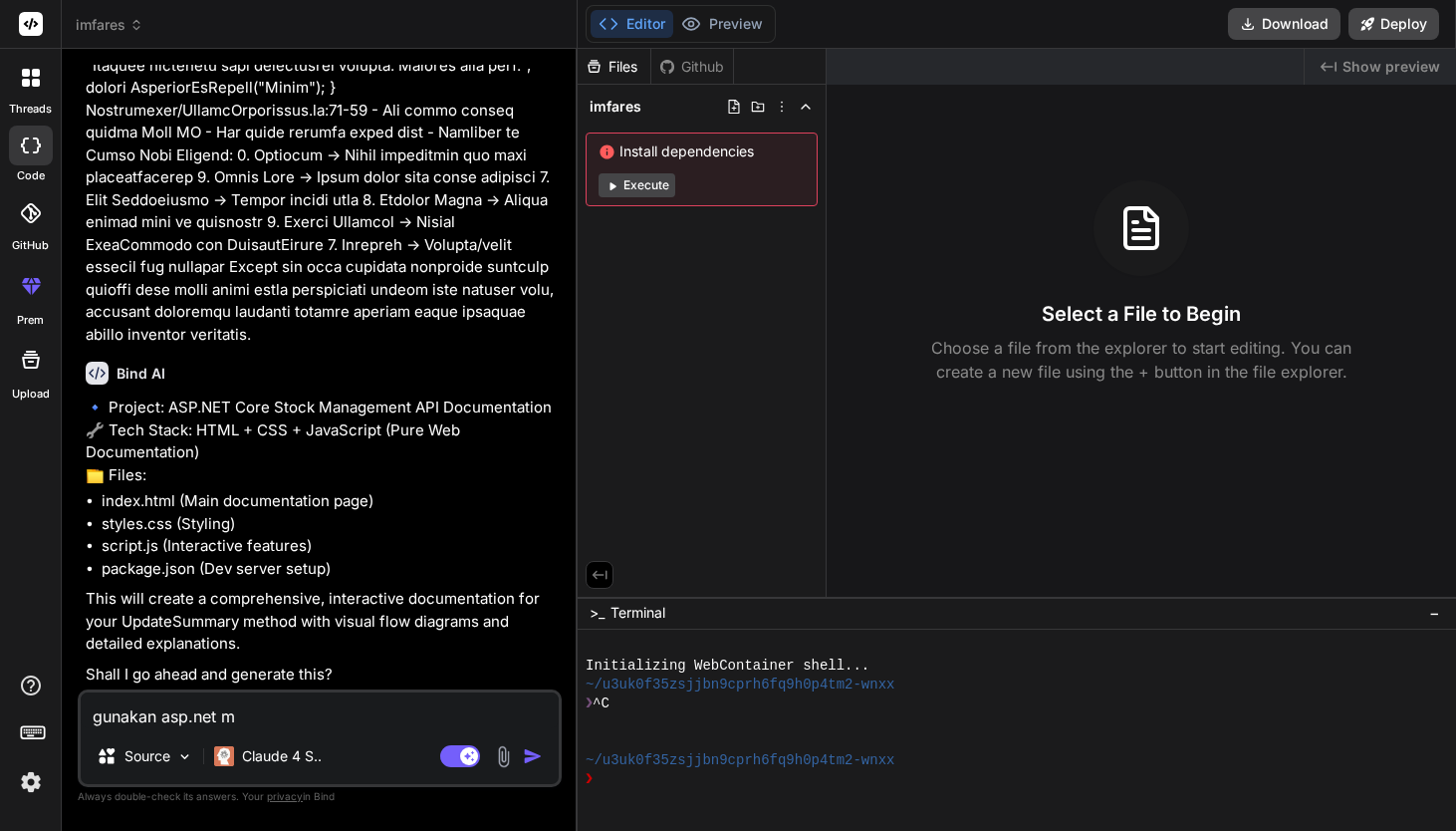type on "gunakan asp.net mv" 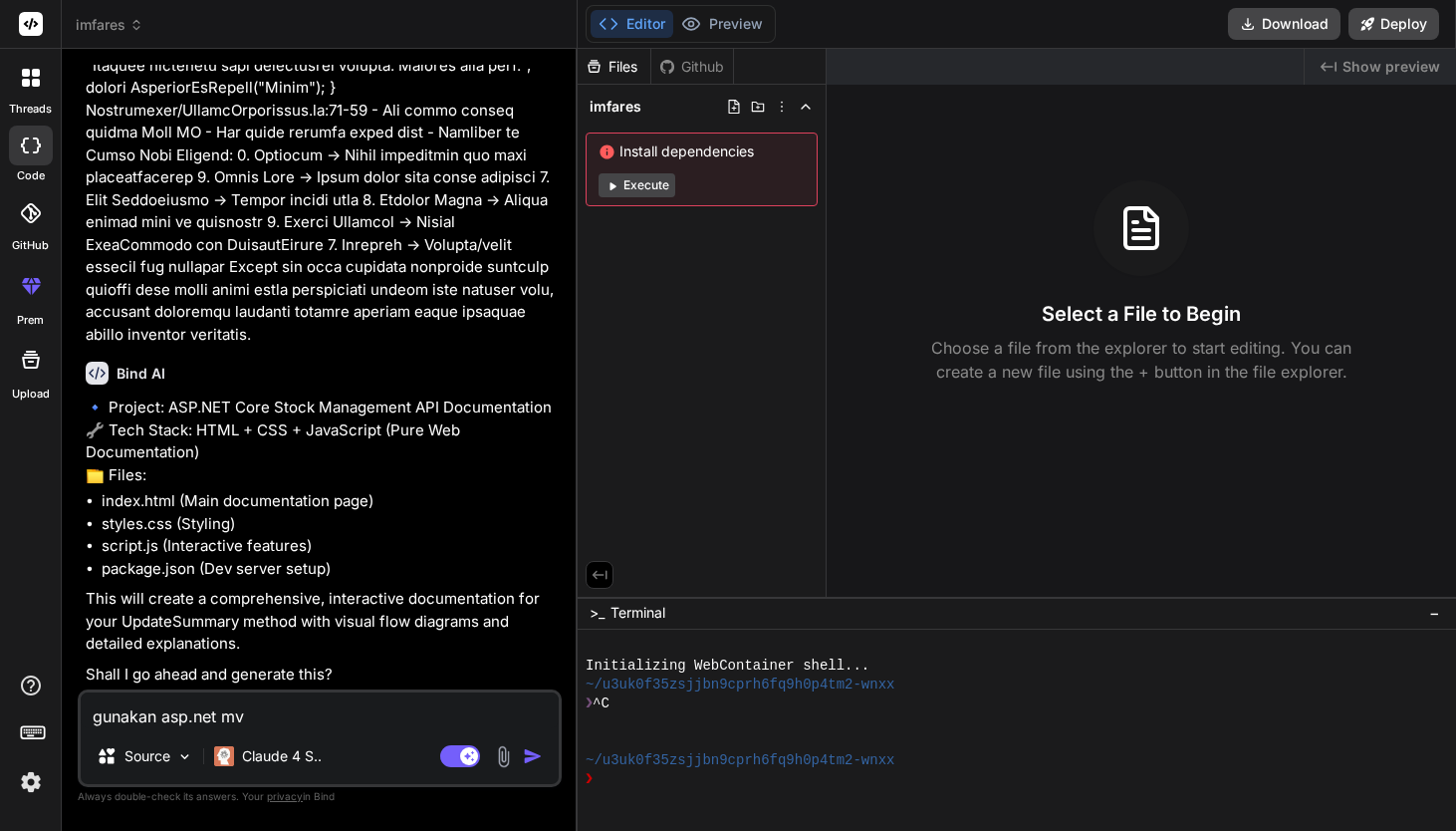 type on "gunakan asp.net mvc" 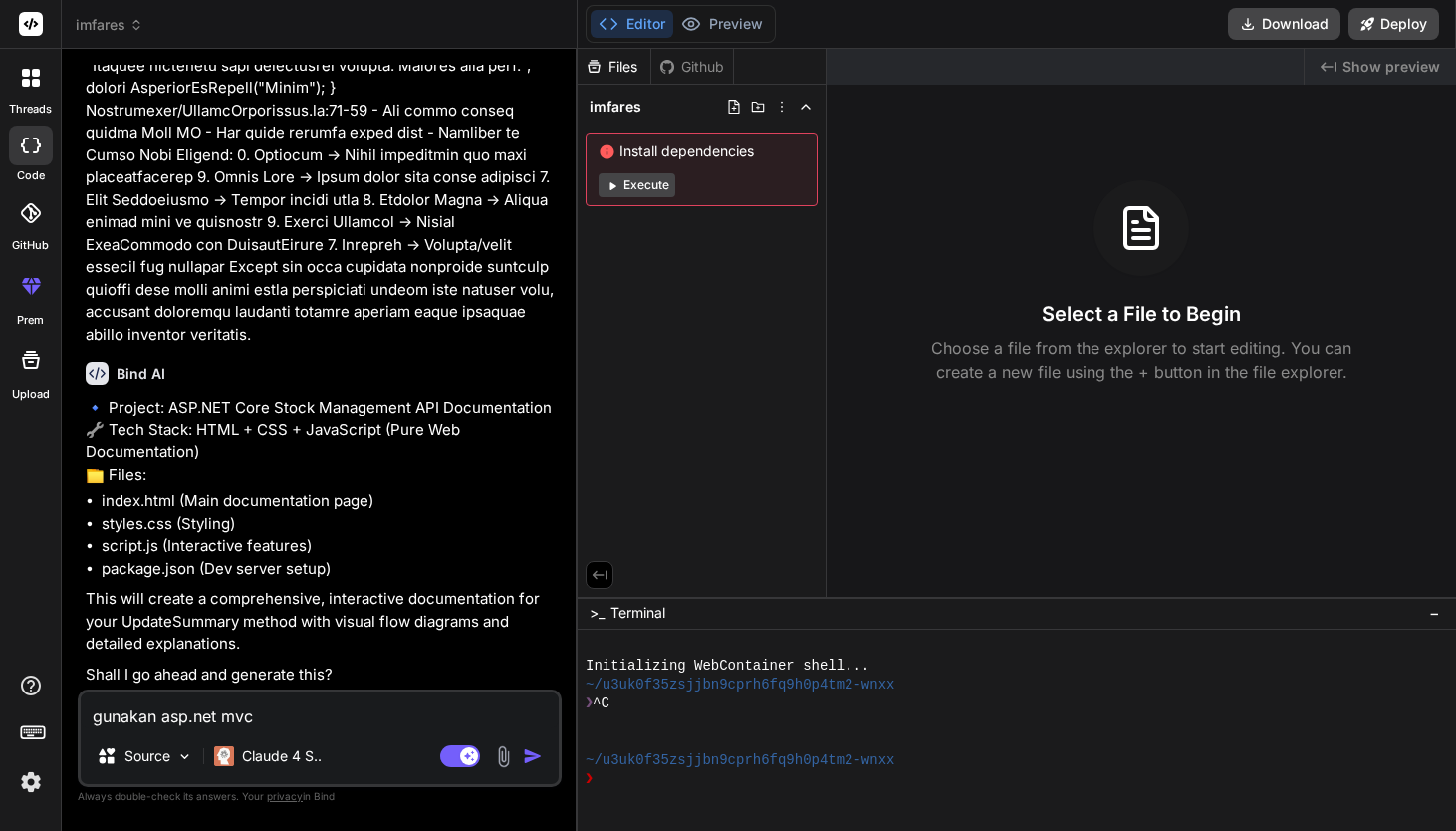 type on "x" 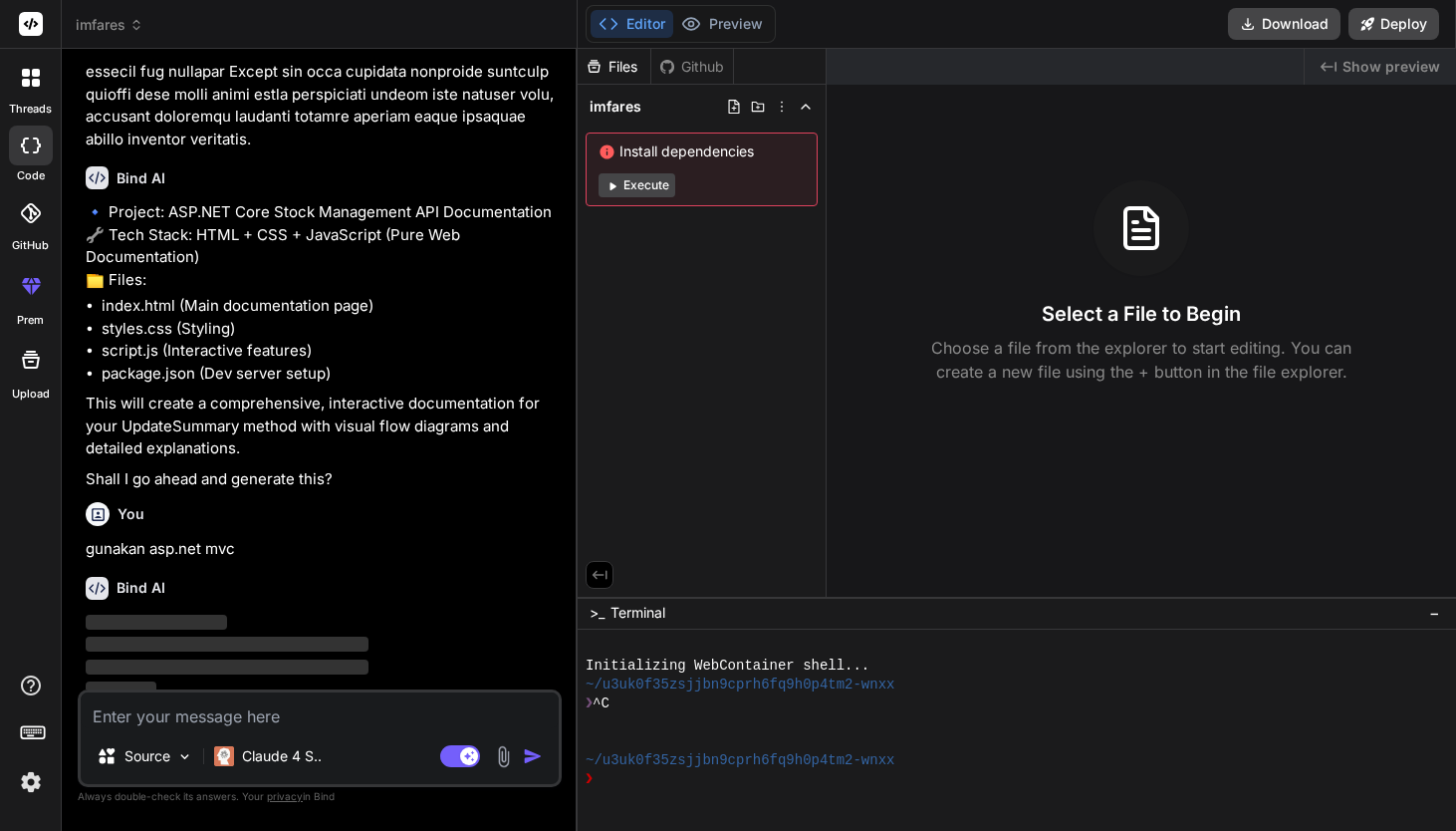 scroll, scrollTop: 1807, scrollLeft: 0, axis: vertical 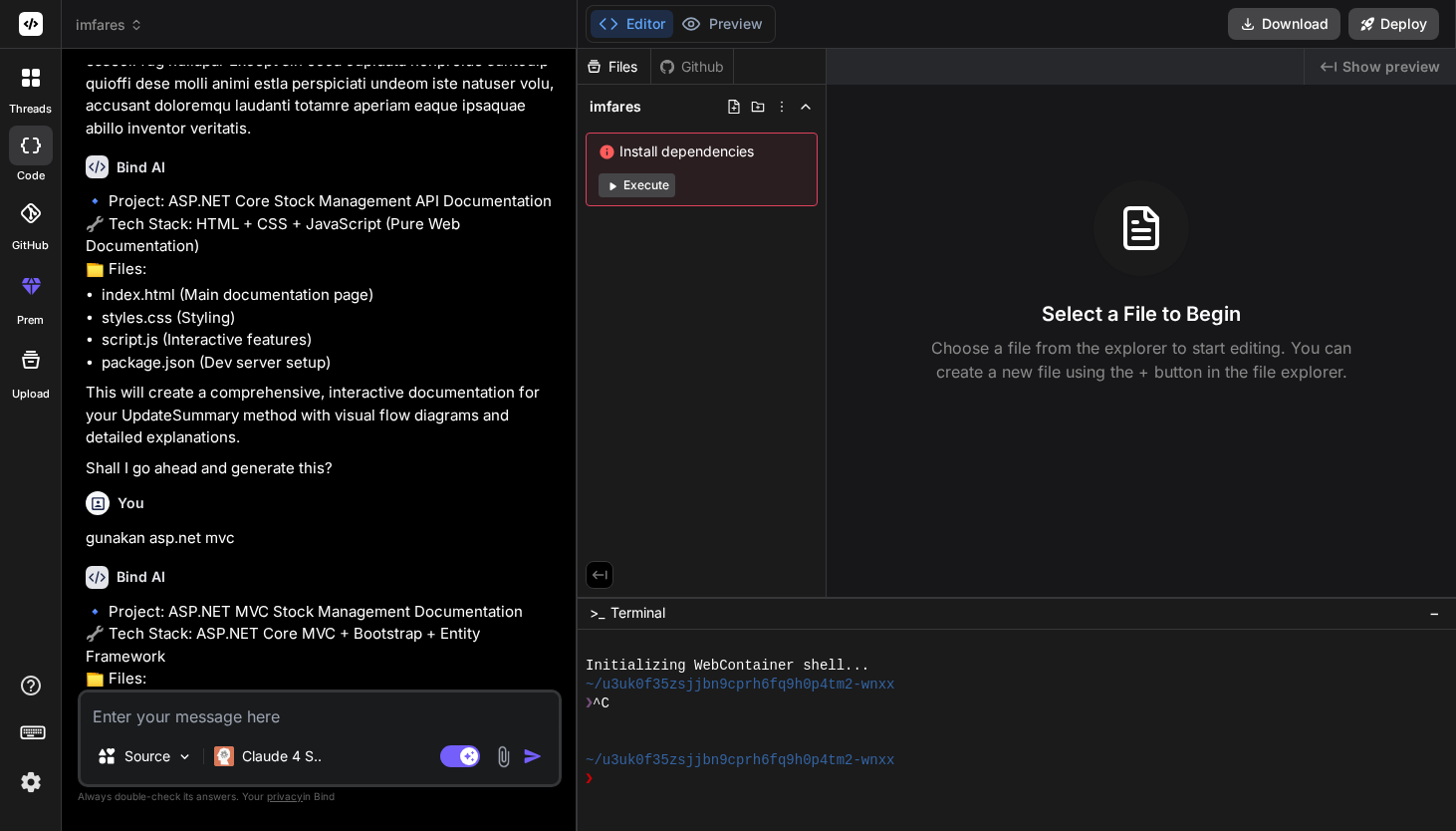 type on "x" 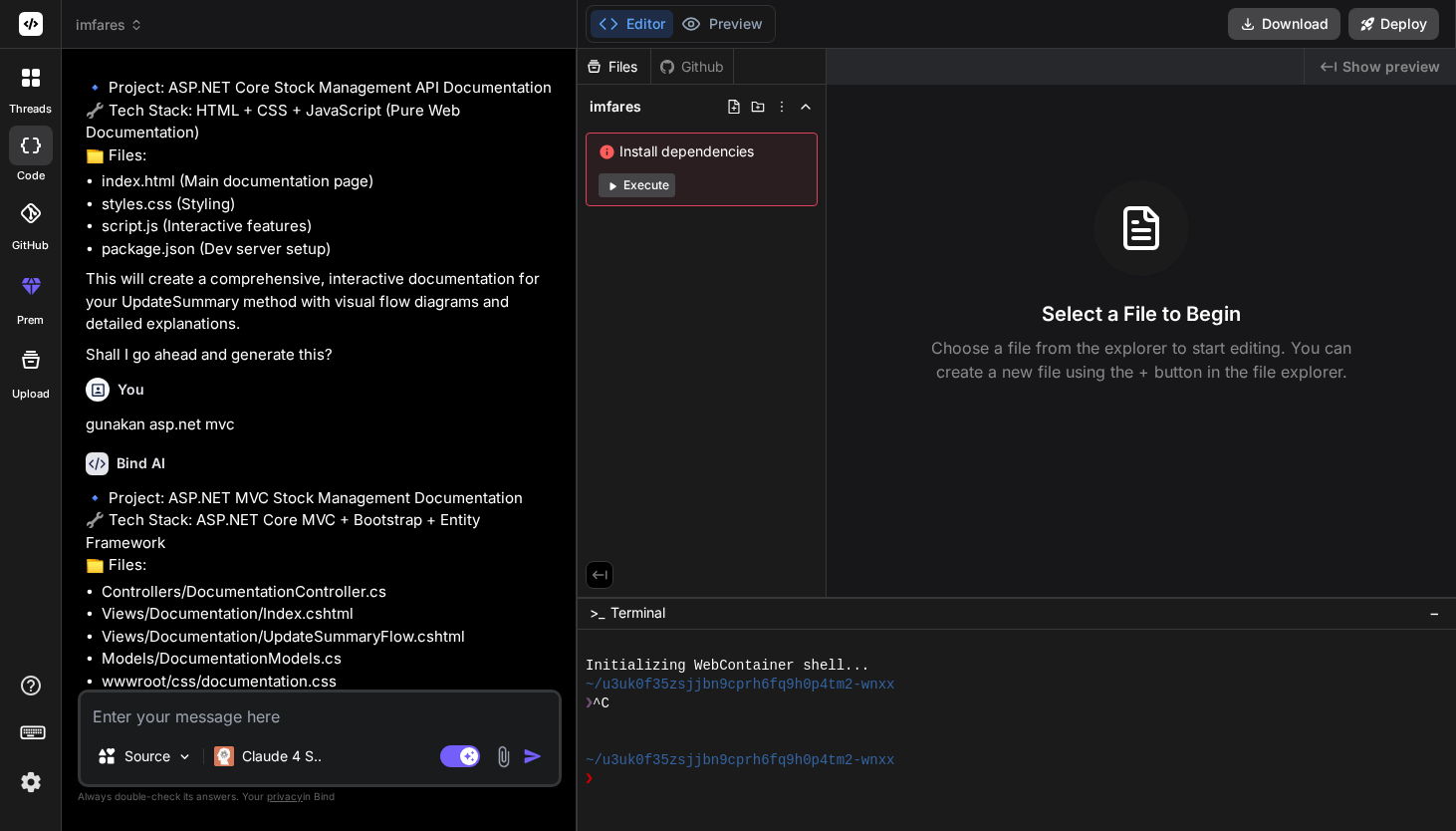 scroll, scrollTop: 2123, scrollLeft: 0, axis: vertical 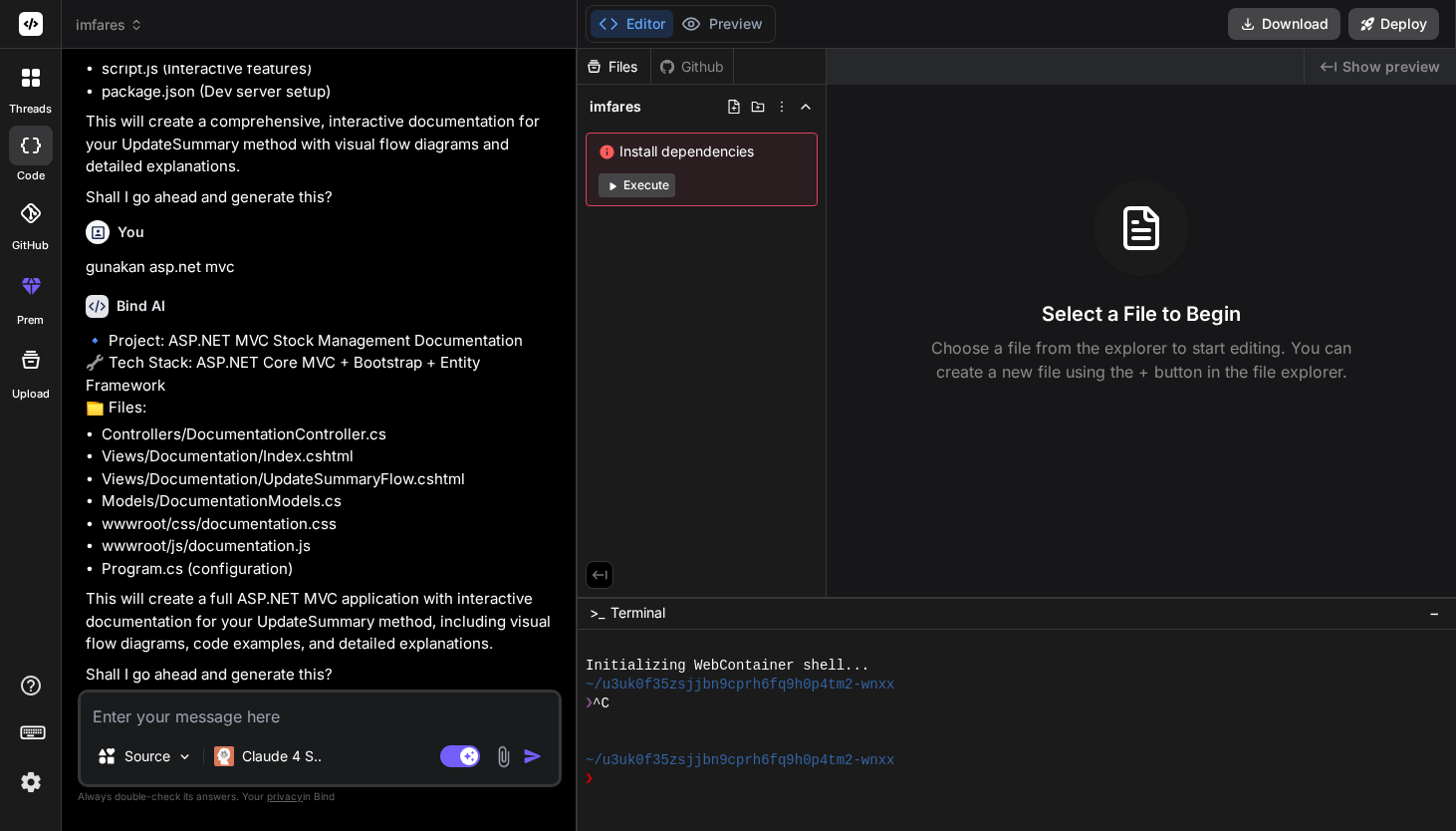 type on "y" 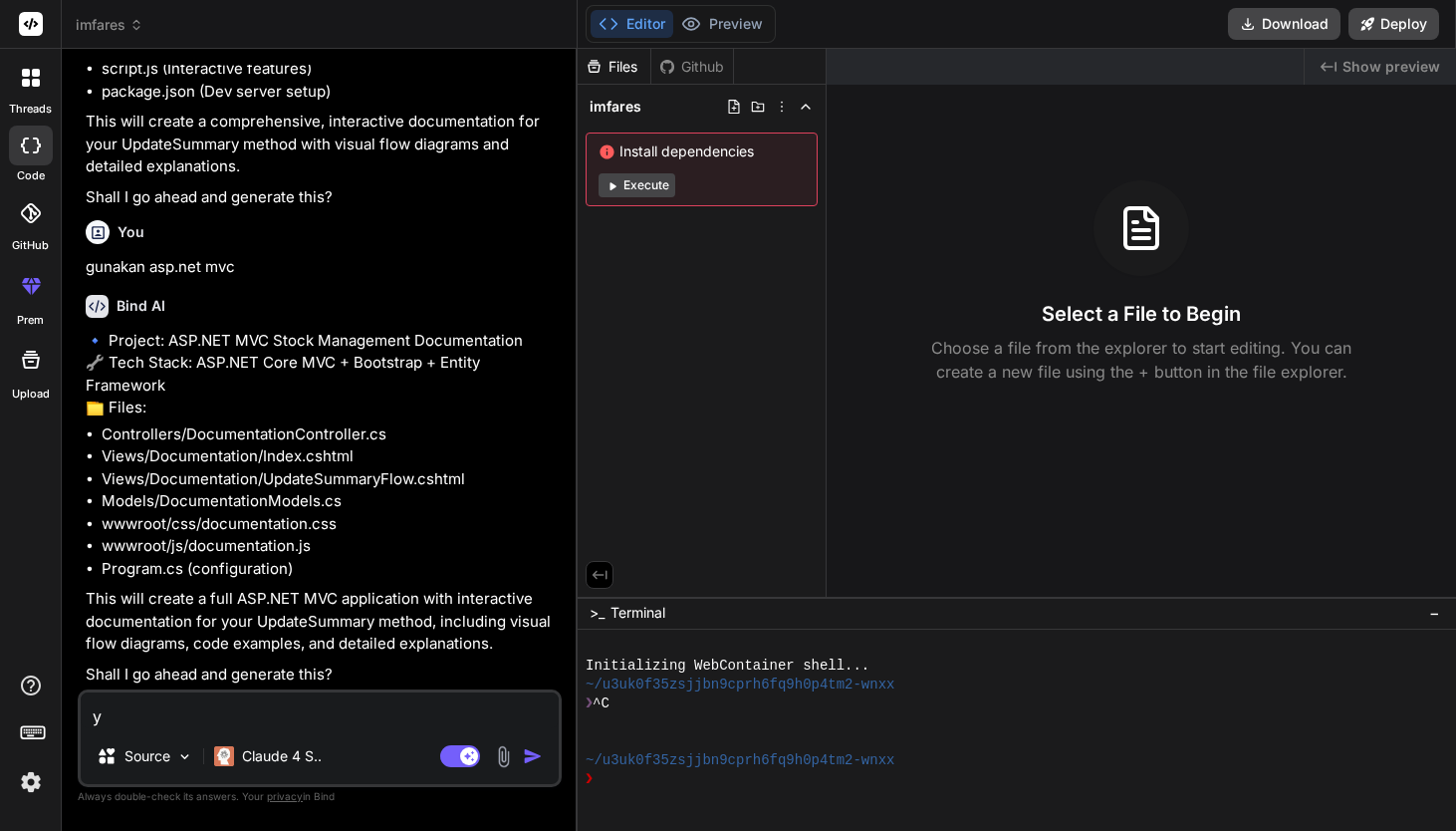 type on "ye" 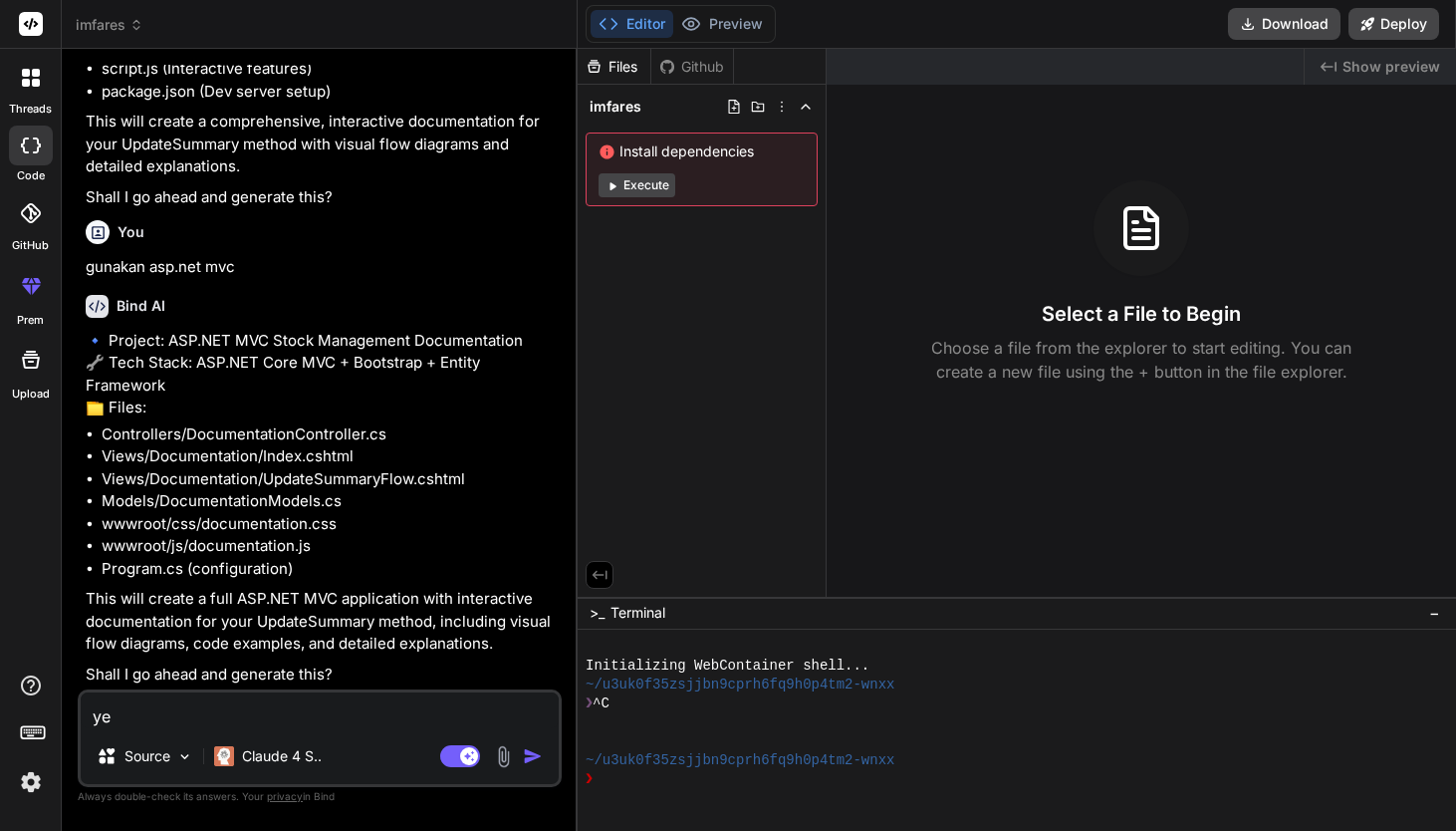 type on "yes" 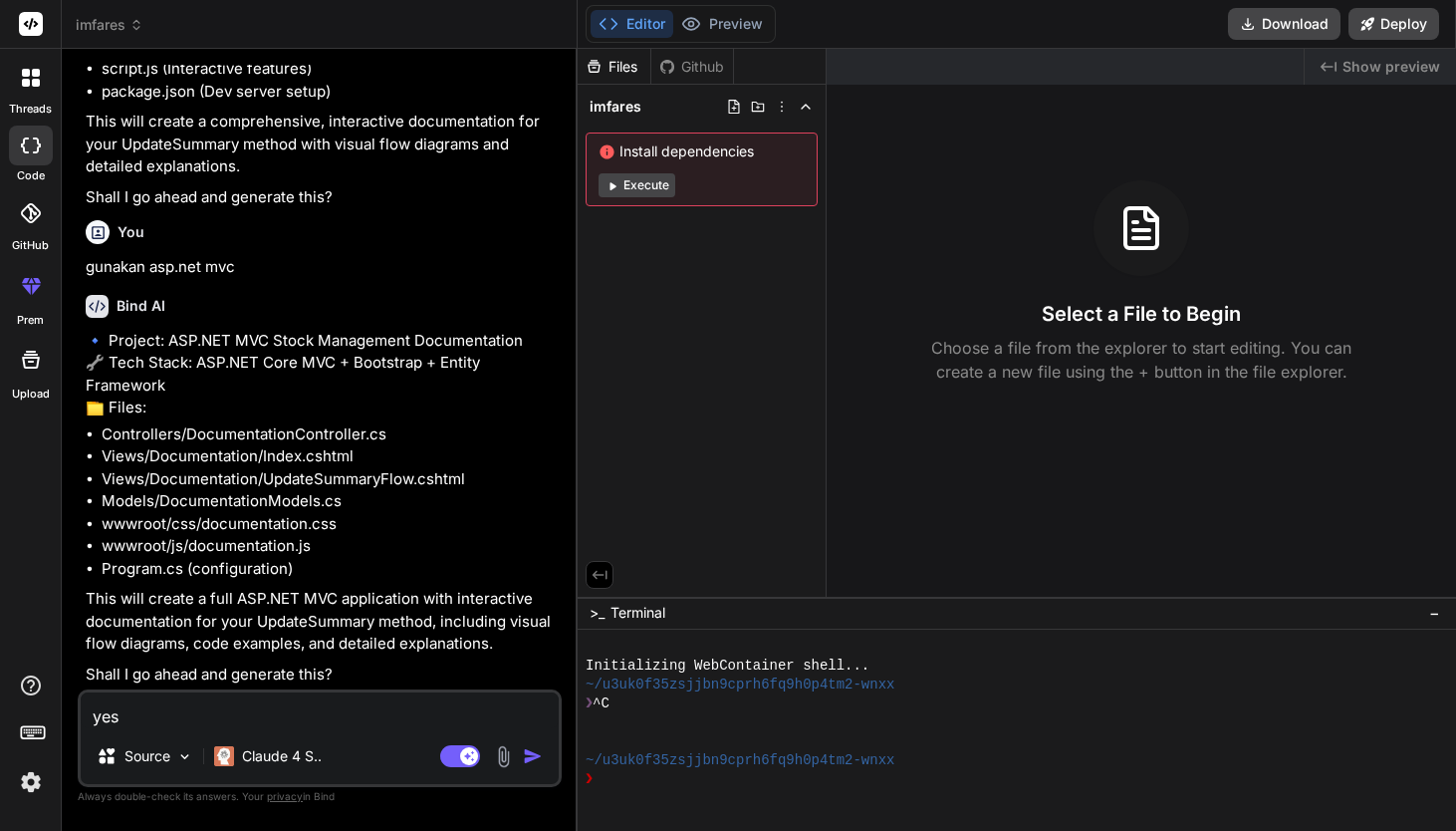 type on "x" 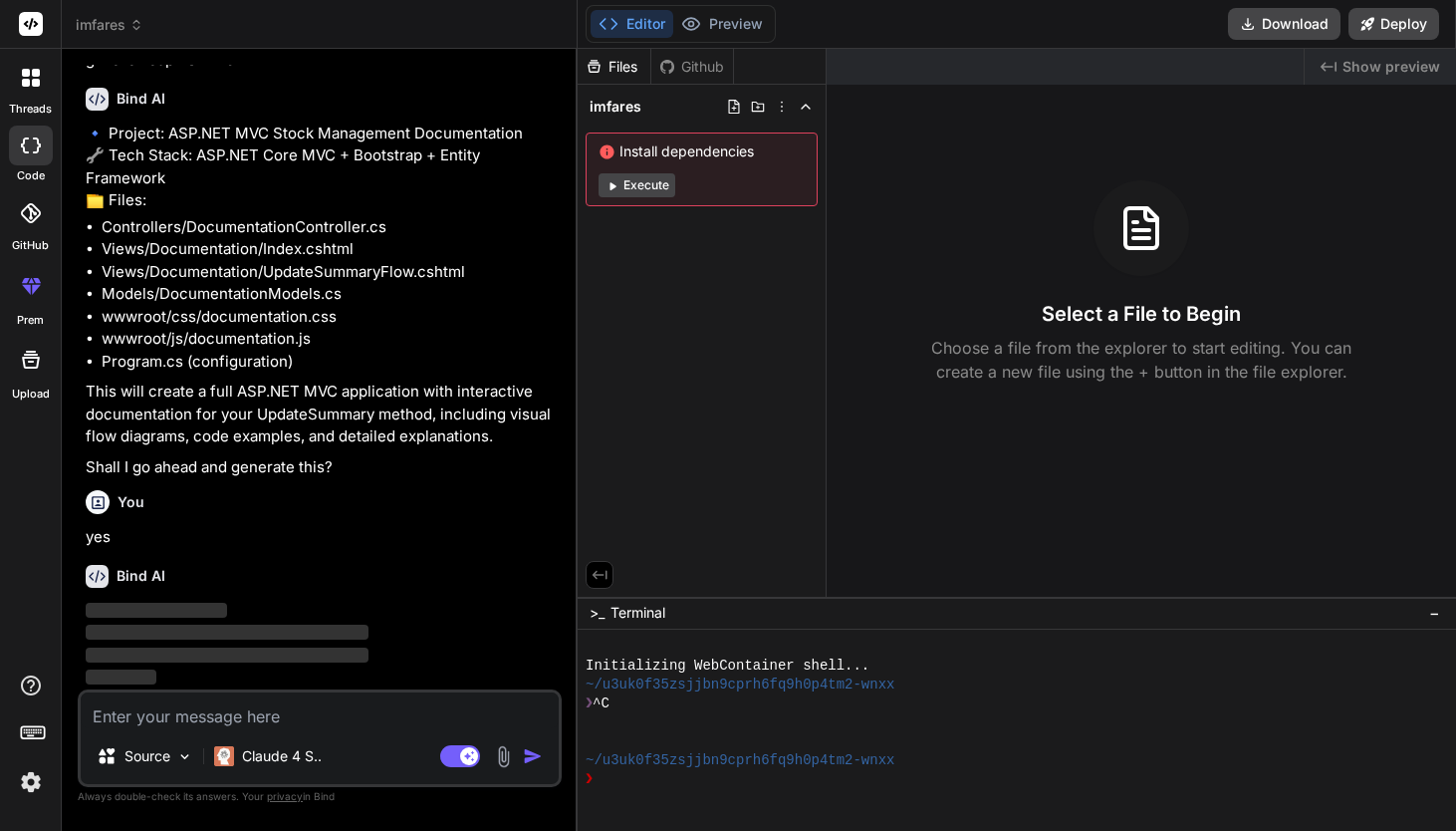 scroll, scrollTop: 2330, scrollLeft: 0, axis: vertical 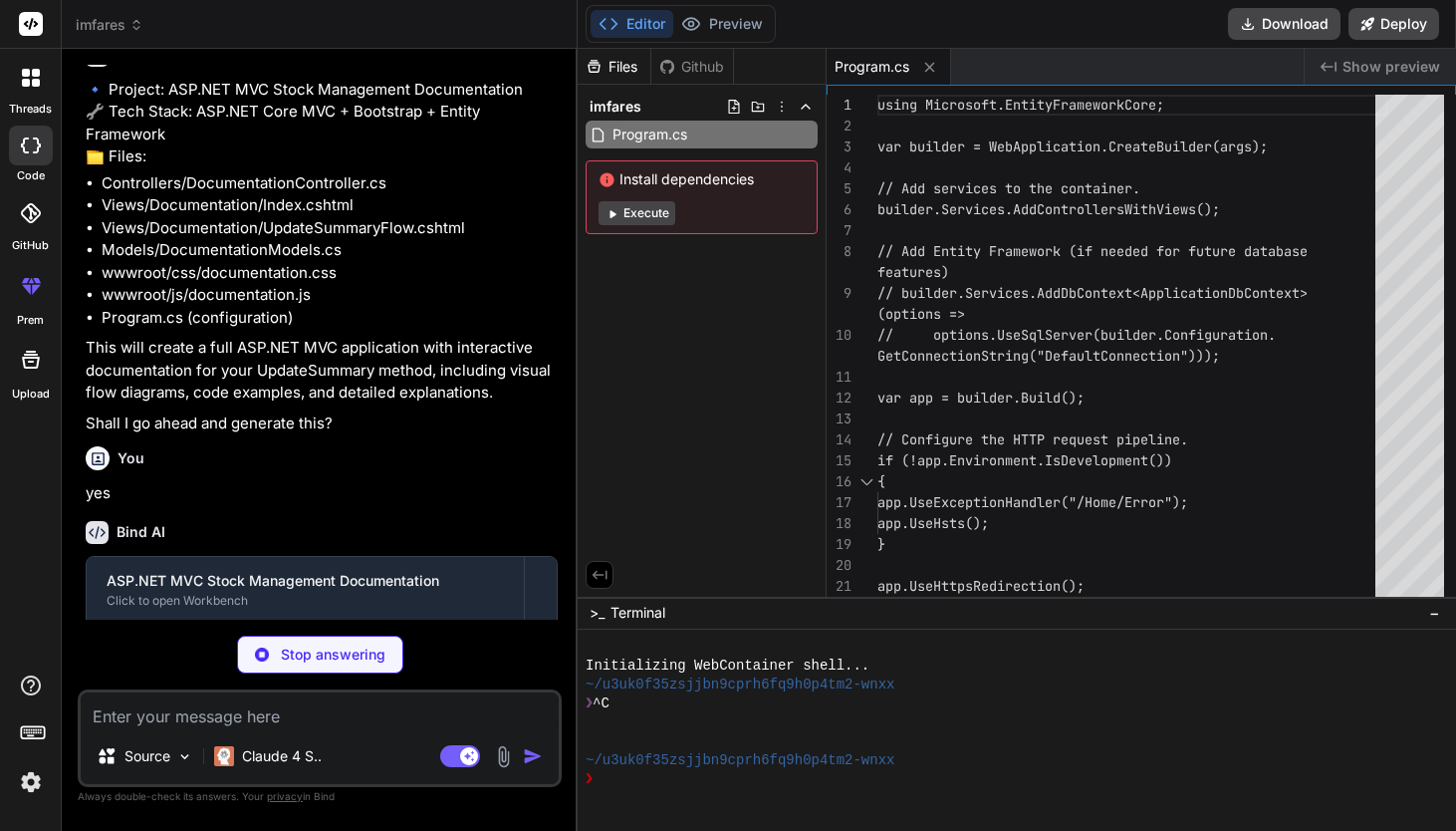 type on "x" 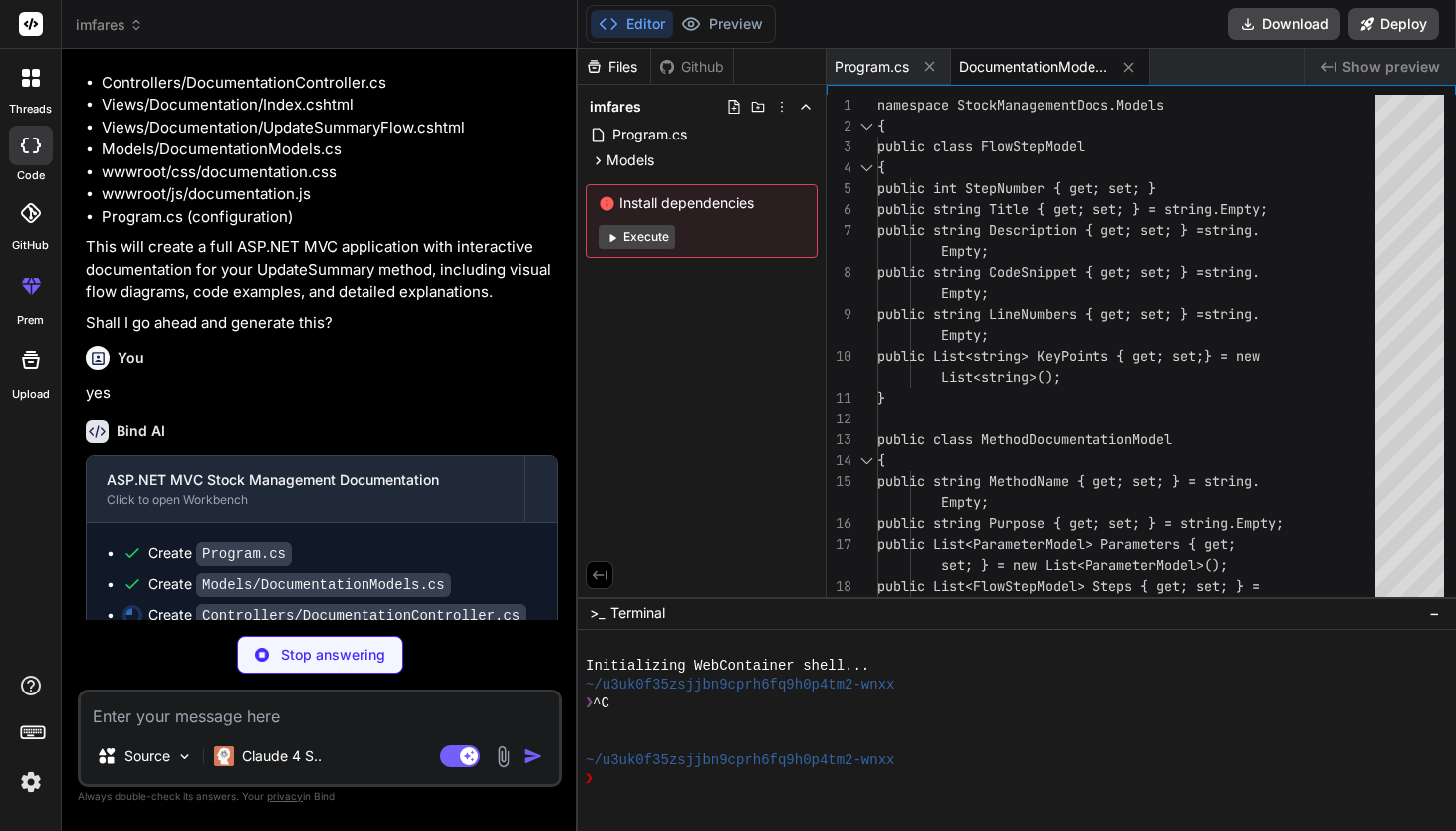 scroll, scrollTop: 2428, scrollLeft: 0, axis: vertical 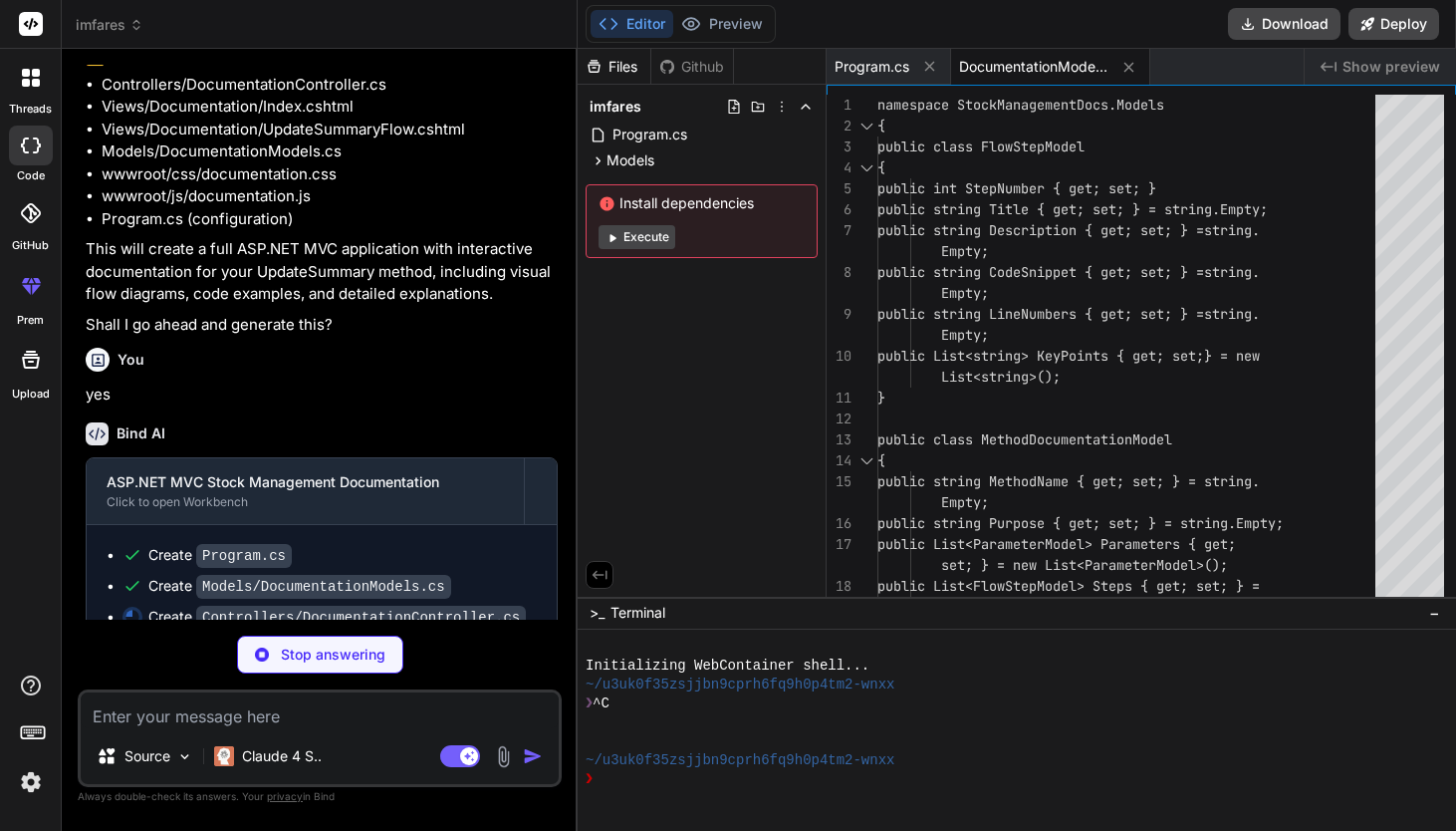 click on "Stop answering" at bounding box center [320, 655] 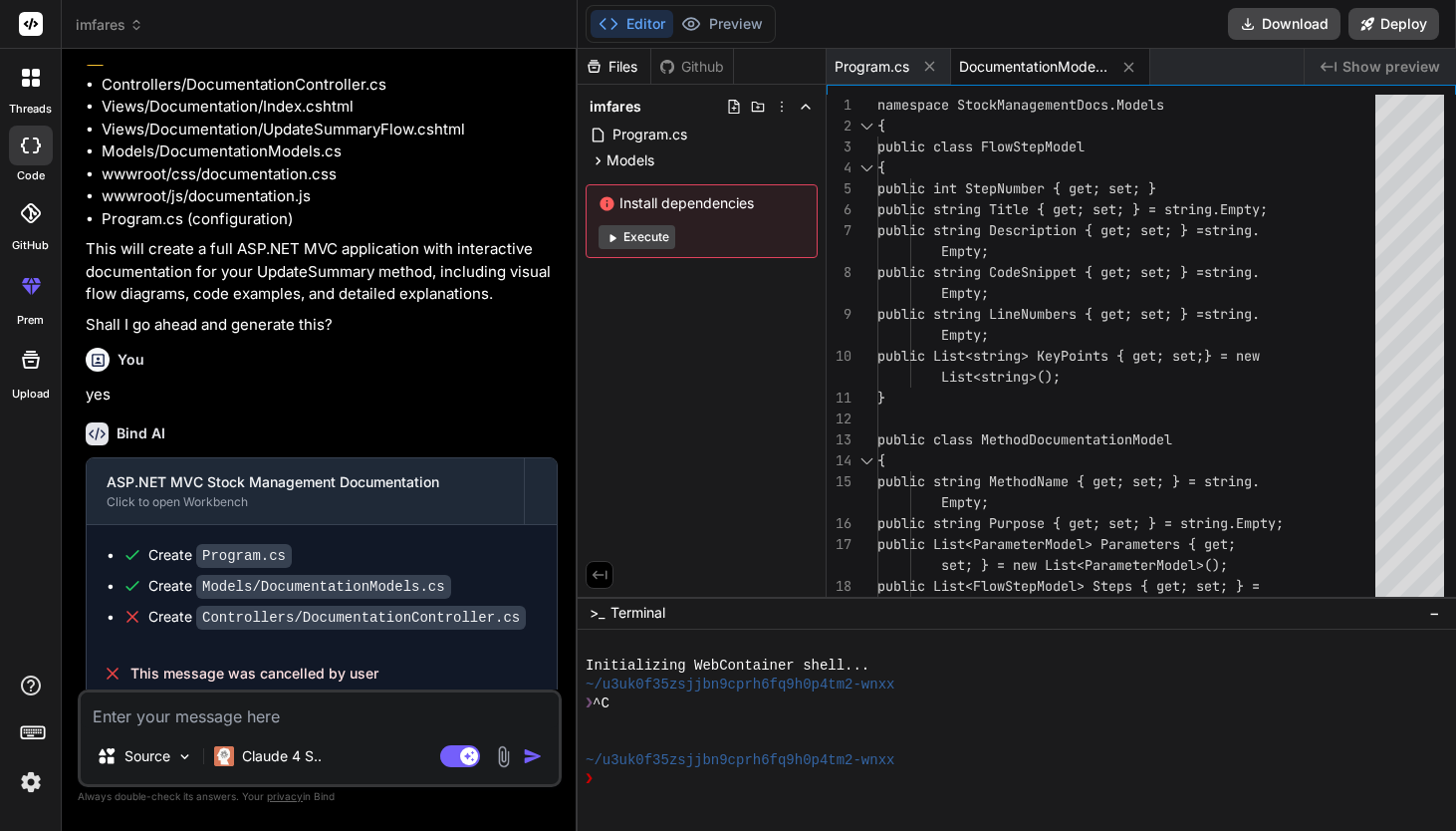 scroll, scrollTop: 2482, scrollLeft: 0, axis: vertical 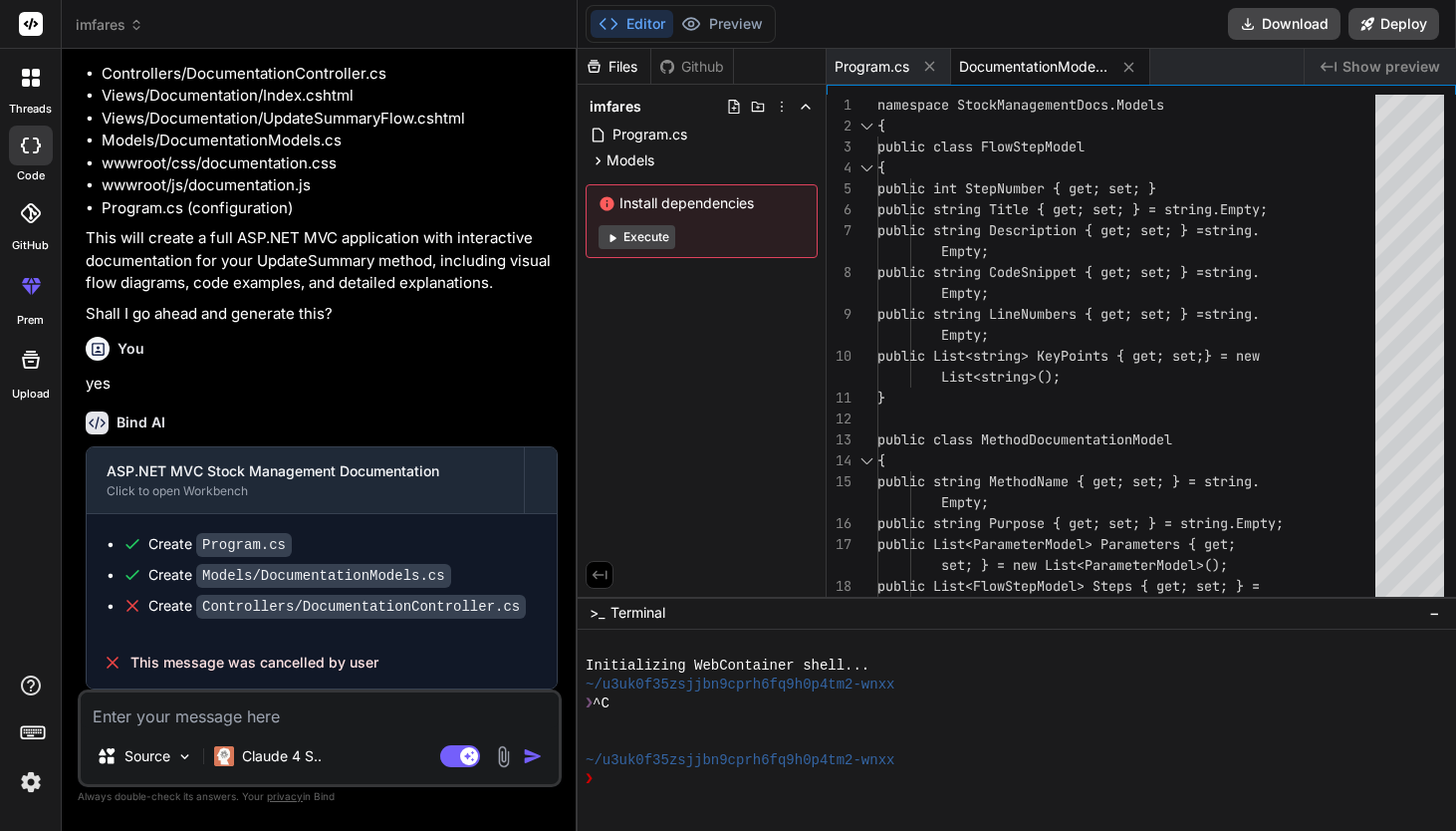 click 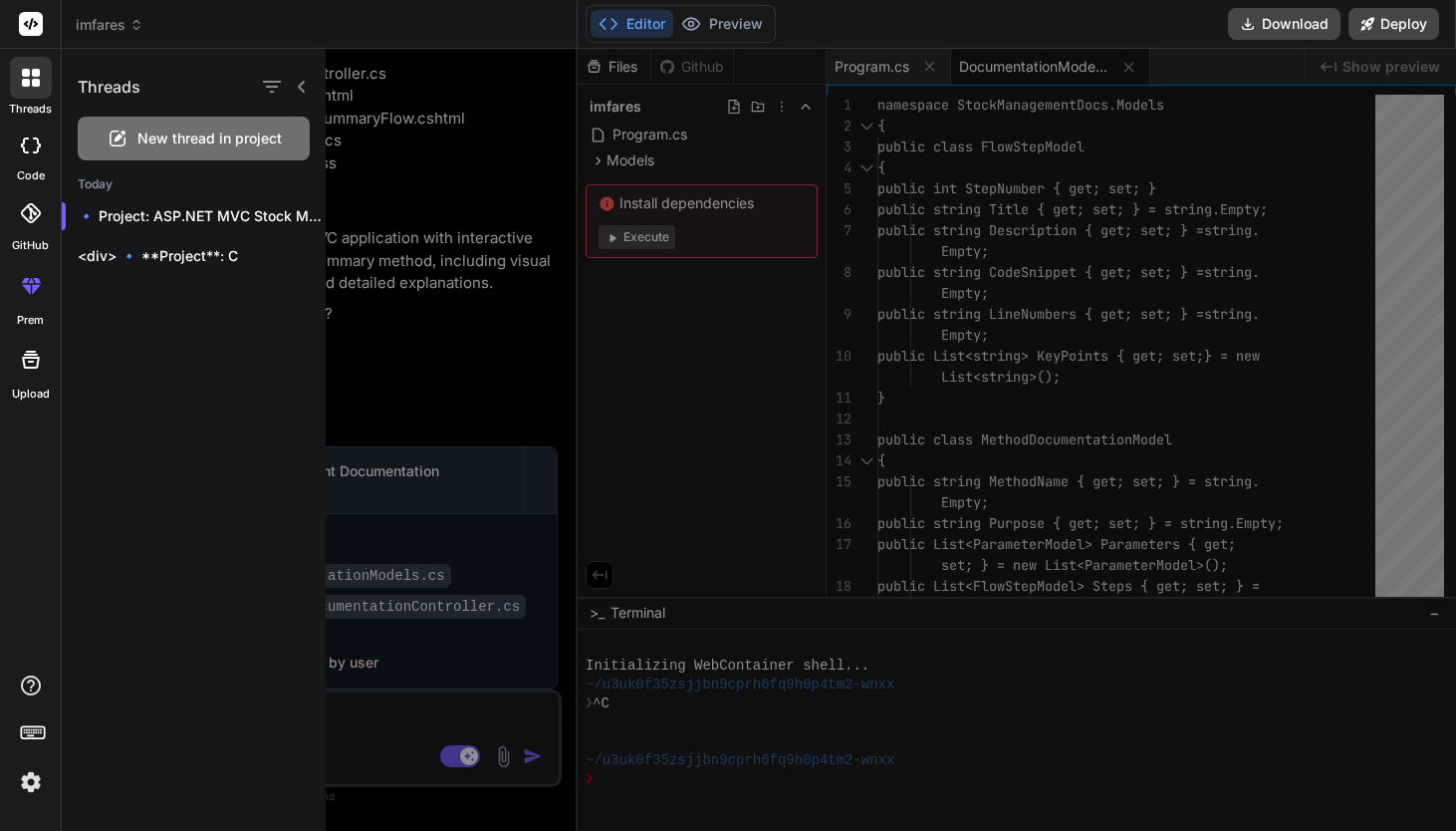 click on "New thread in project" at bounding box center [209, 138] 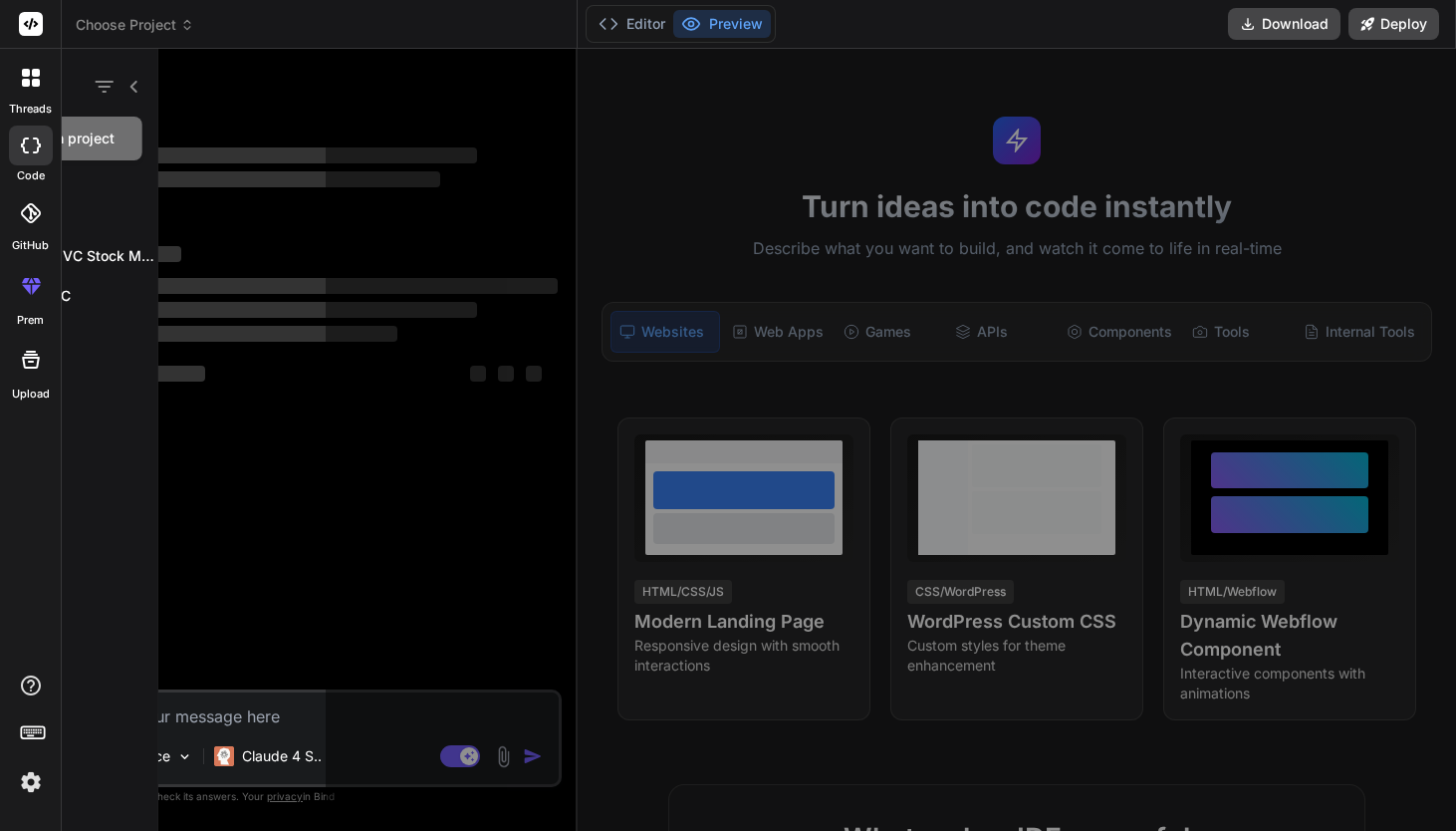 scroll, scrollTop: 0, scrollLeft: 0, axis: both 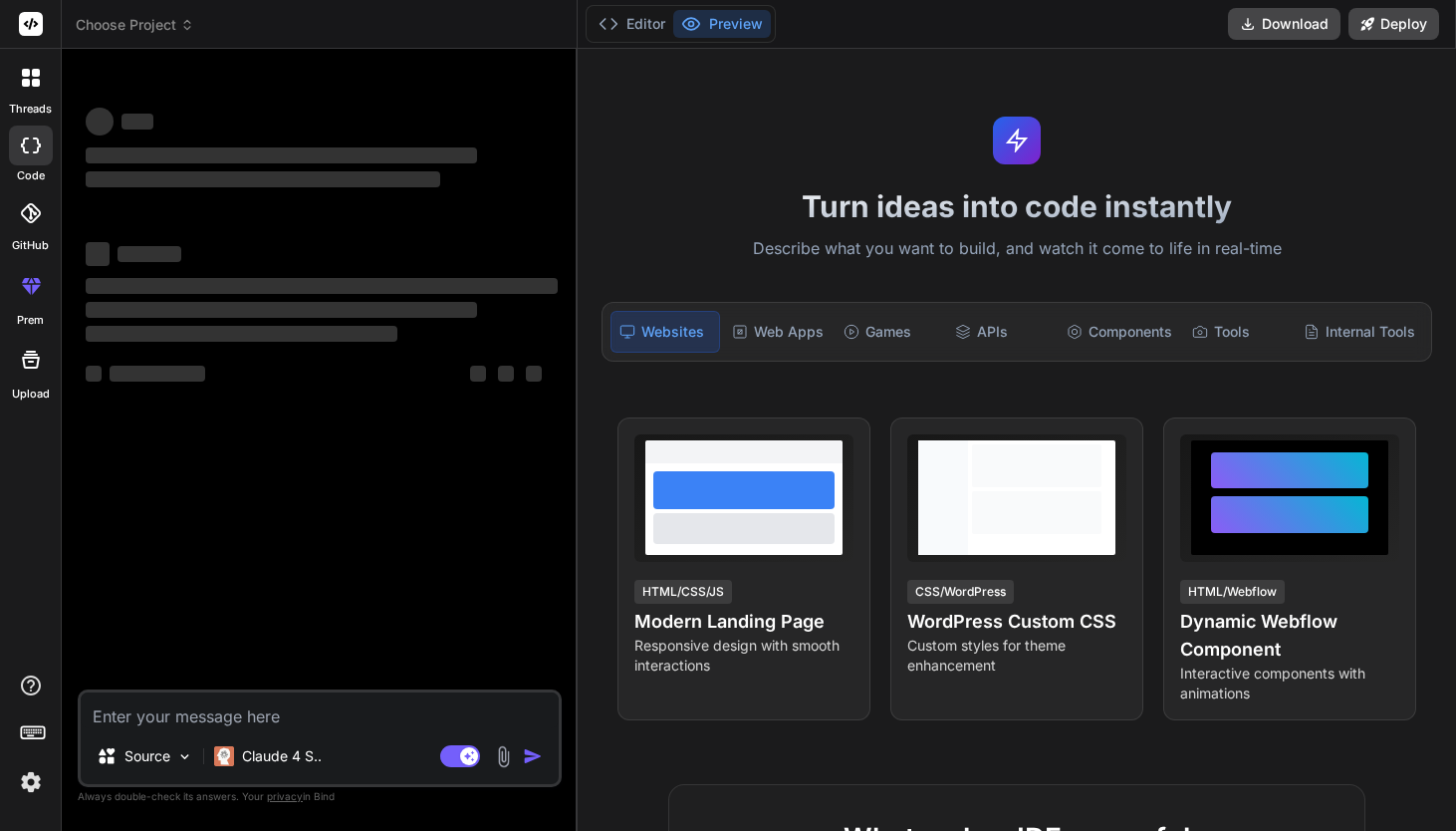 click at bounding box center (320, 710) 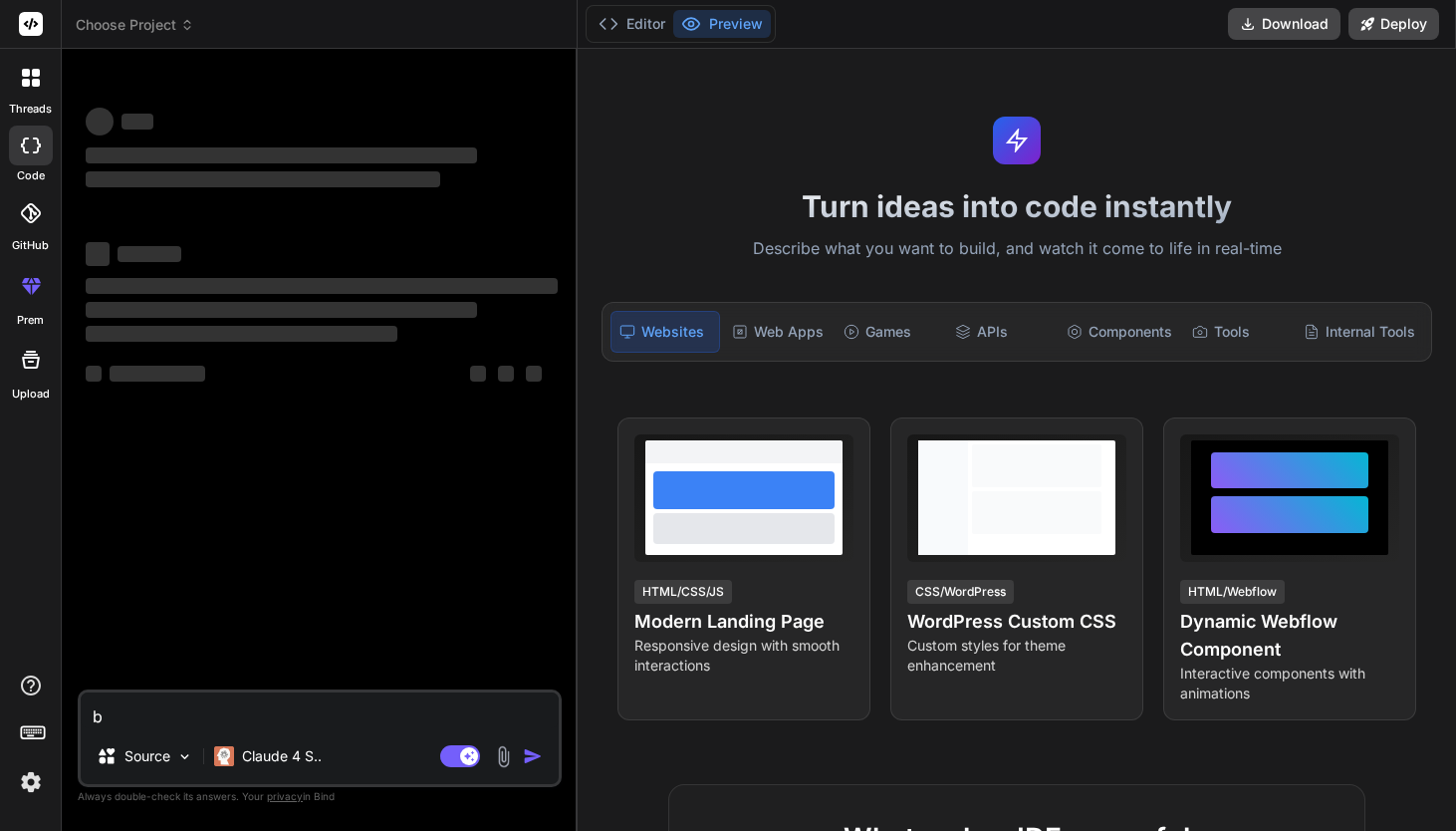 type on "bu" 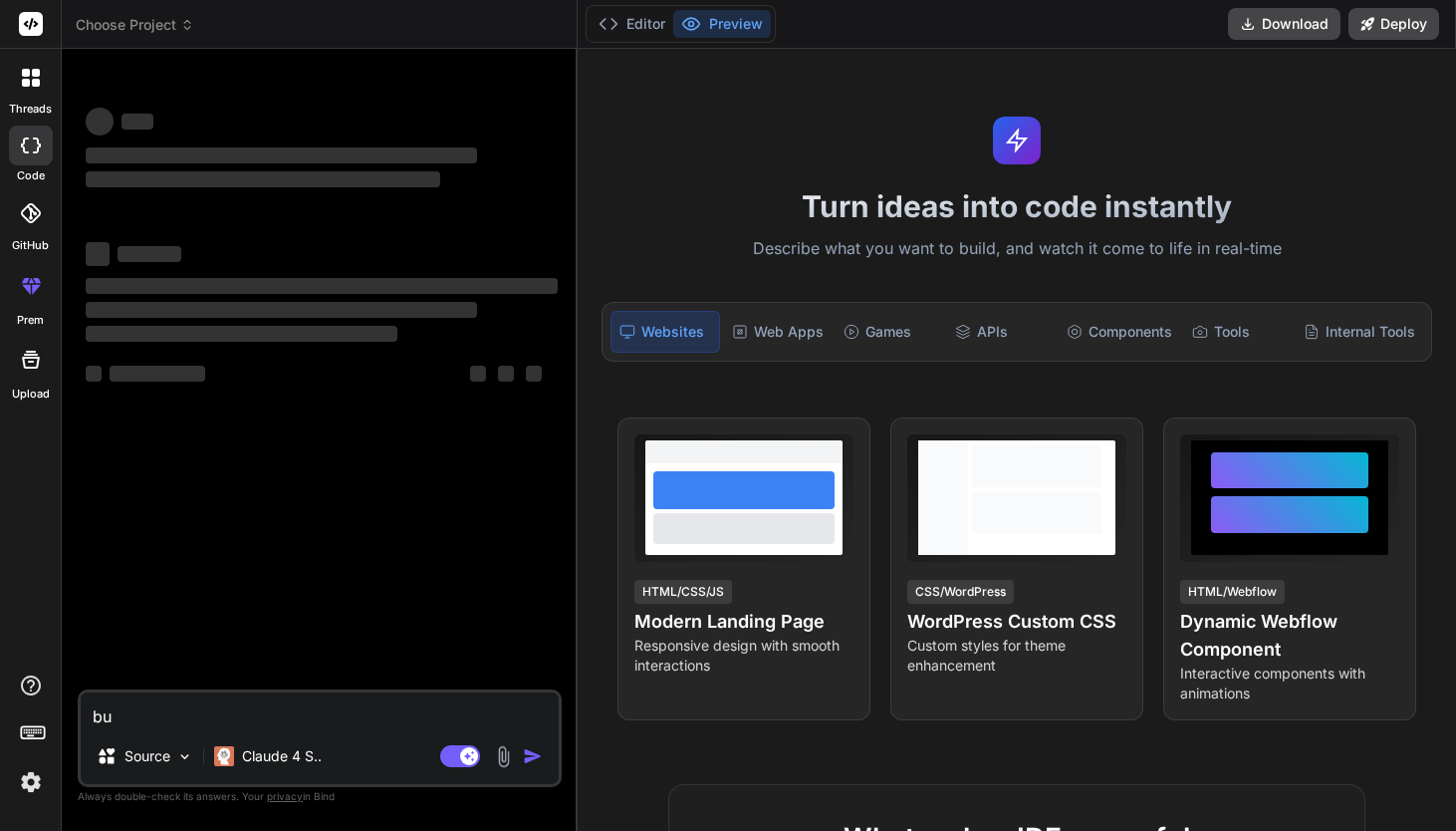 type on "bua" 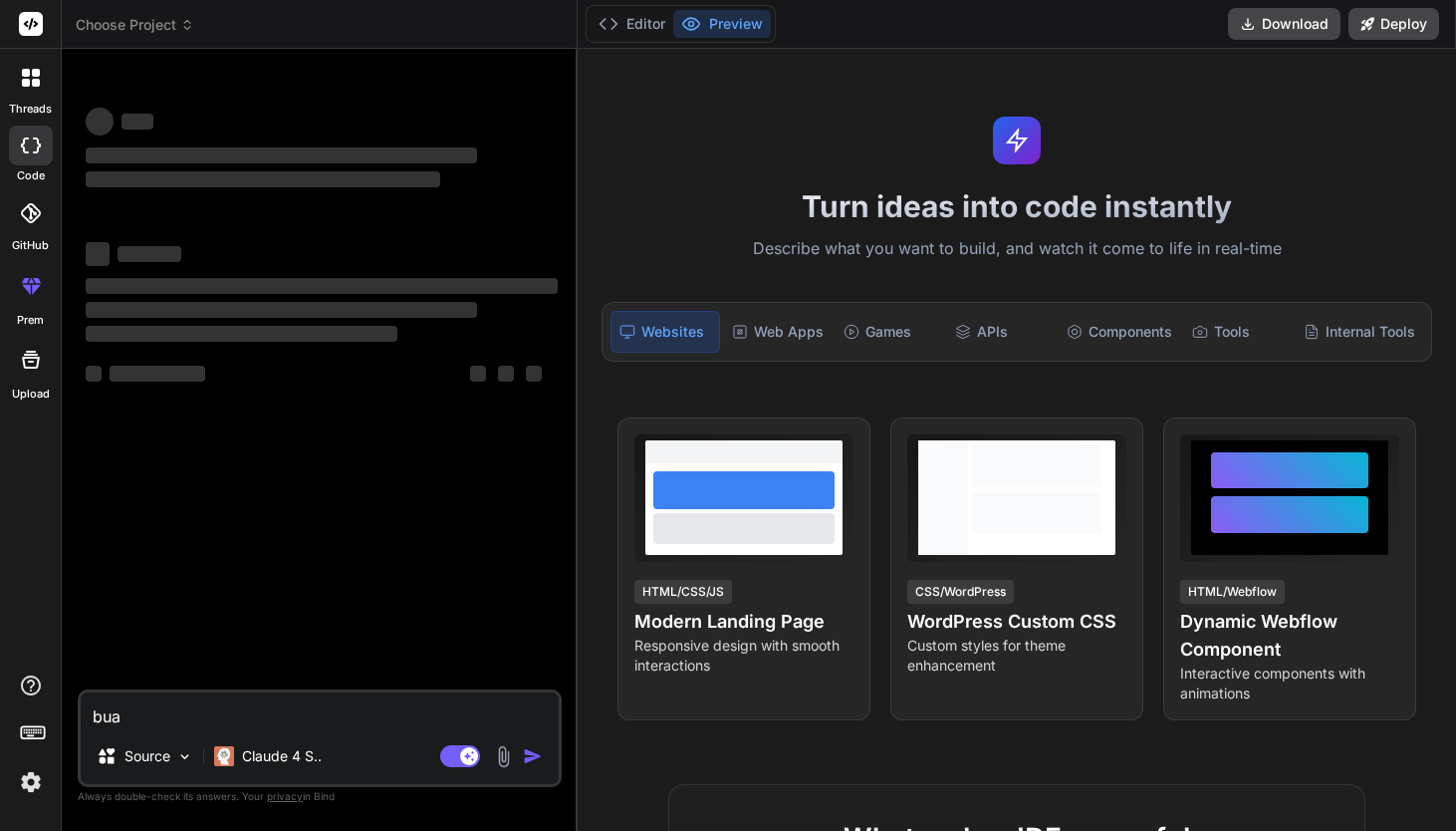 type on "x" 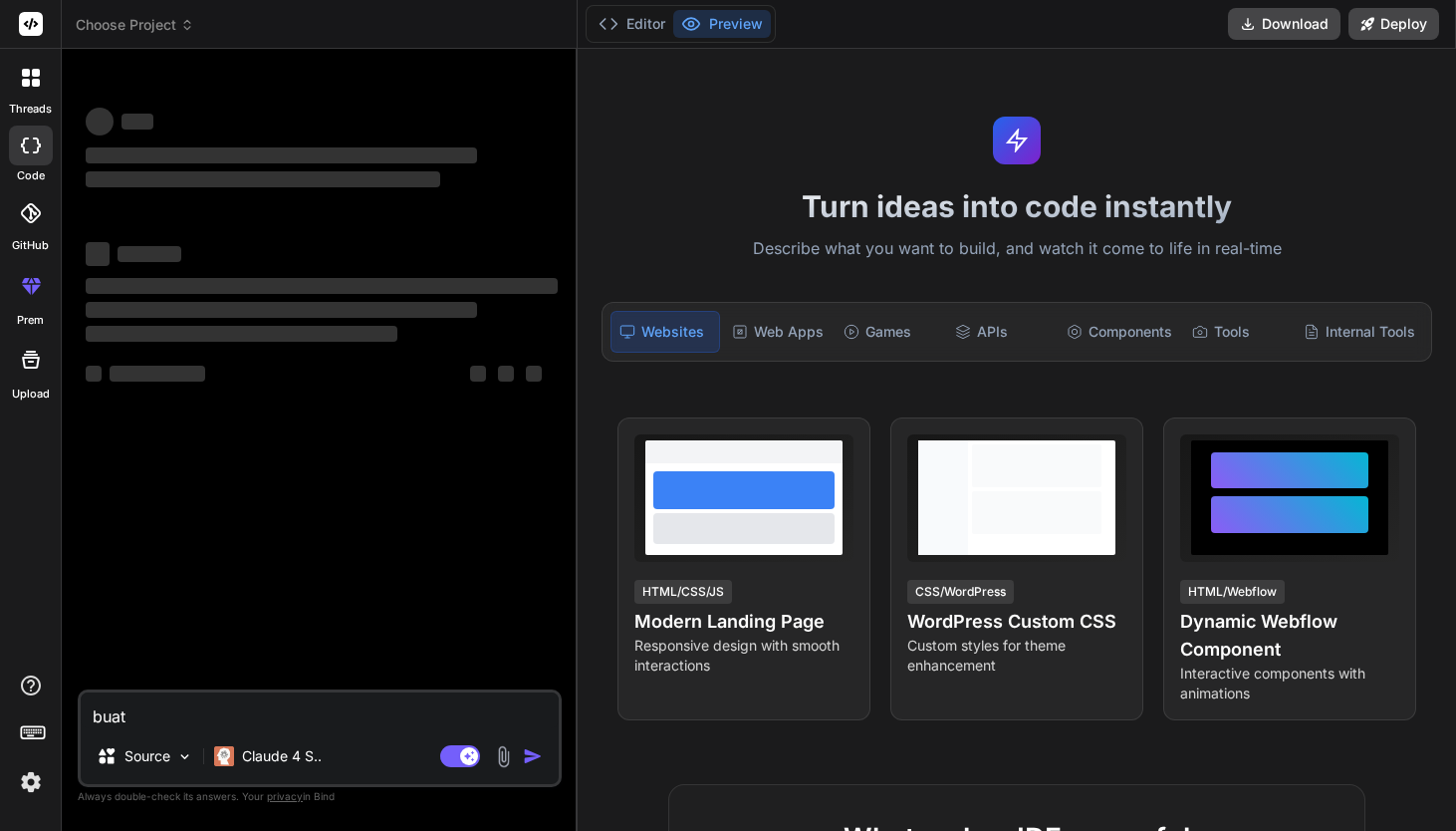 type on "x" 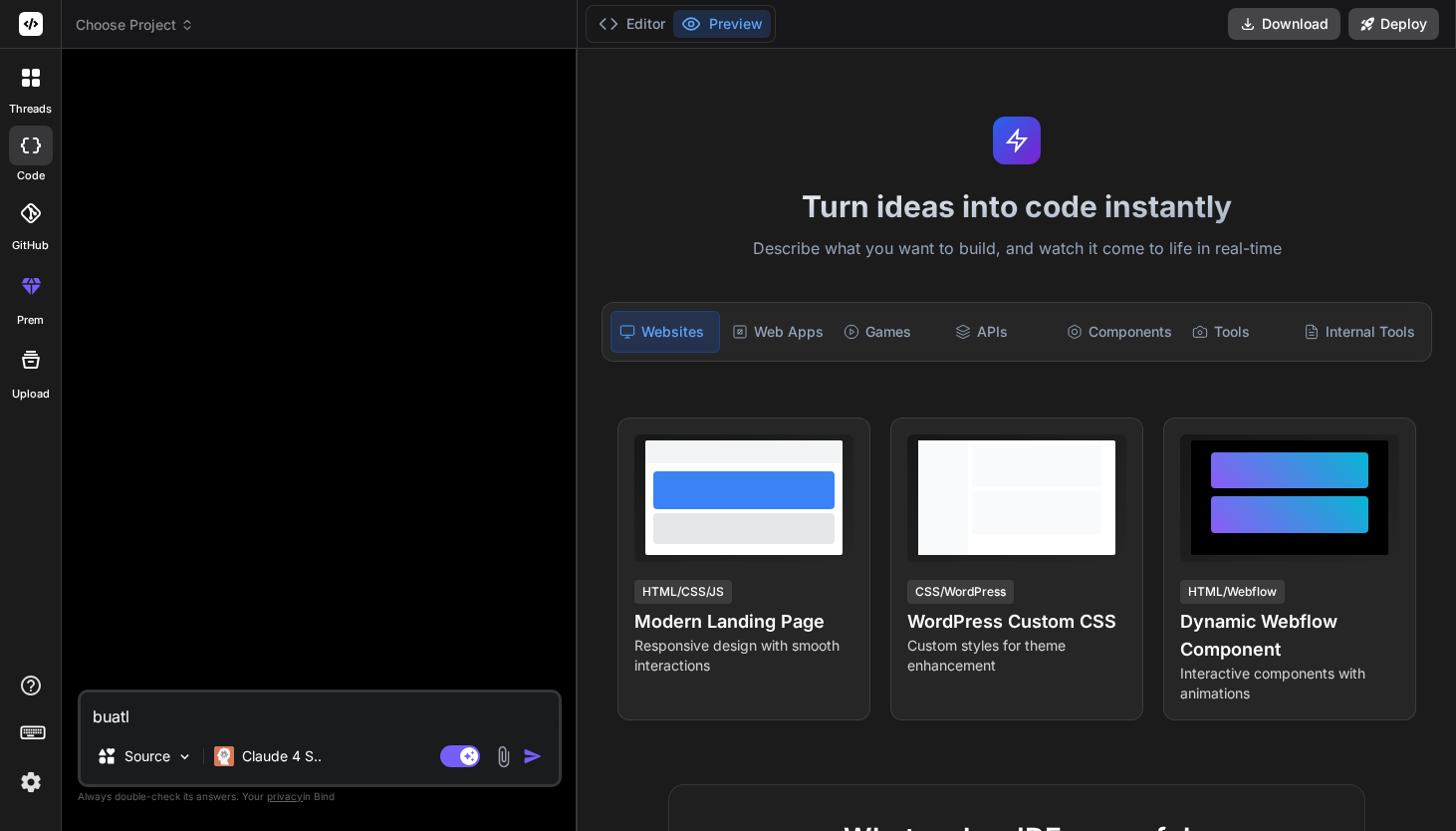 type on "buatla" 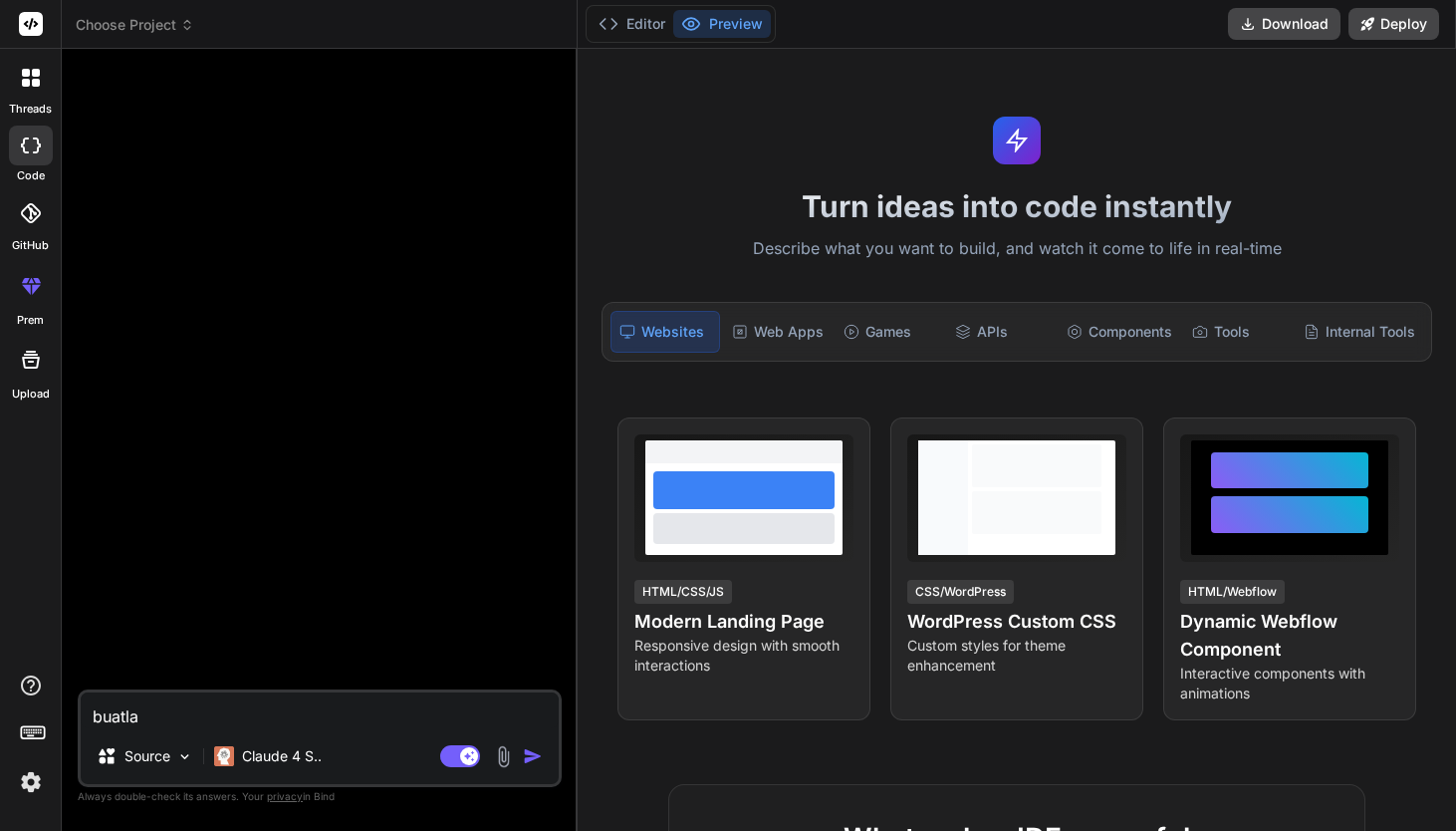 type on "buatlah" 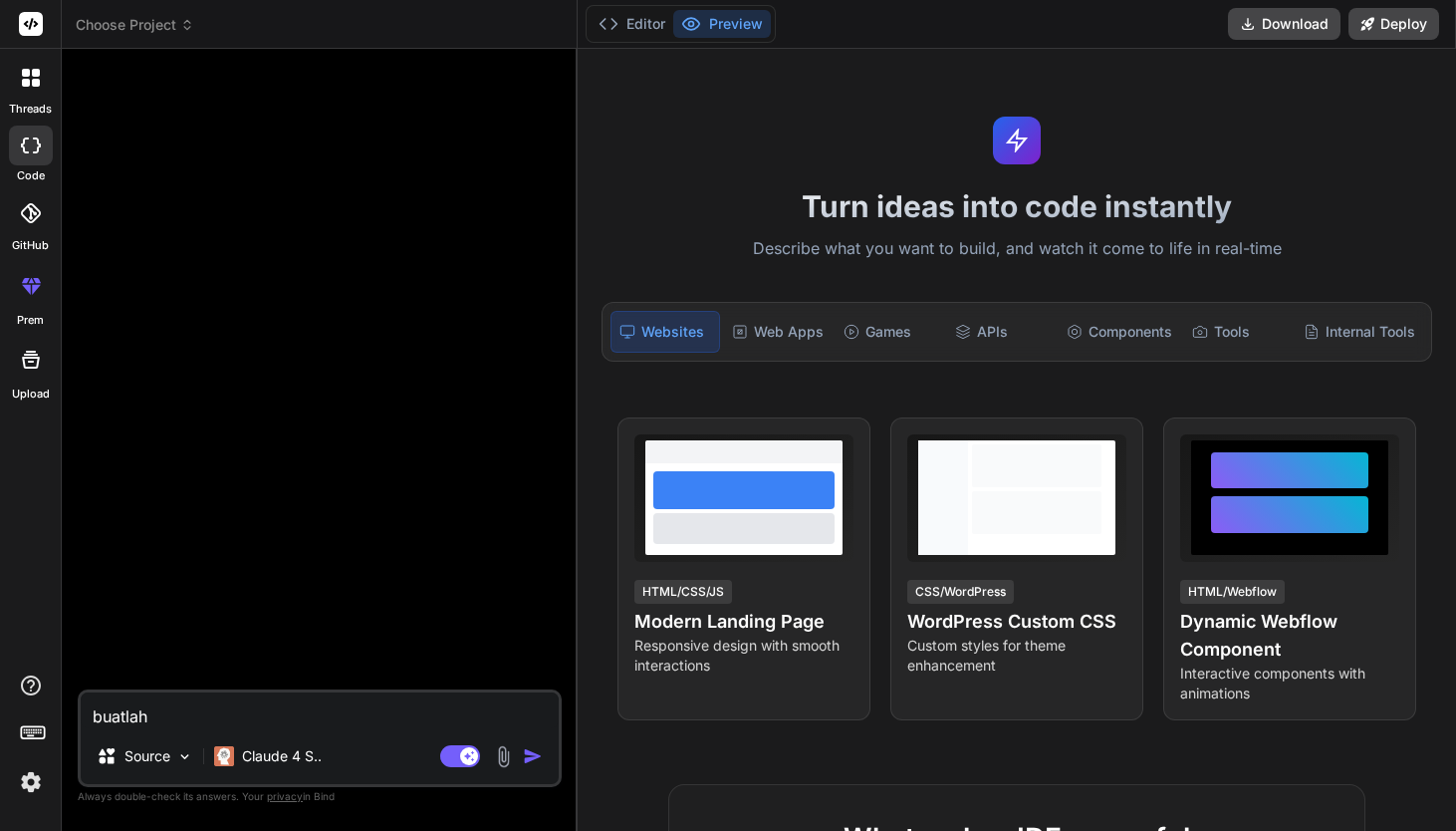 type on "buatlah" 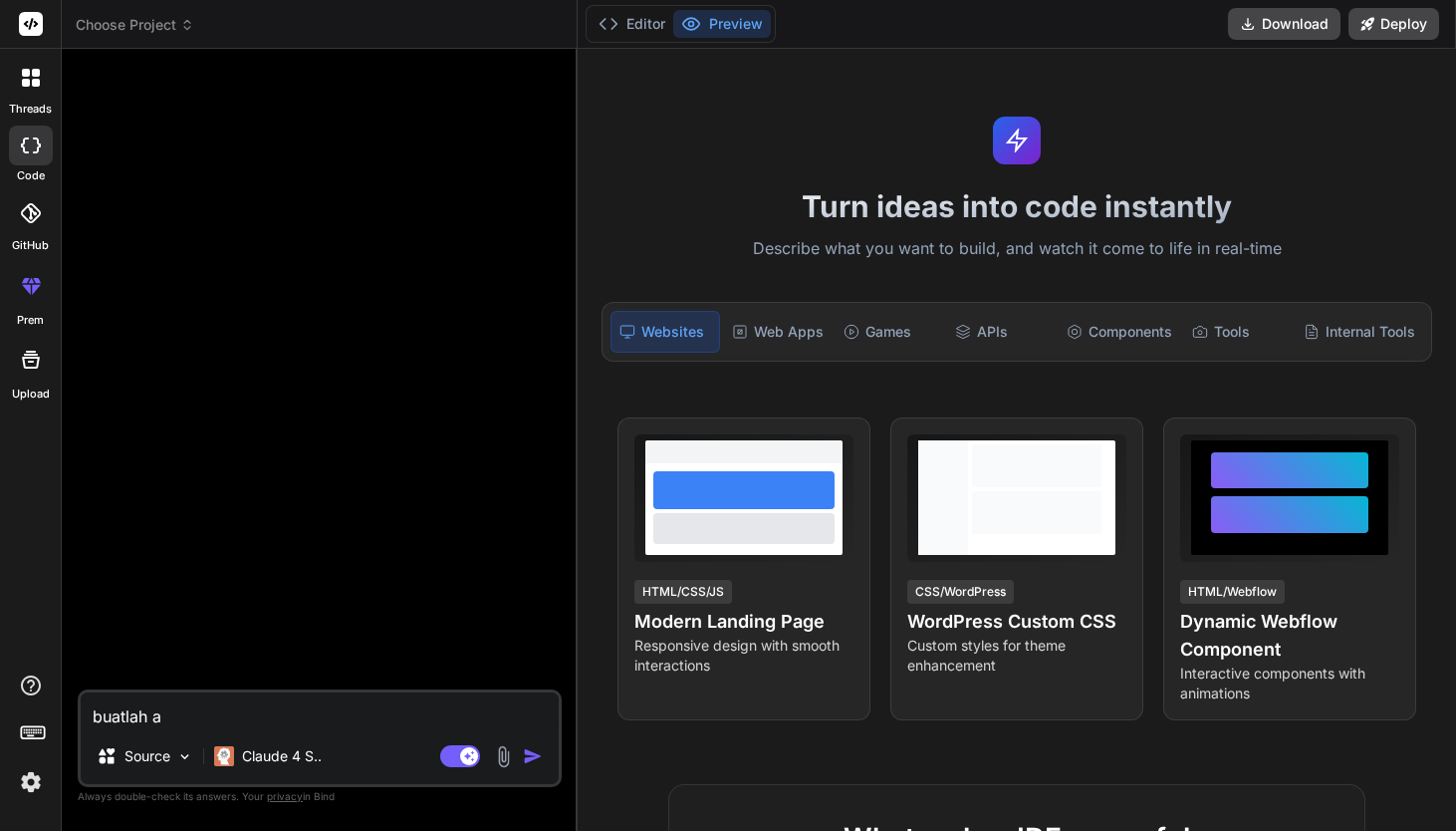 type on "buatlah ap" 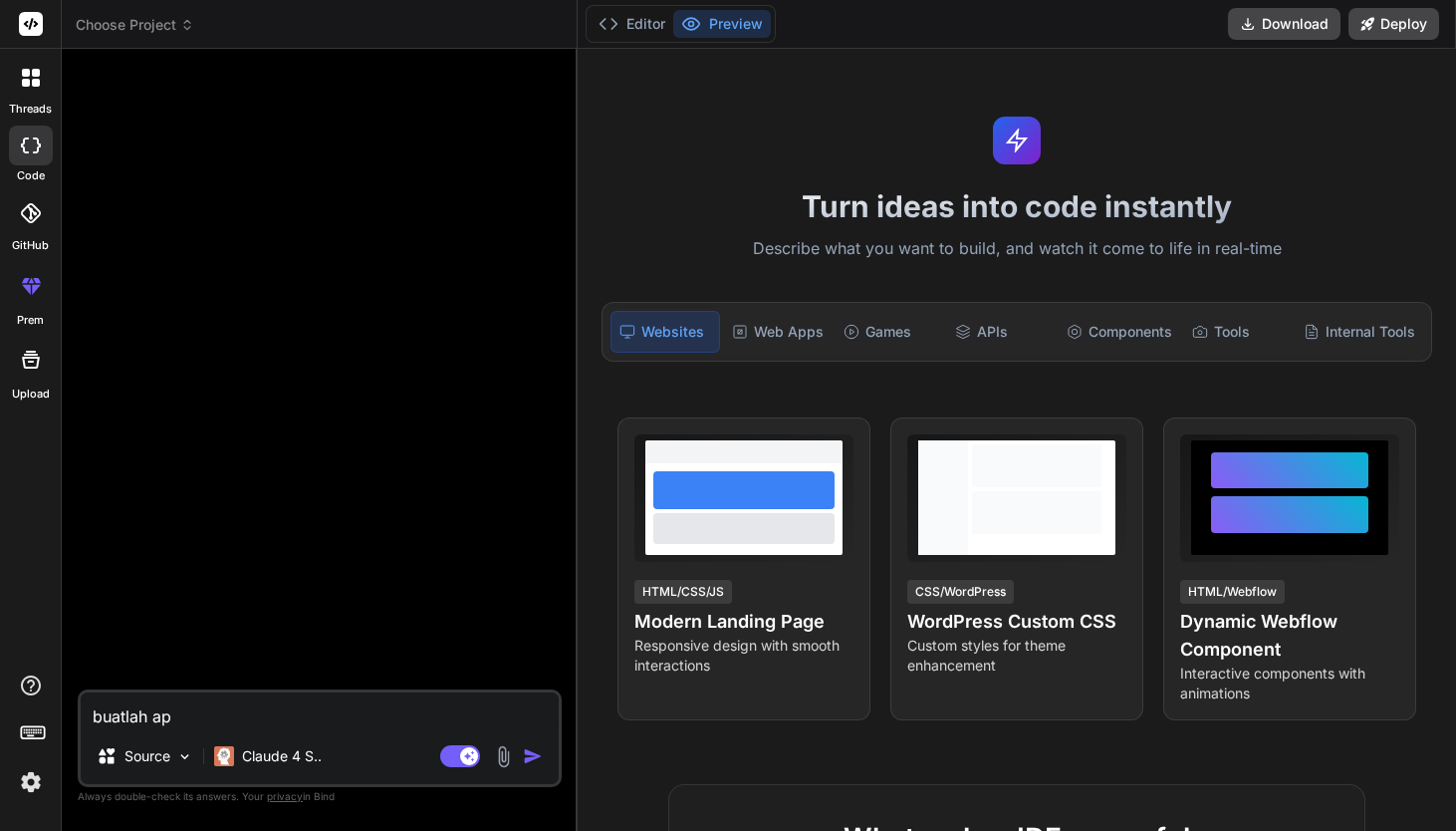 type on "buatlah apl" 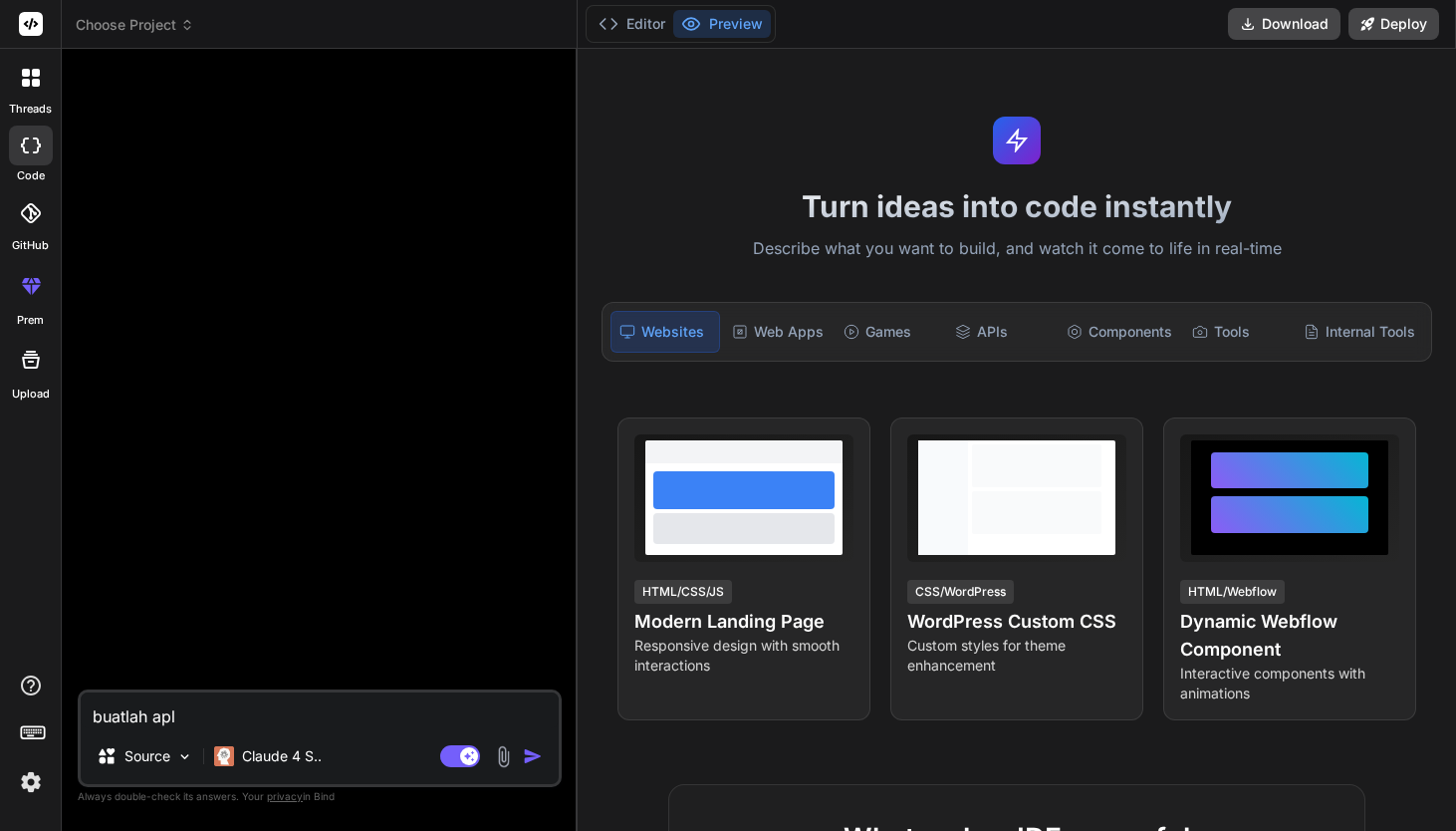 type on "x" 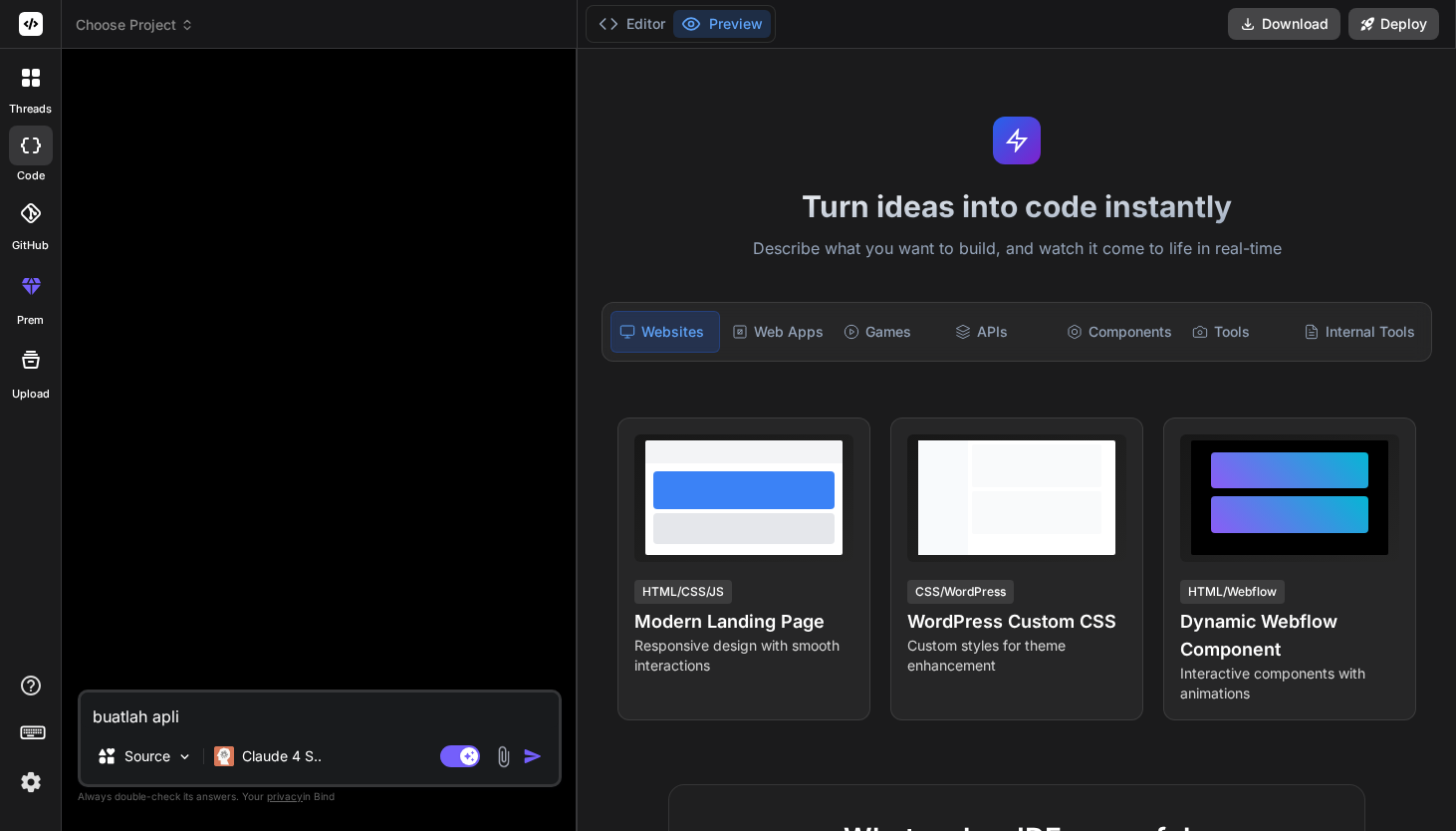 type on "buatlah aplia" 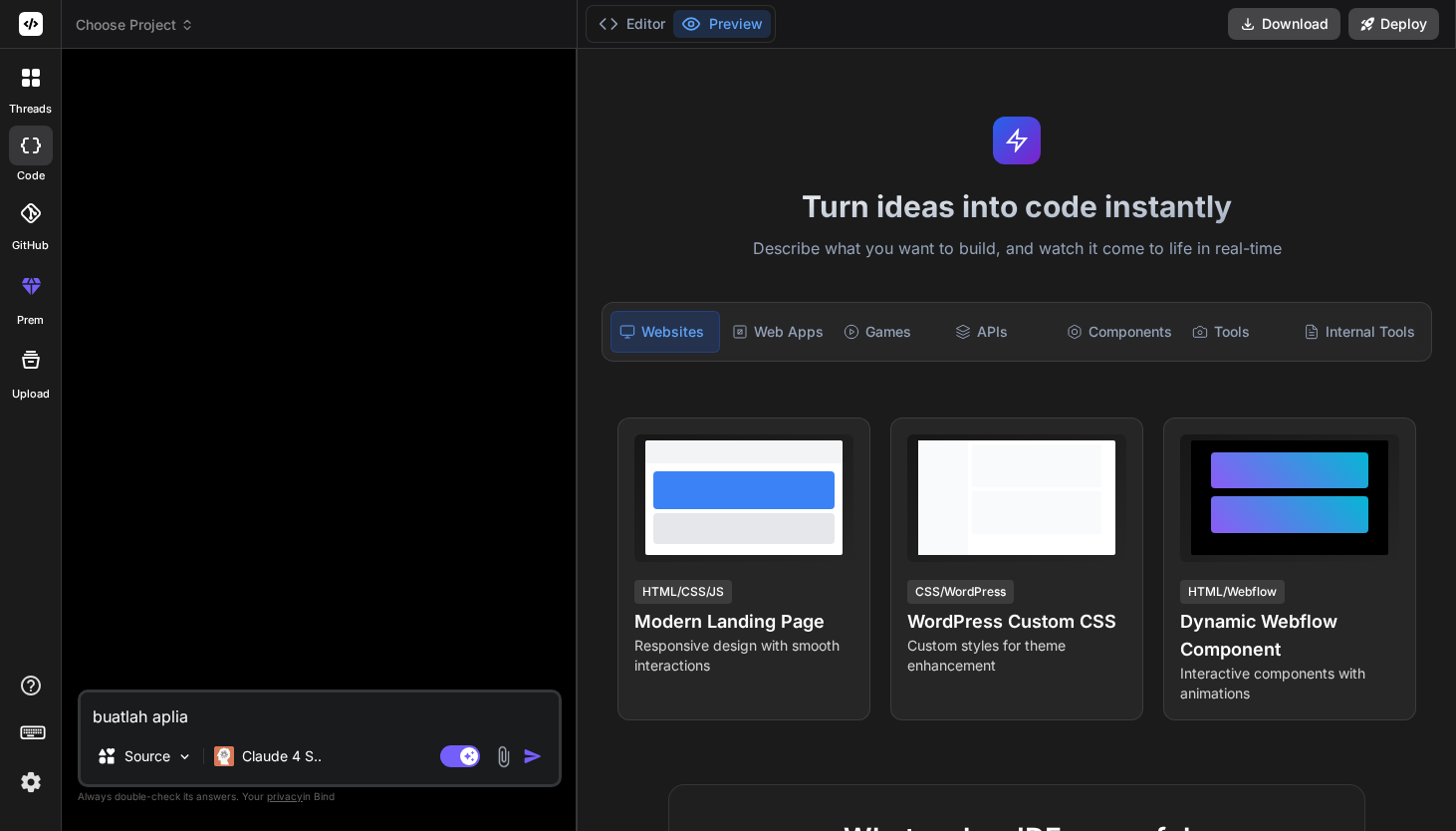 type on "buatlah apli" 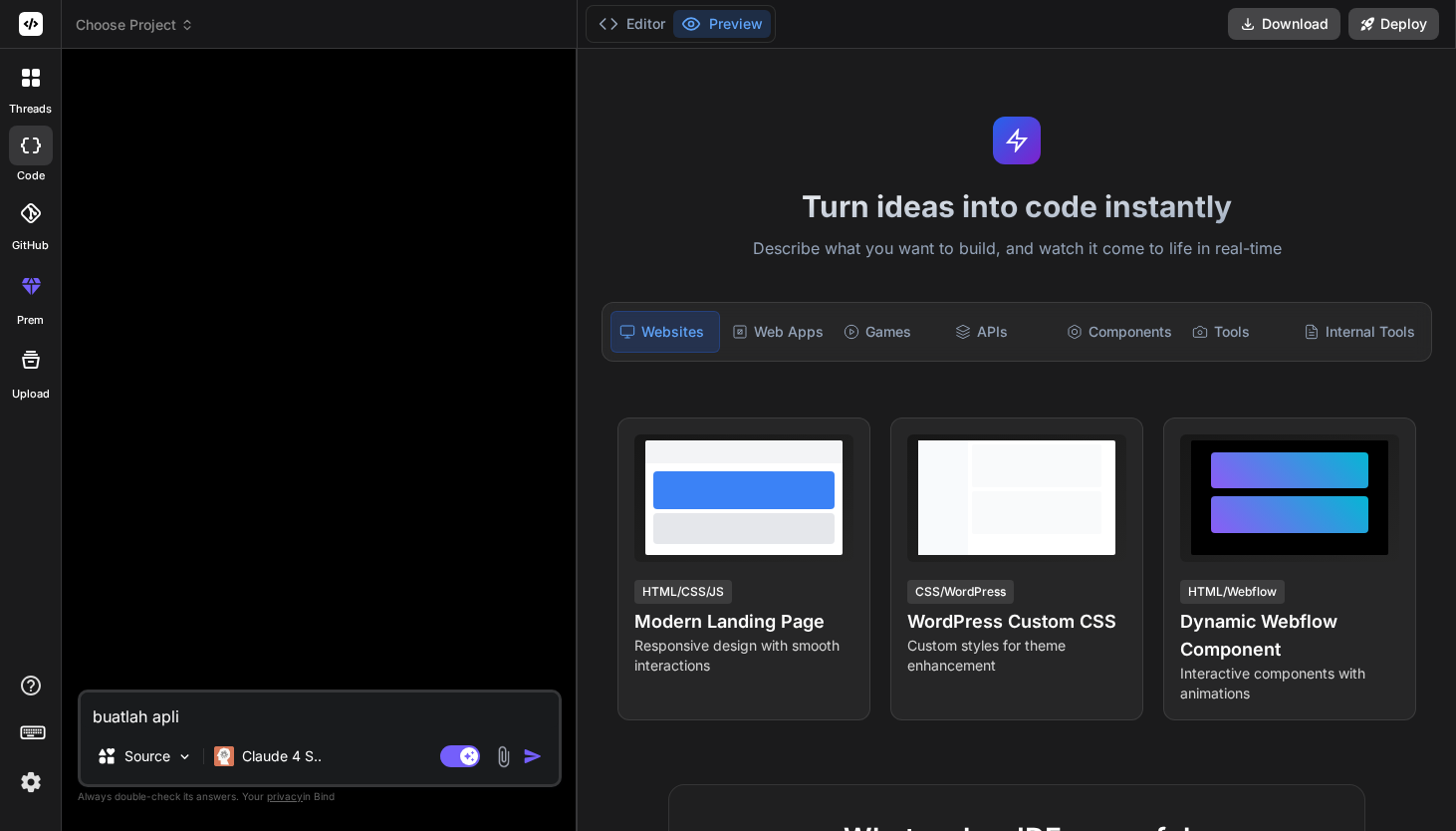 type on "buatlah aplik" 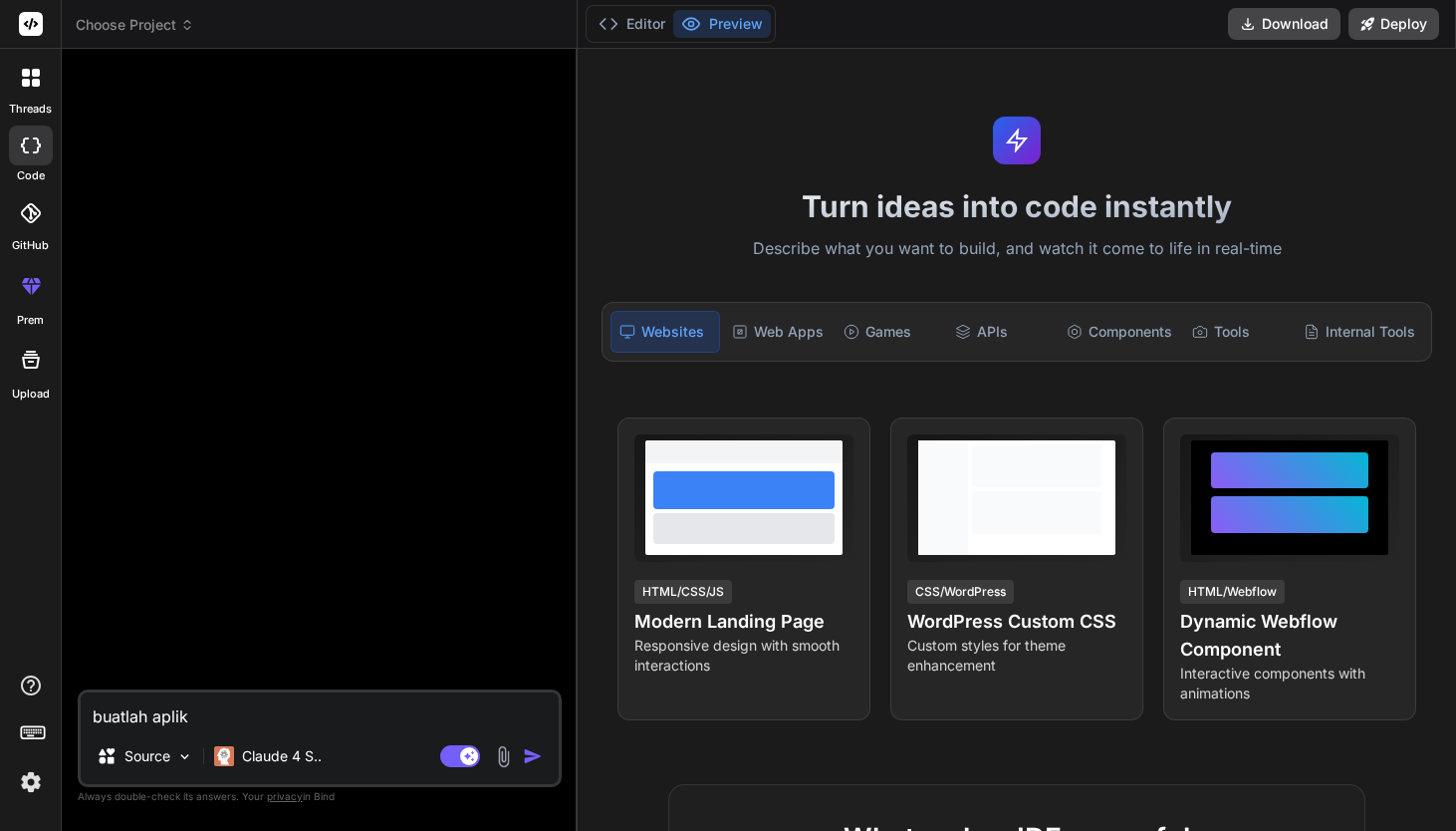type on "buatlah aplika" 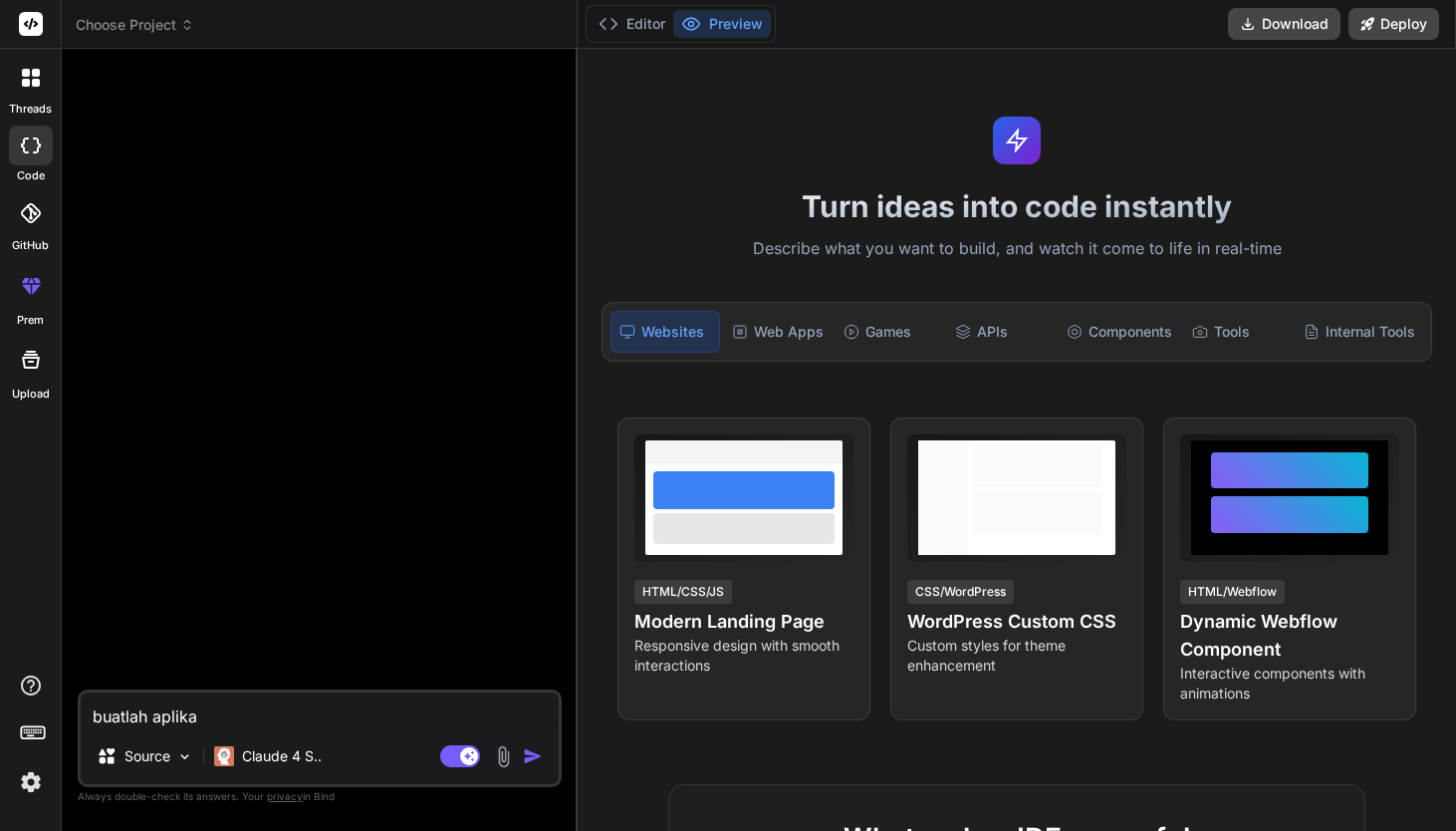 type on "buatlah aplikas" 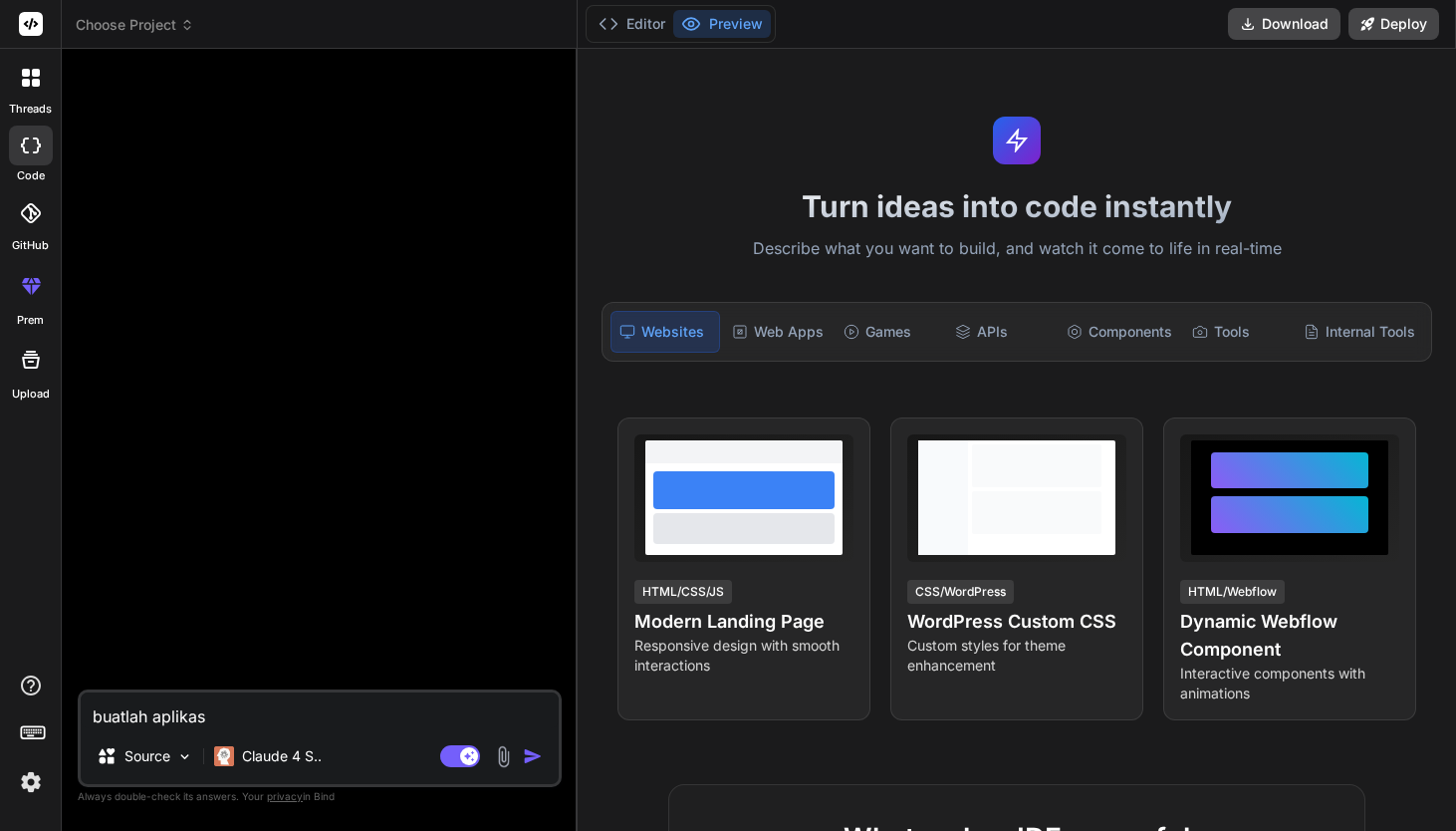 type on "x" 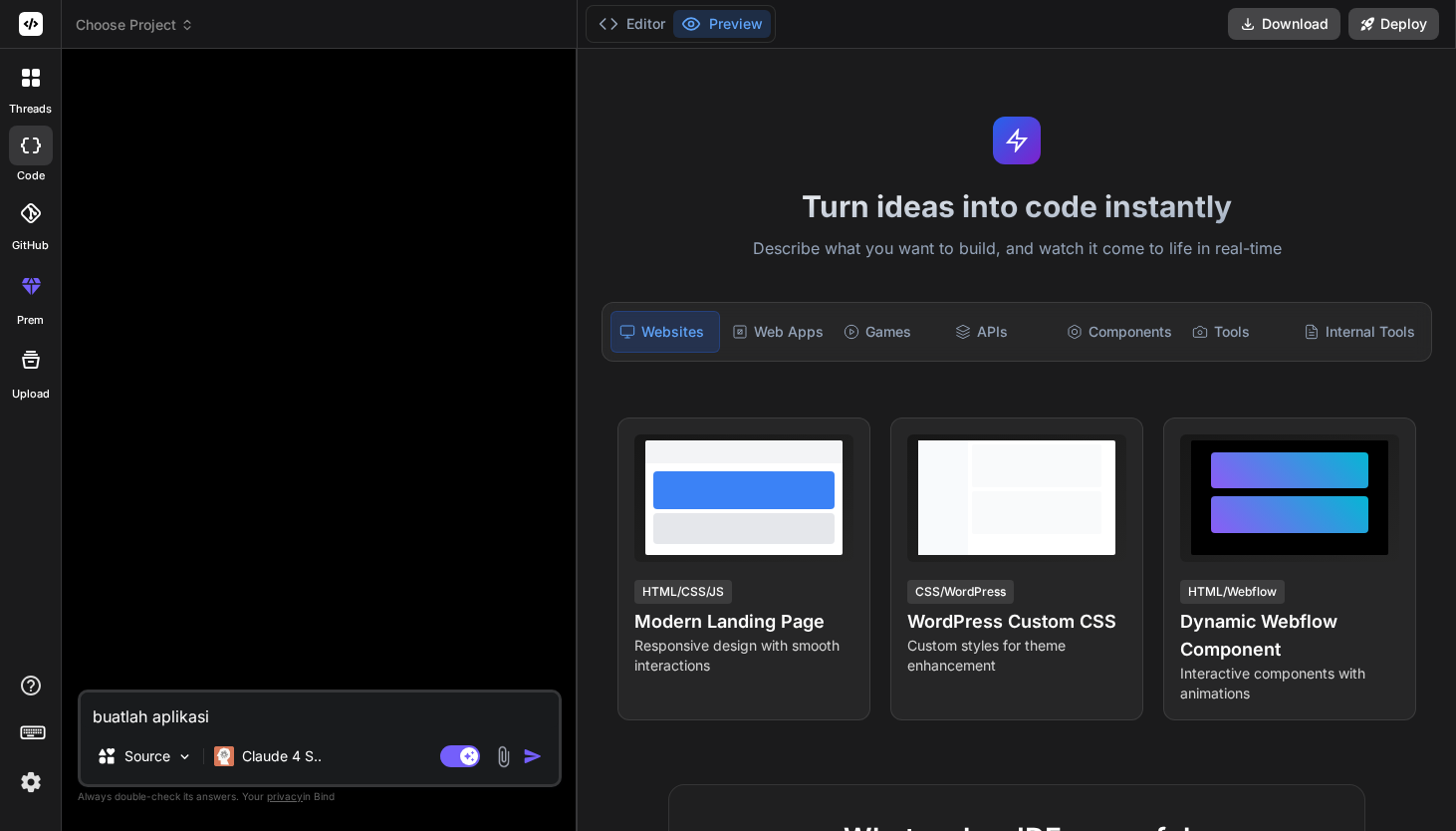 type on "x" 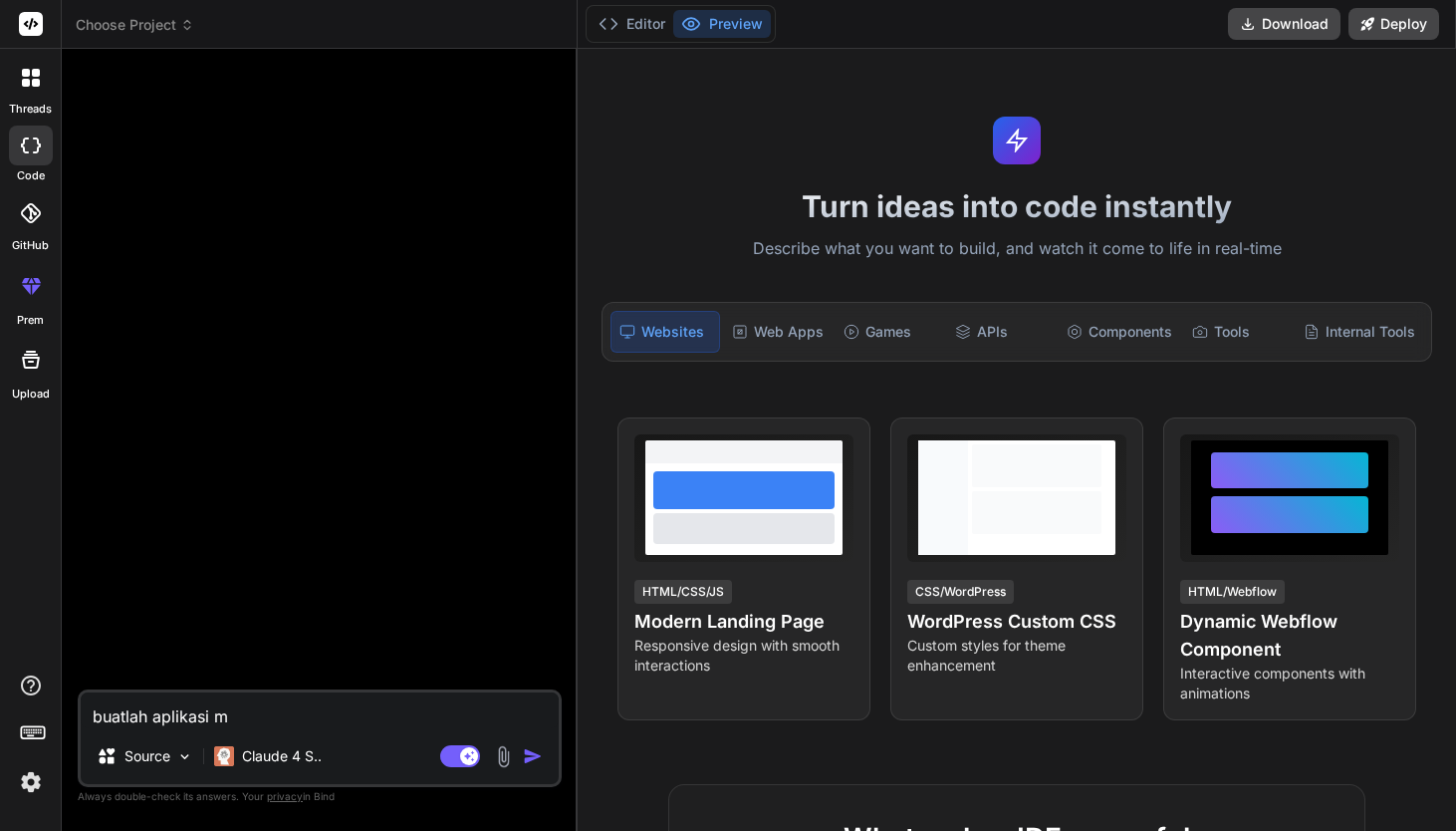 type on "buatlah aplikasi mv" 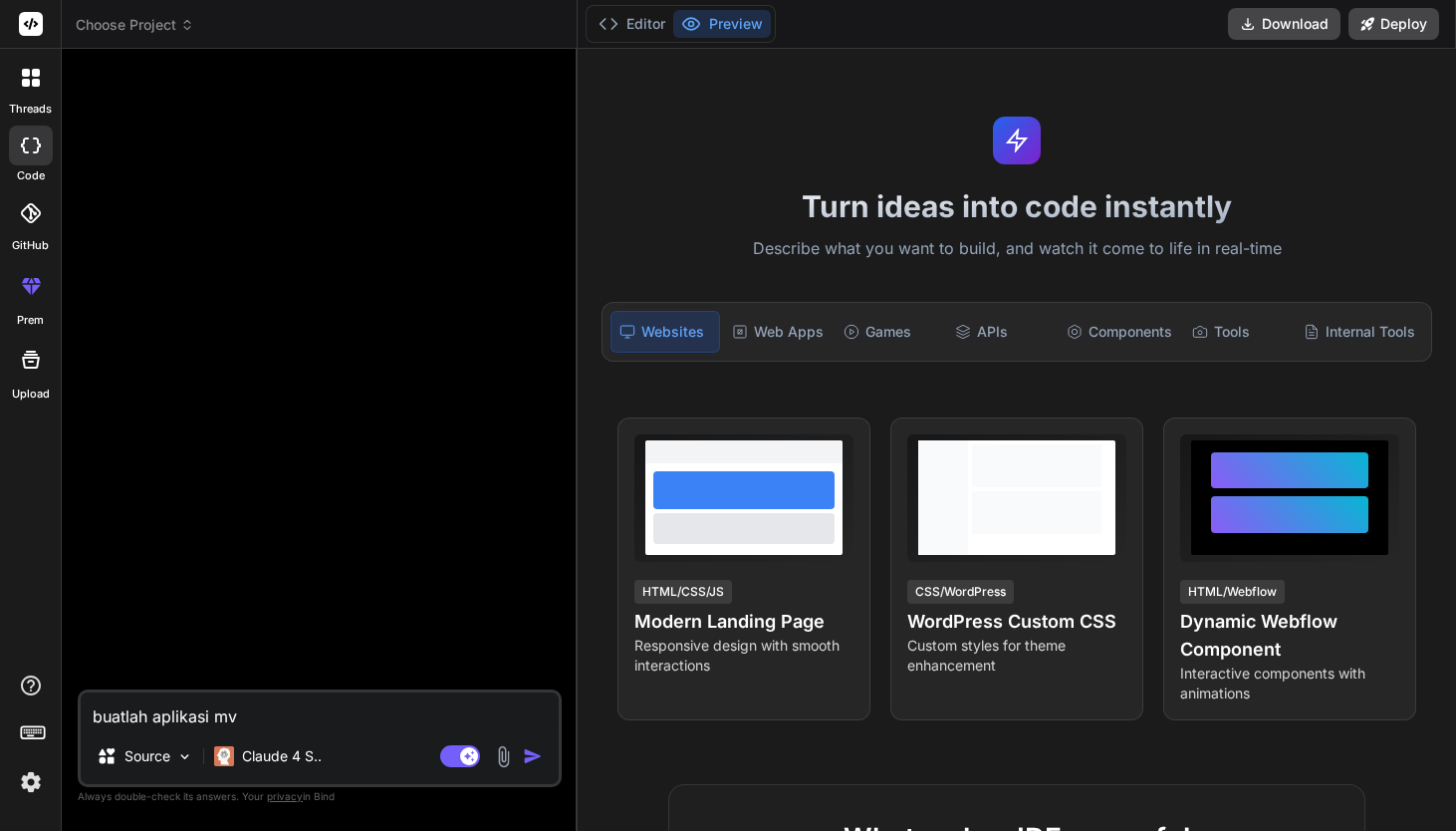 type on "buatlah aplikasi mvc" 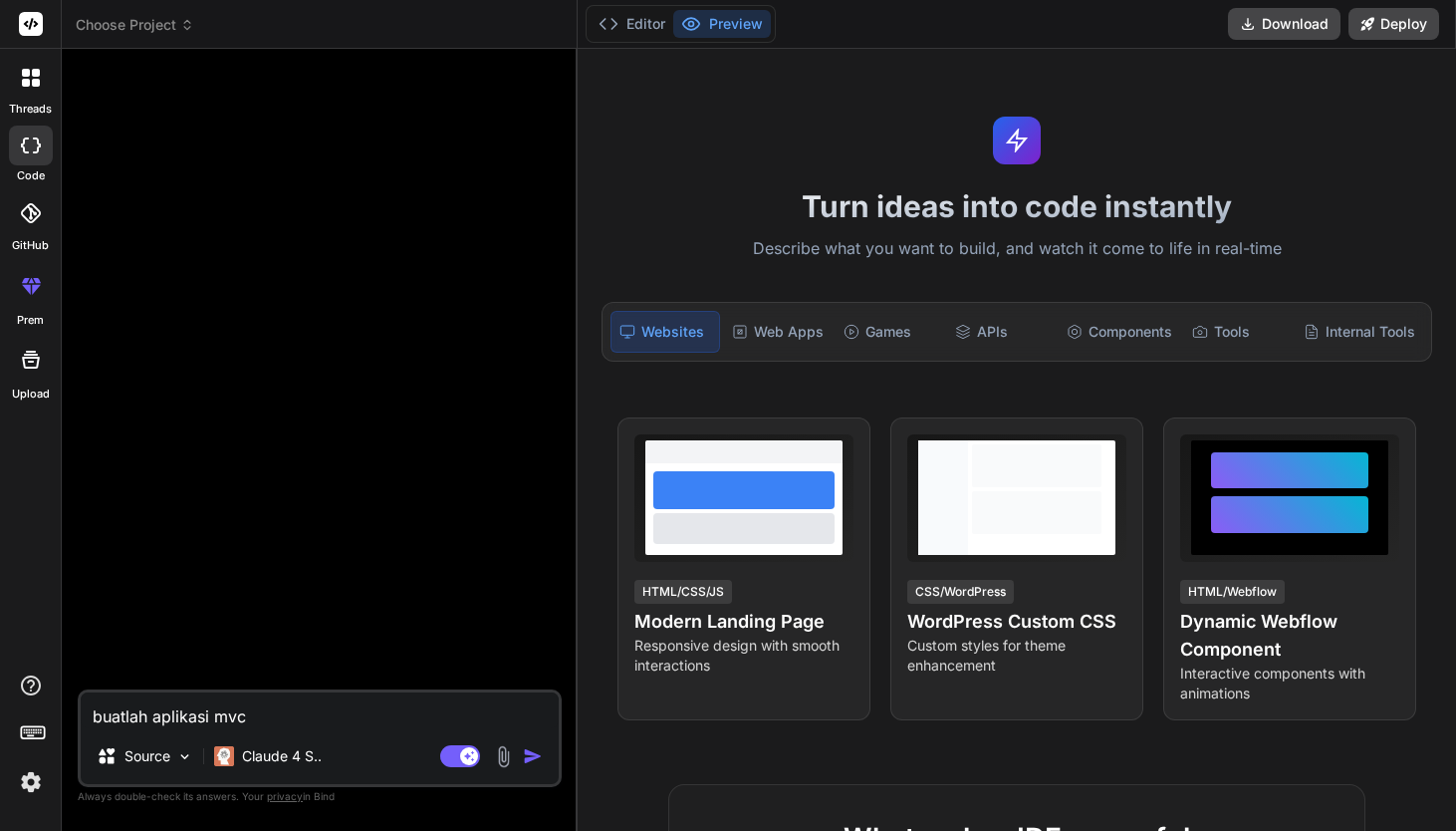 type on "buatlah aplikasi mv" 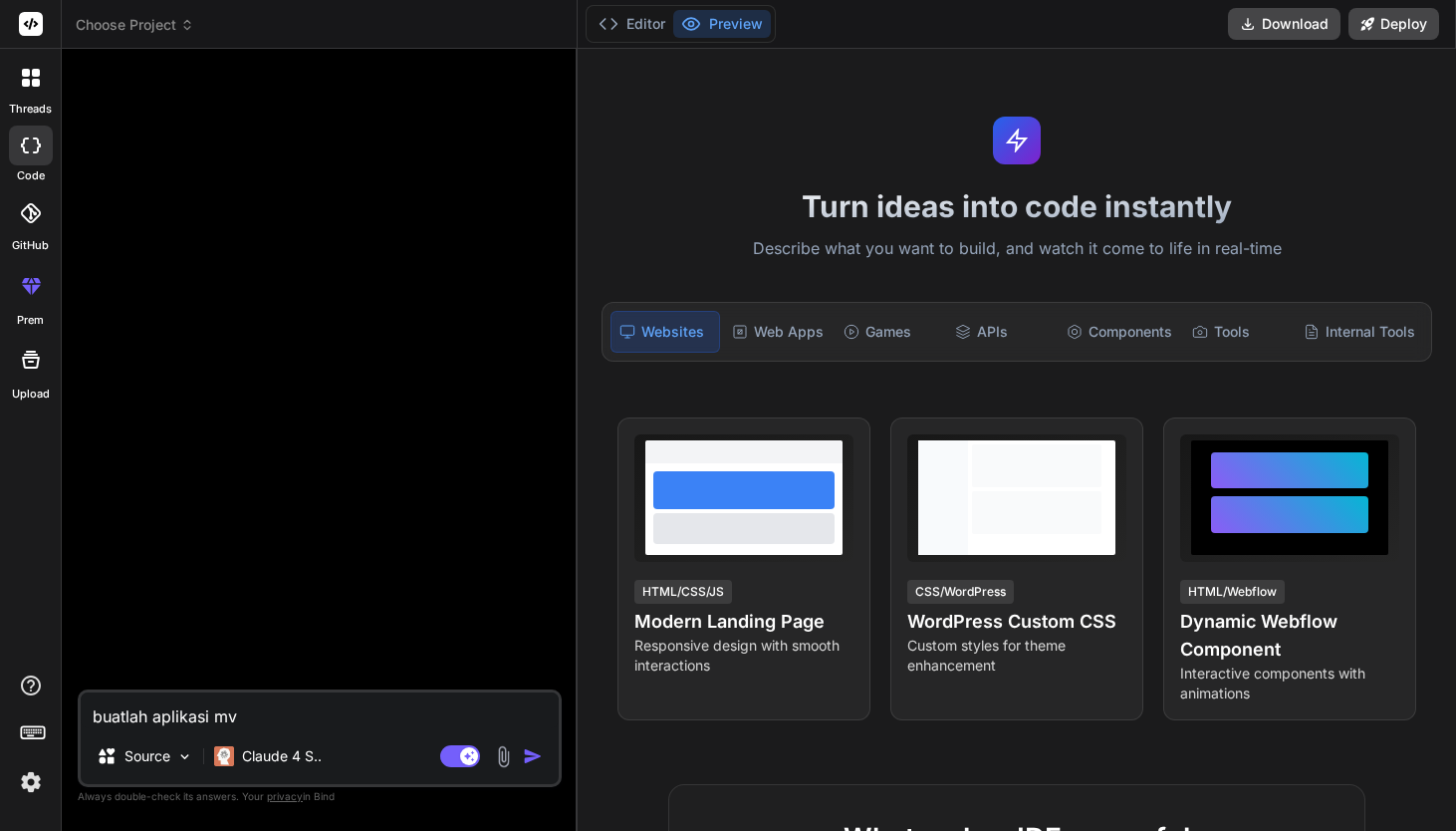 type on "buatlah aplikasi m" 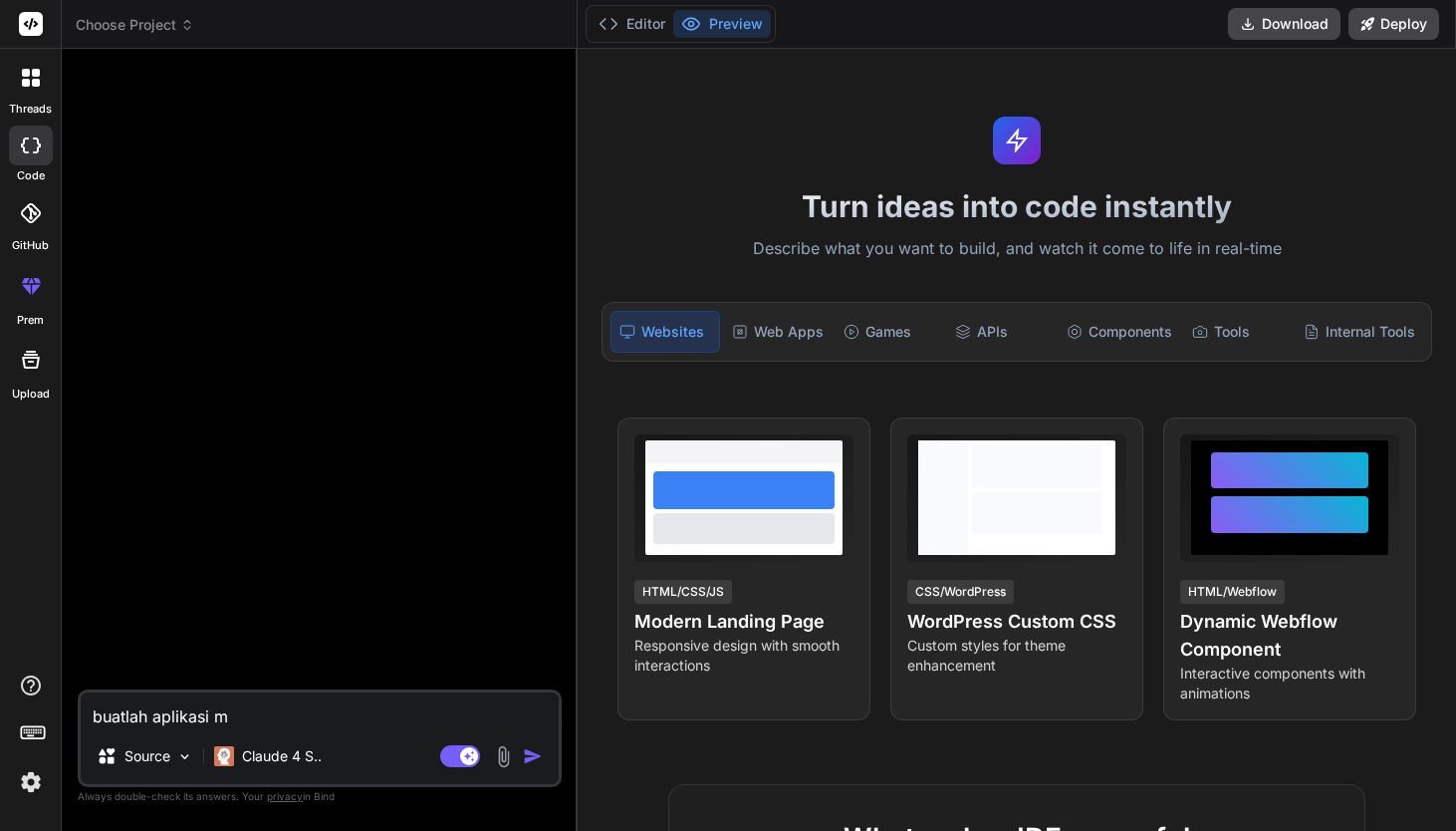 type on "x" 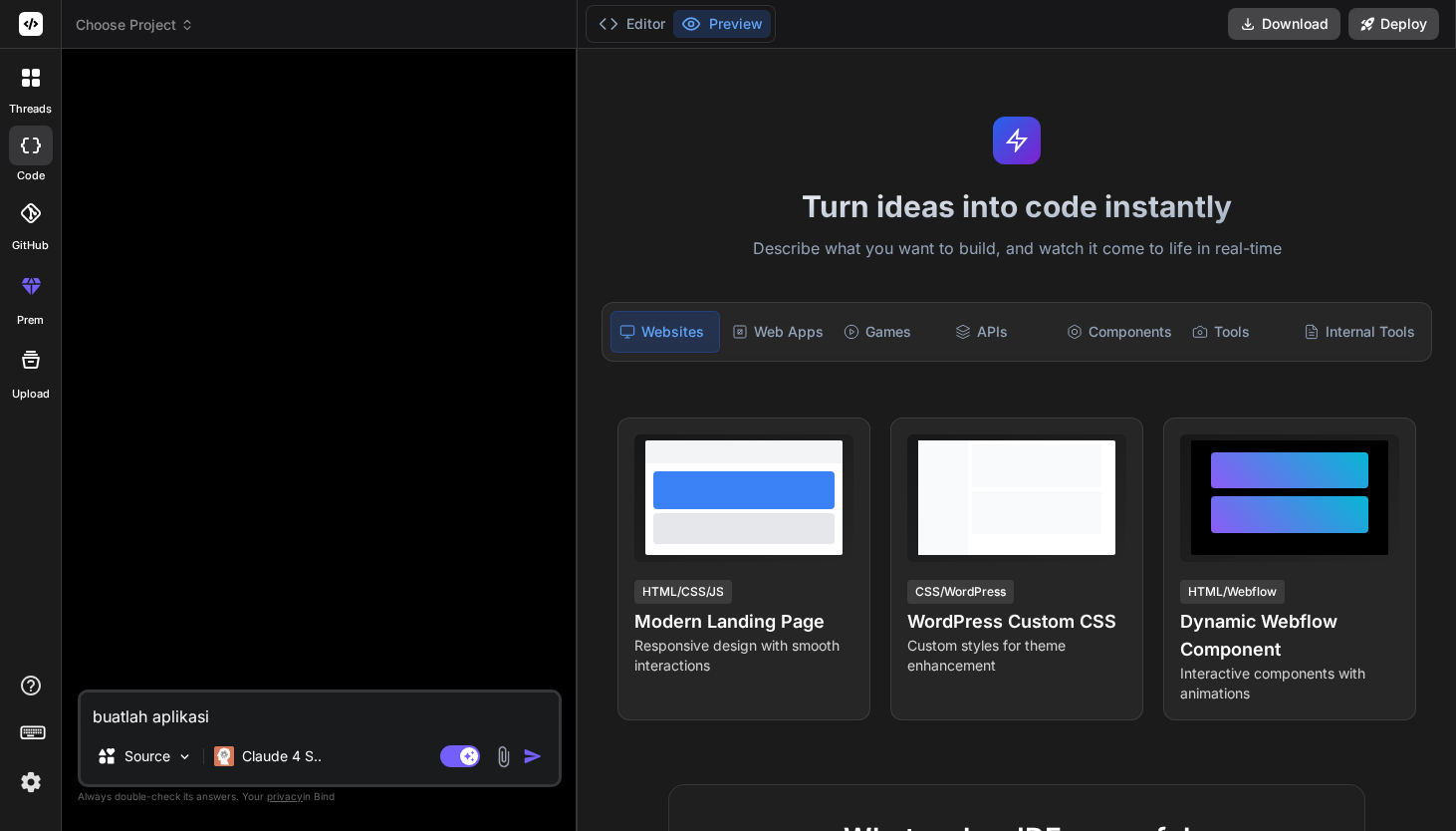 type on "buatlah aplikasi" 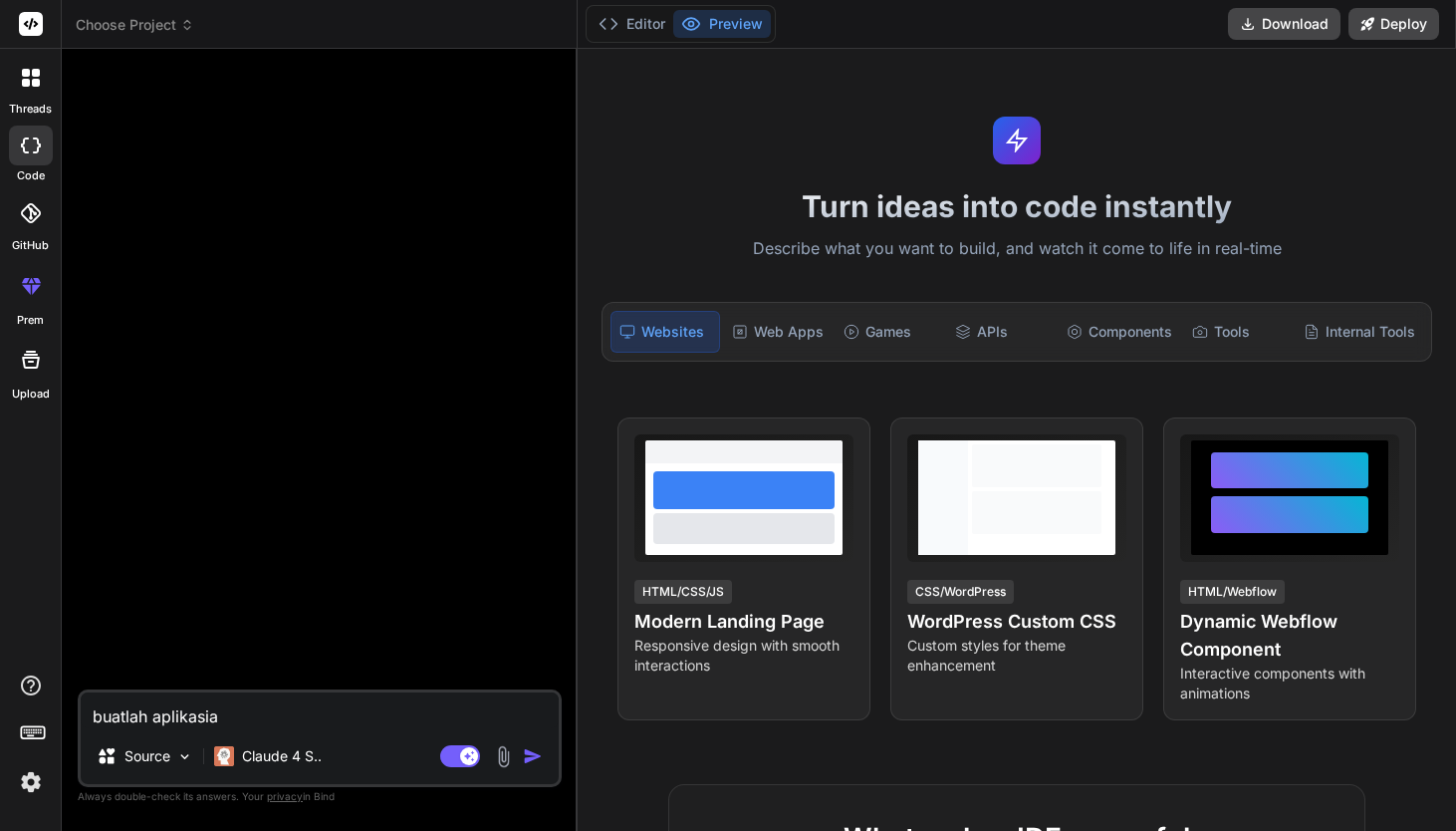 type on "buatlah aplikasi" 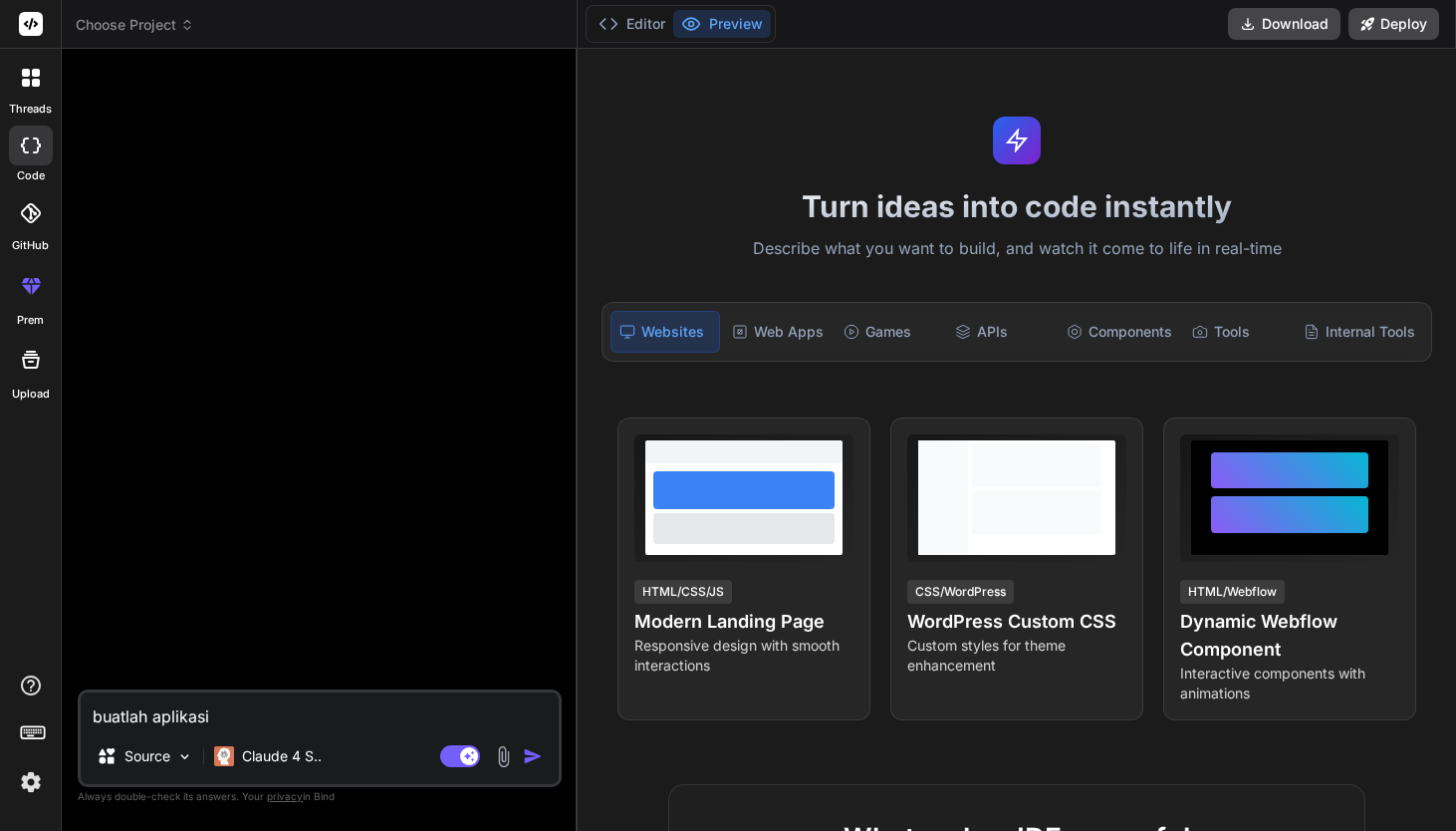 type on "buatlah aplikasi" 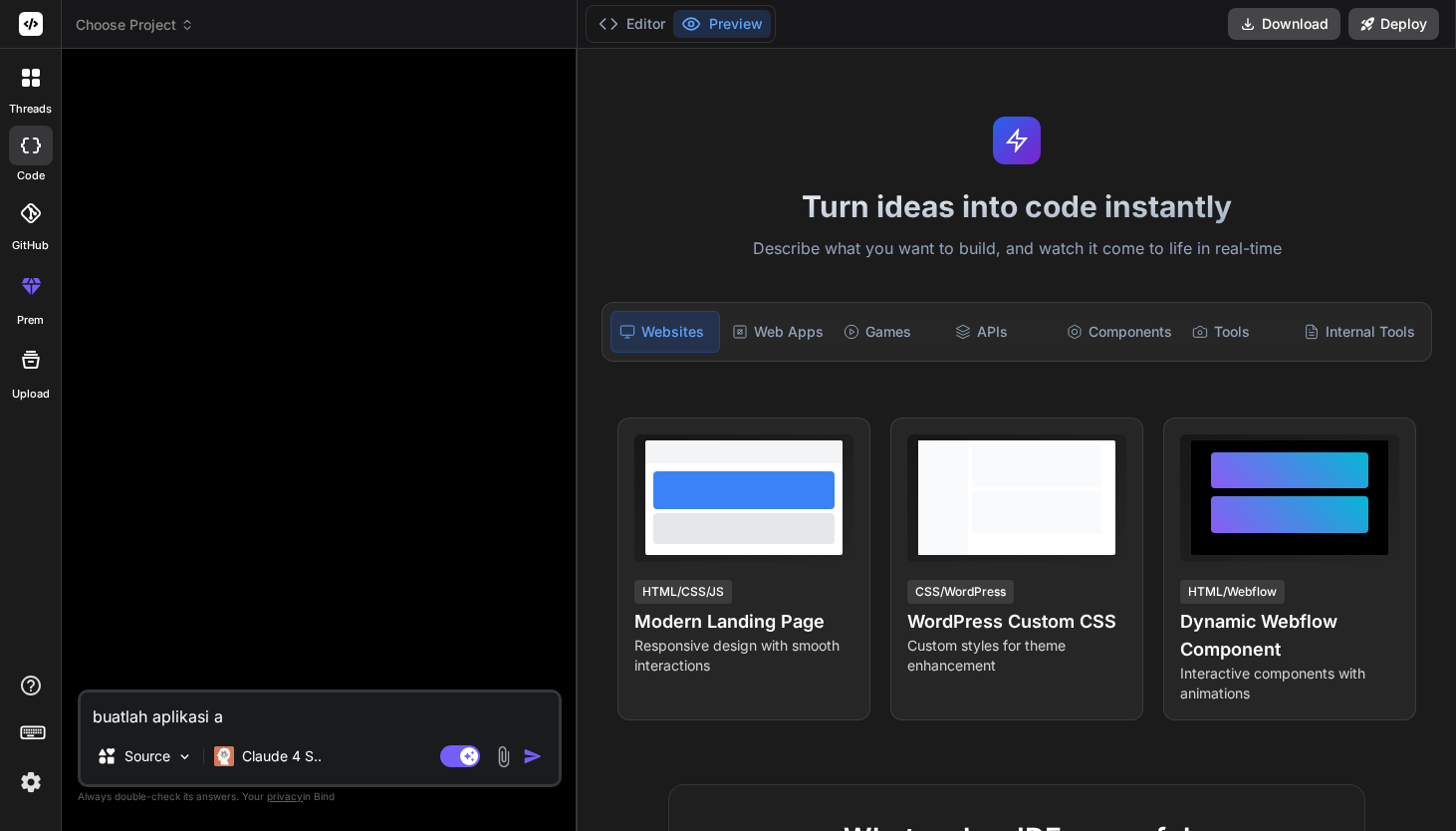 type on "buatlah aplikasi as" 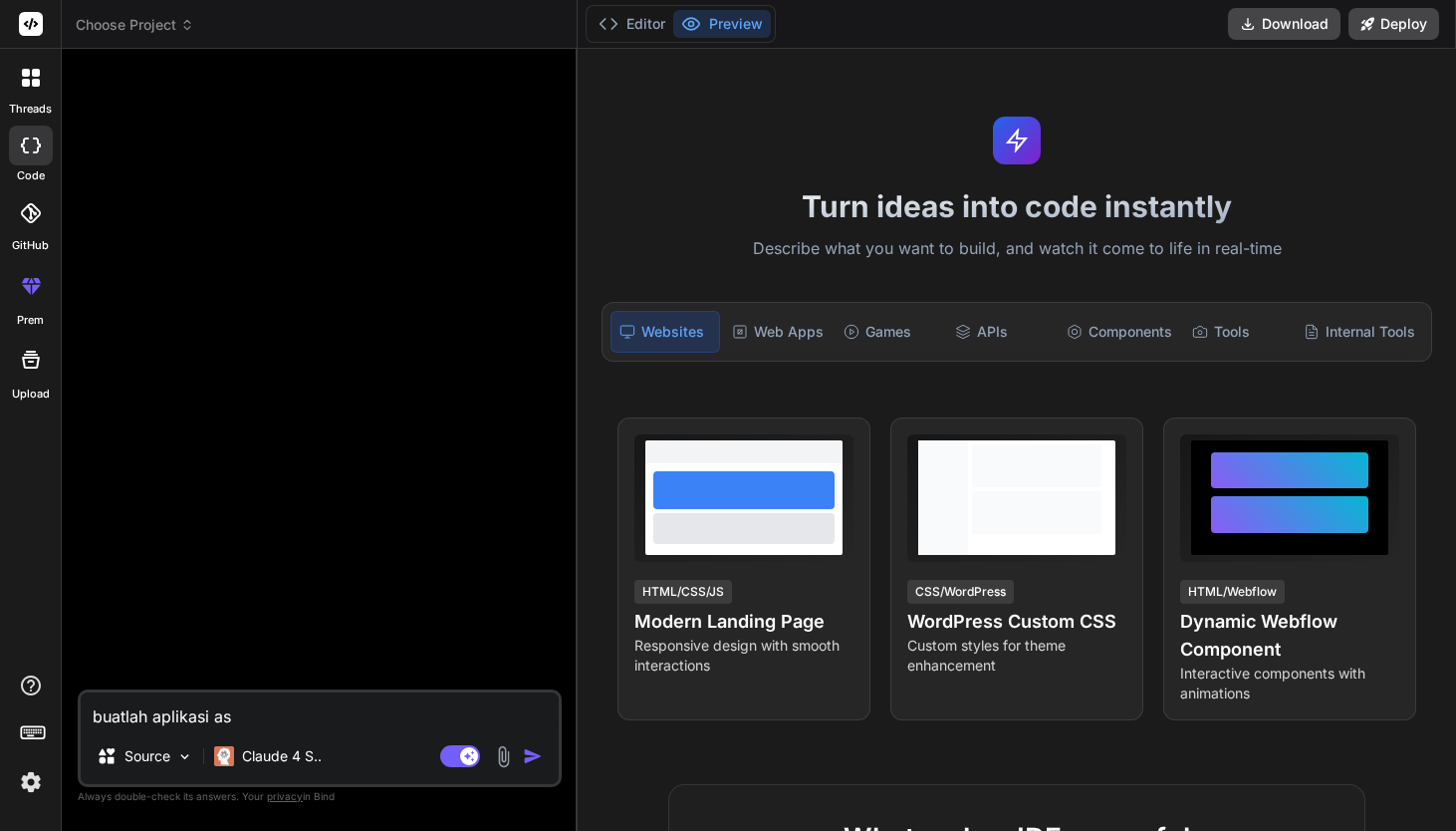 type on "buatlah aplikasi asp" 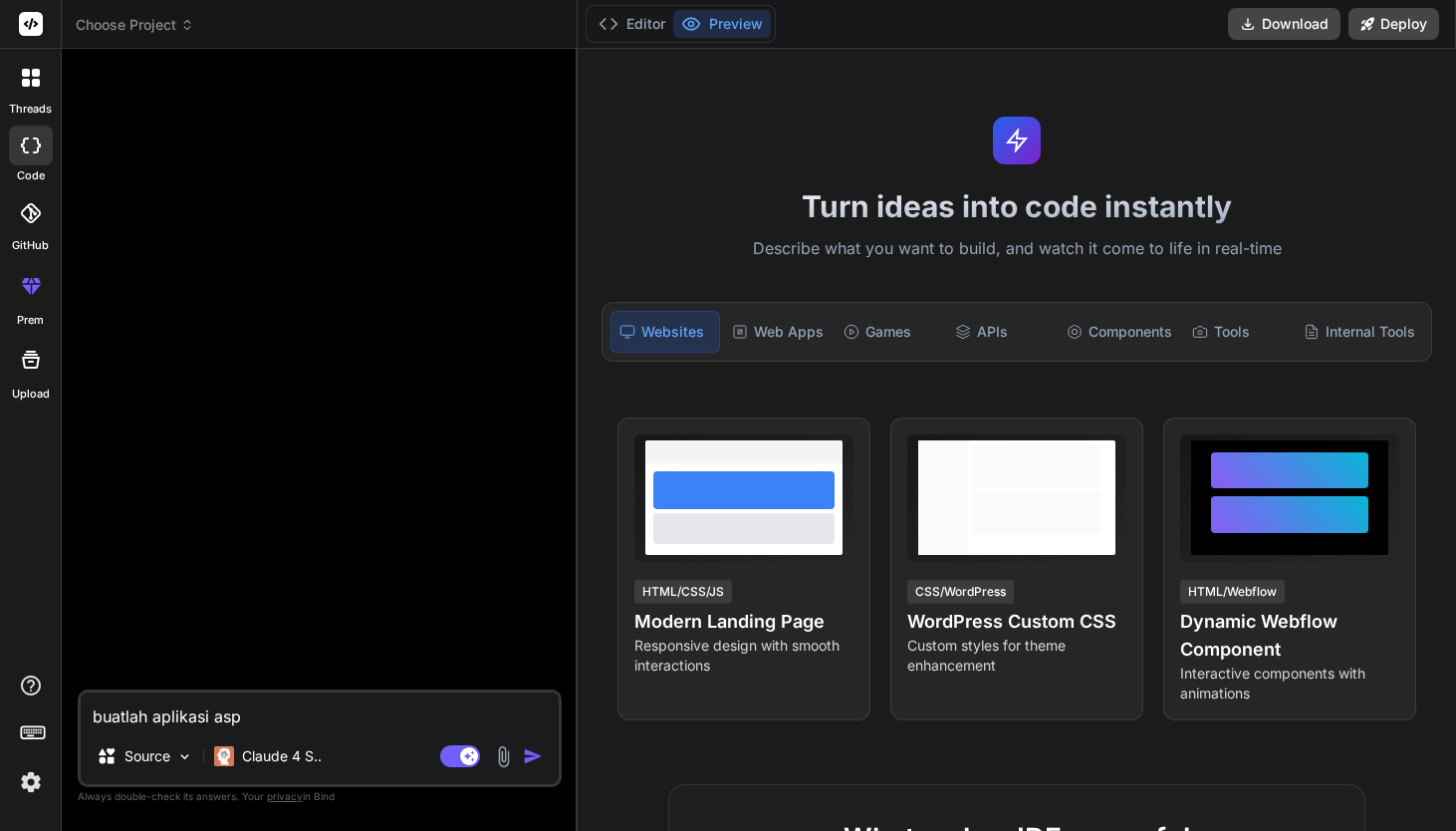 type on "buatlah aplikasi asp." 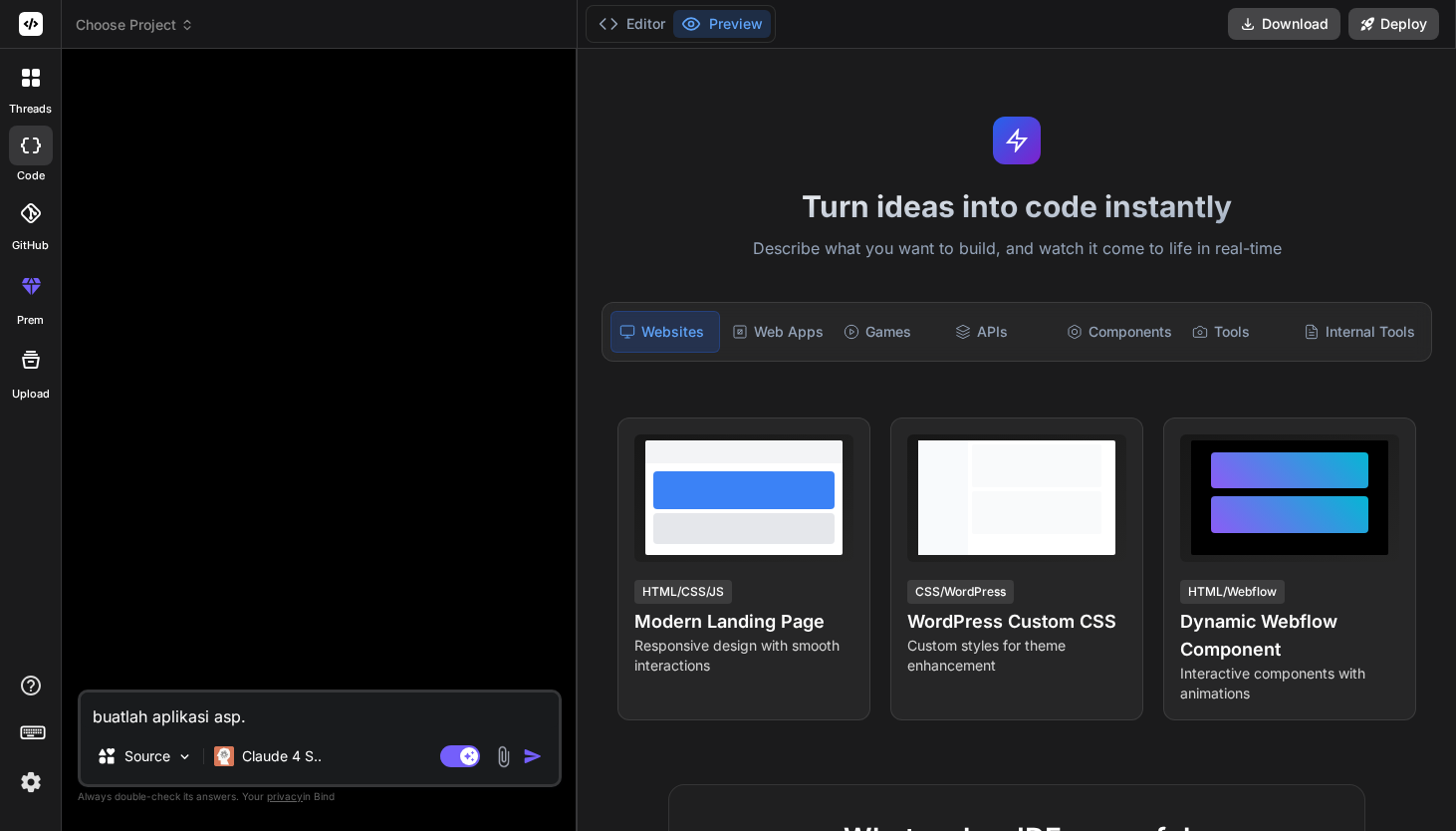 type on "buatlah aplikasi asp.n" 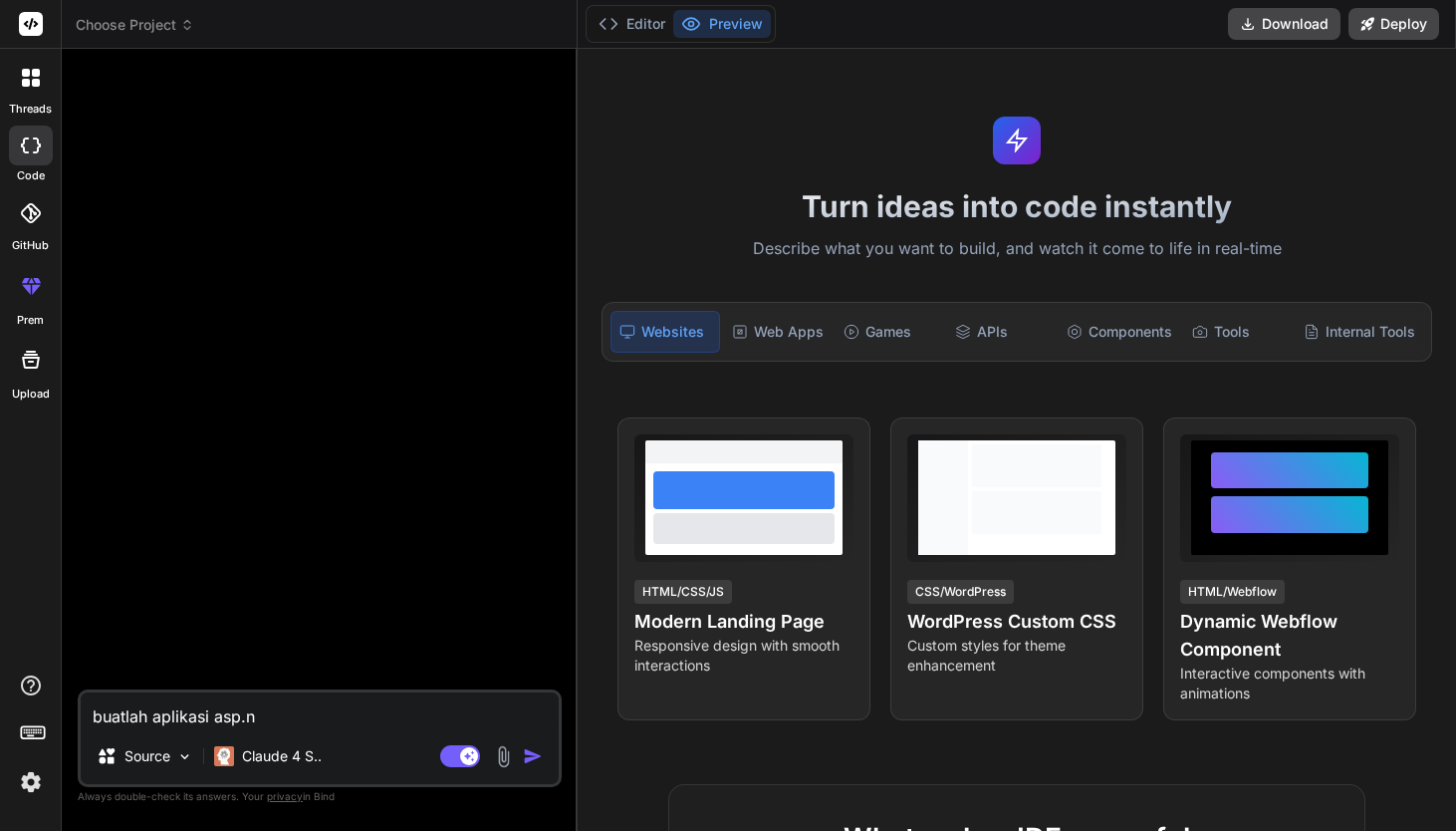 type on "buatlah aplikasi asp.ne" 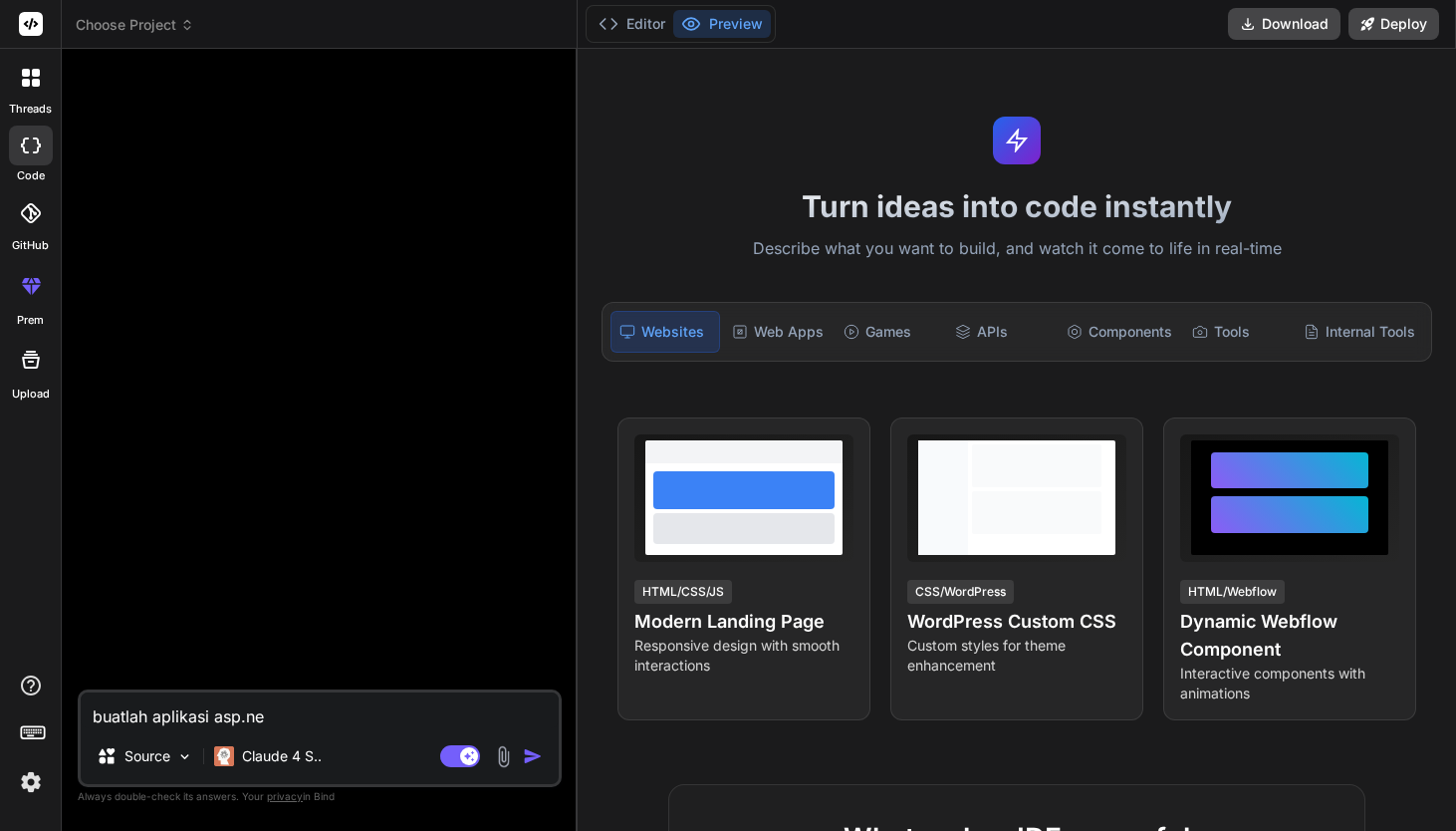 type on "buatlah aplikasi asp.net" 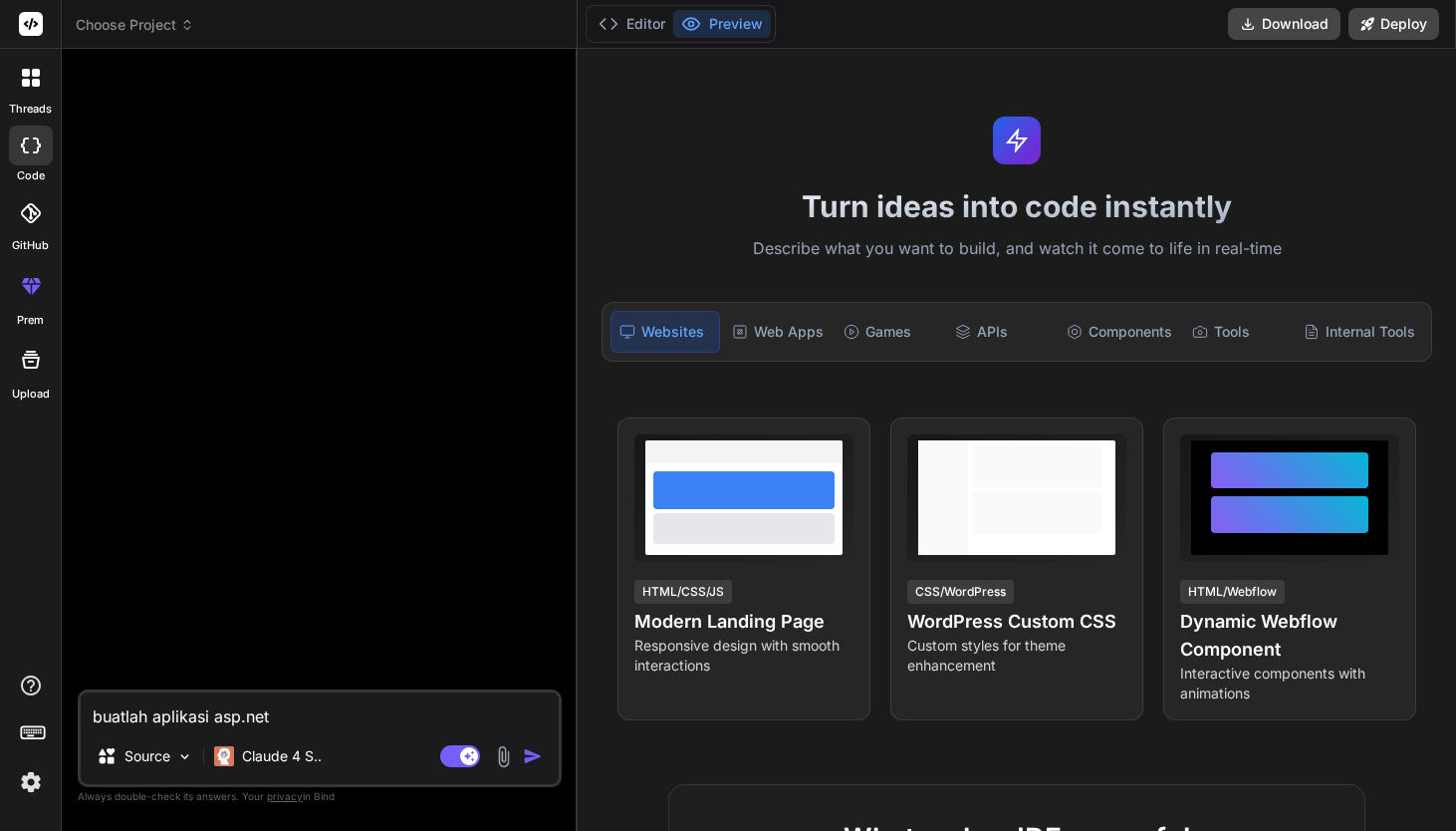 type on "buatlah aplikasi asp.net" 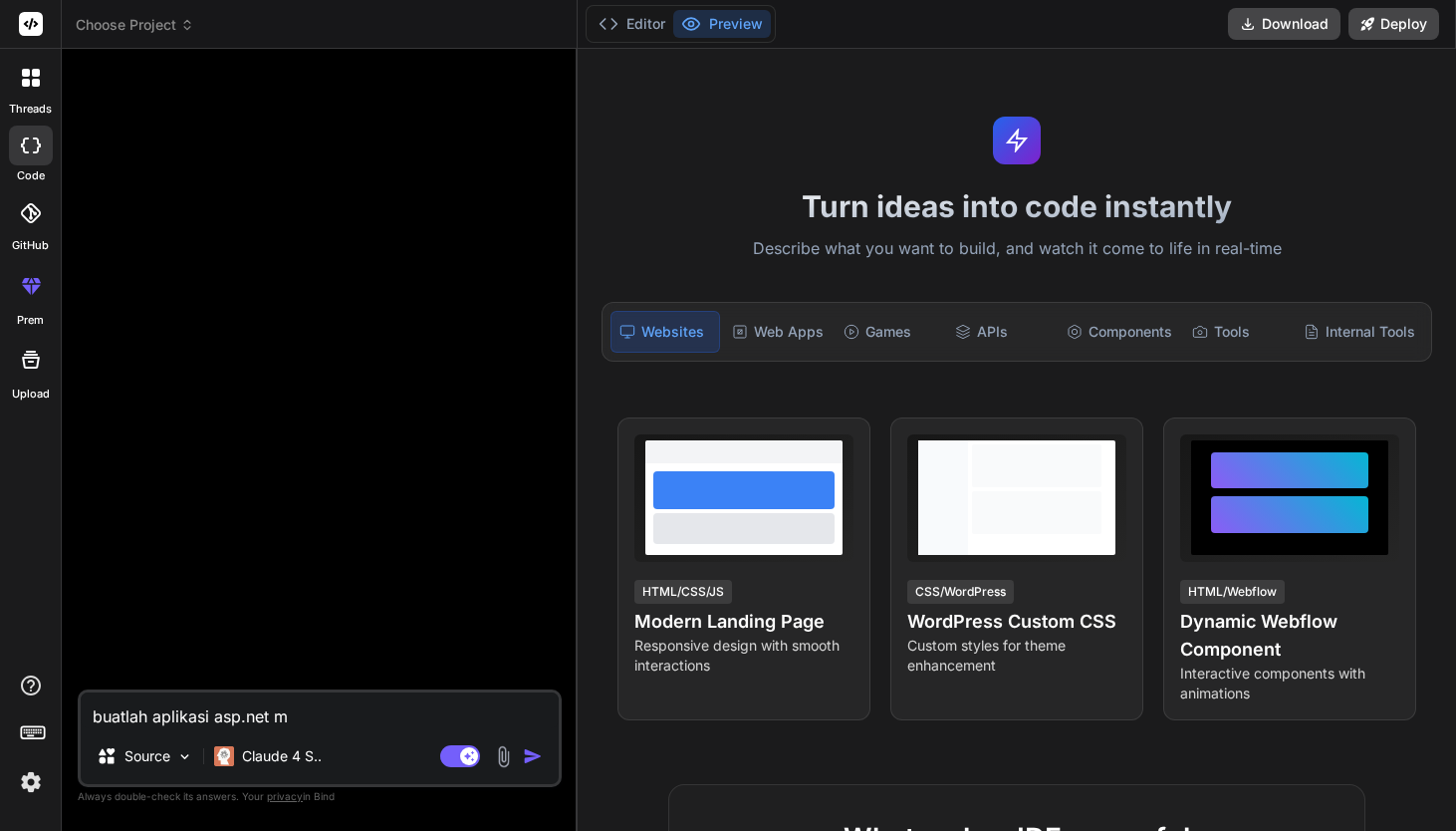 type on "buatlah aplikasi asp.net mv" 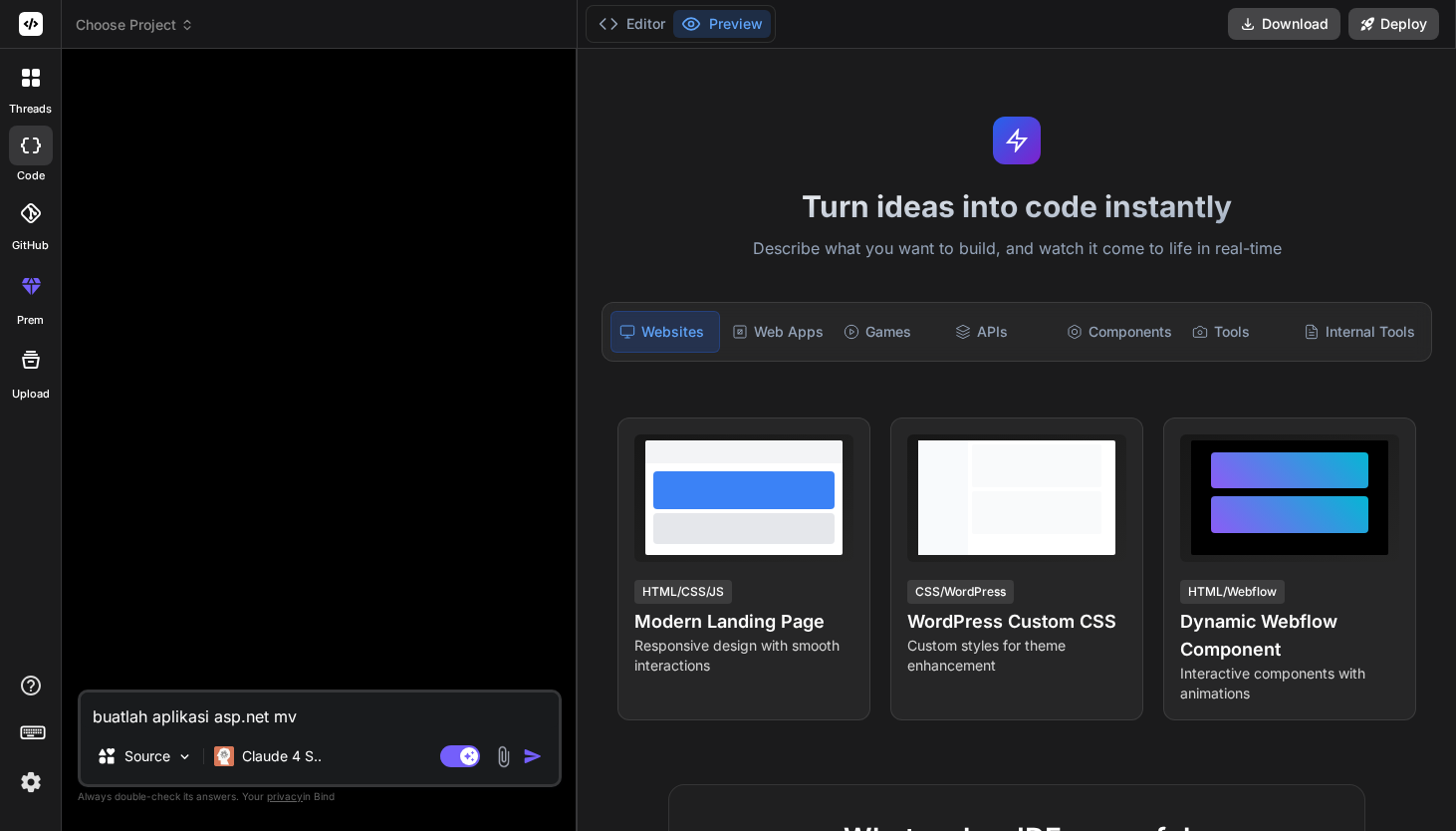 type on "buatlah aplikasi asp.net mvc" 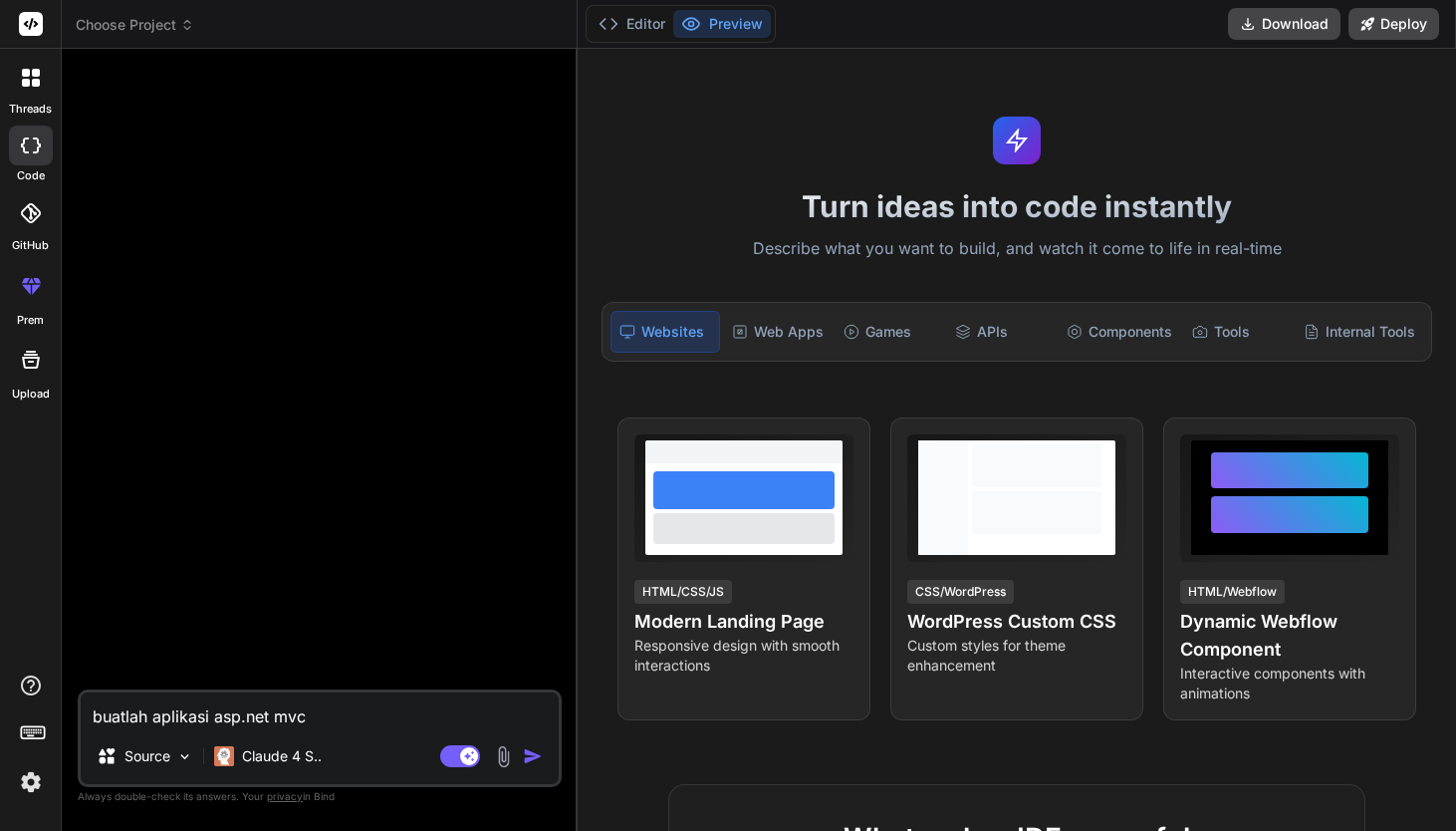 type on "buatlah aplikasi asp.net mvc" 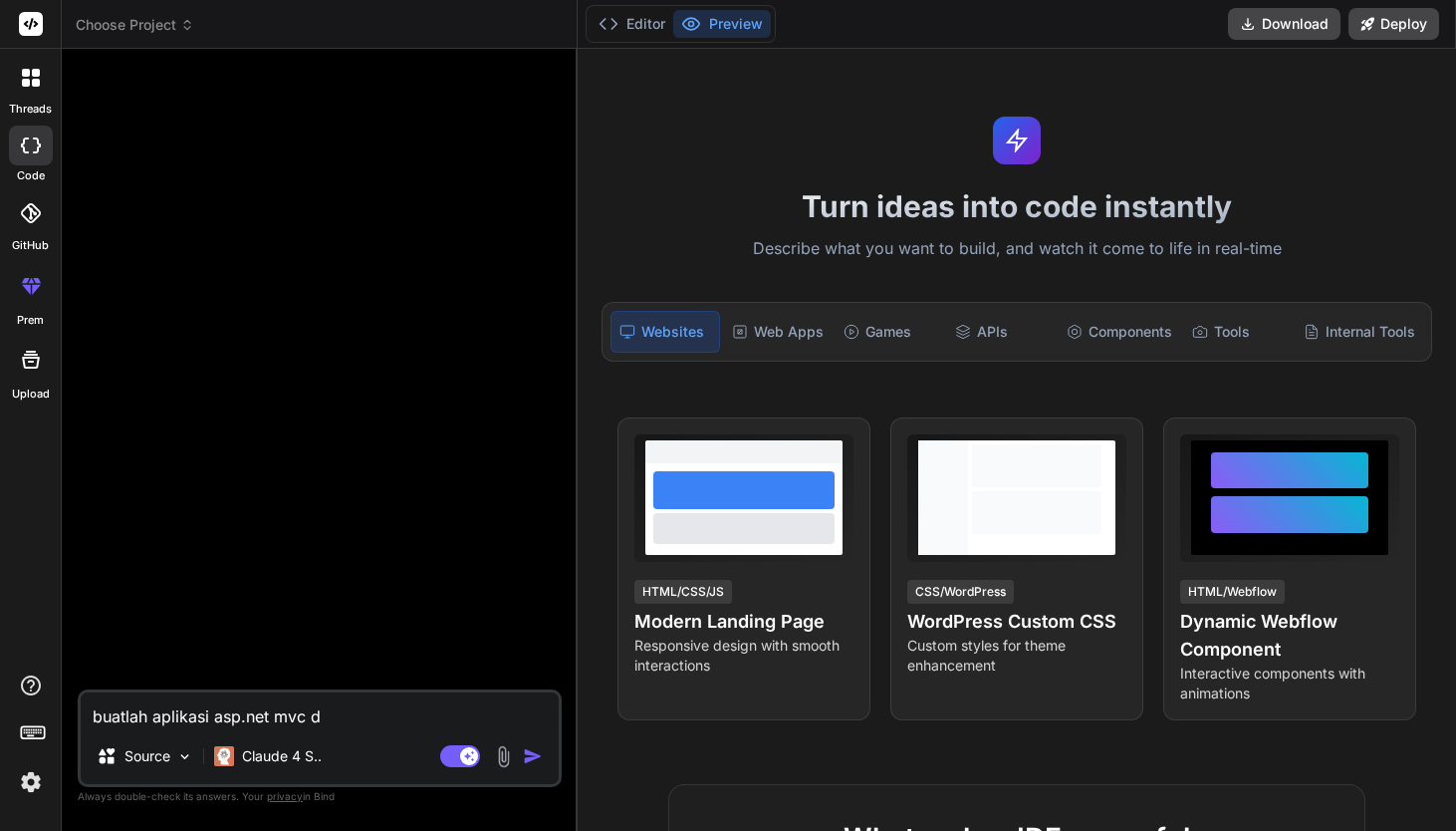 type on "buatlah aplikasi asp.net mvc dw" 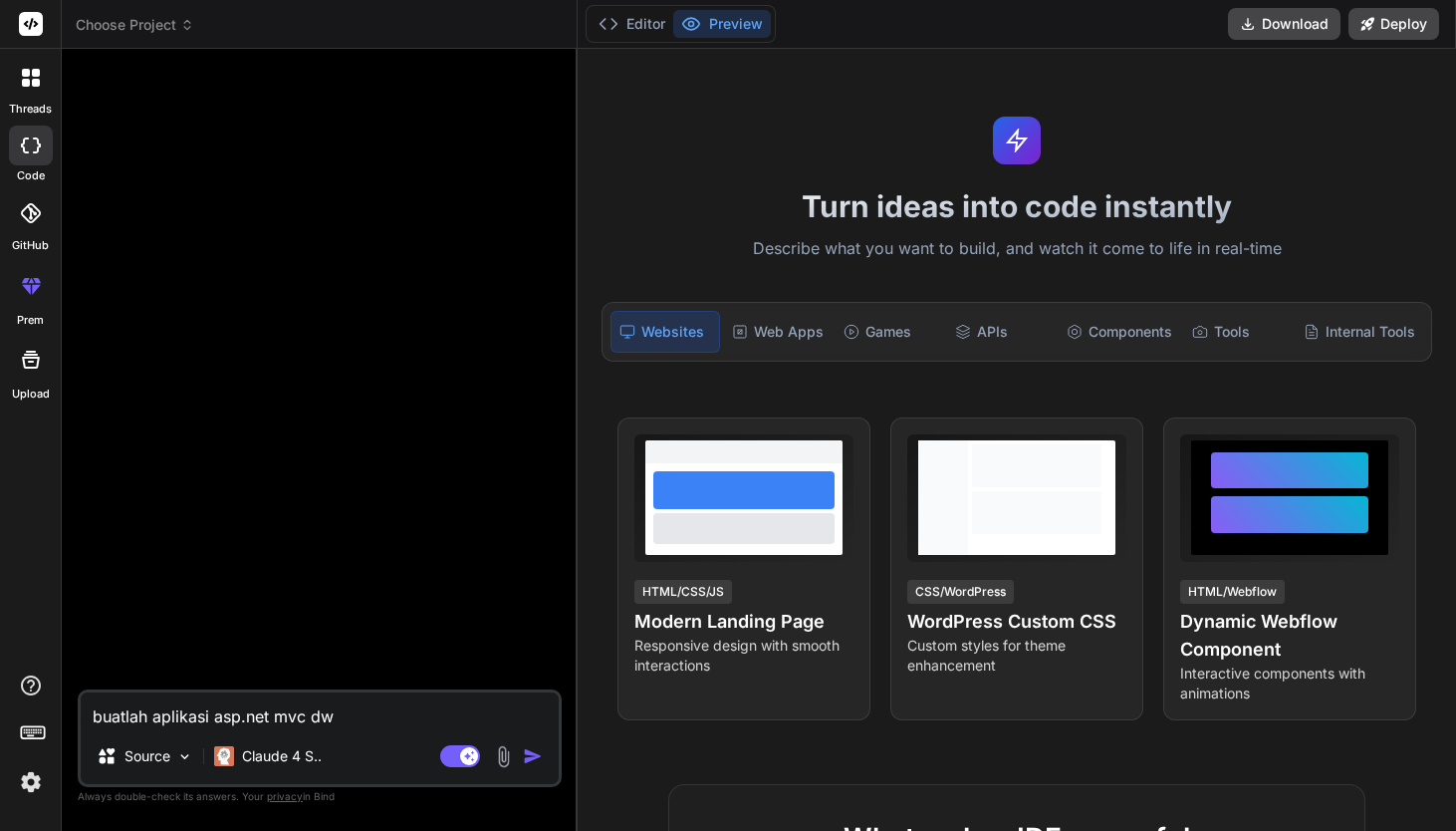 type on "buatlah aplikasi asp.net mvc dwn" 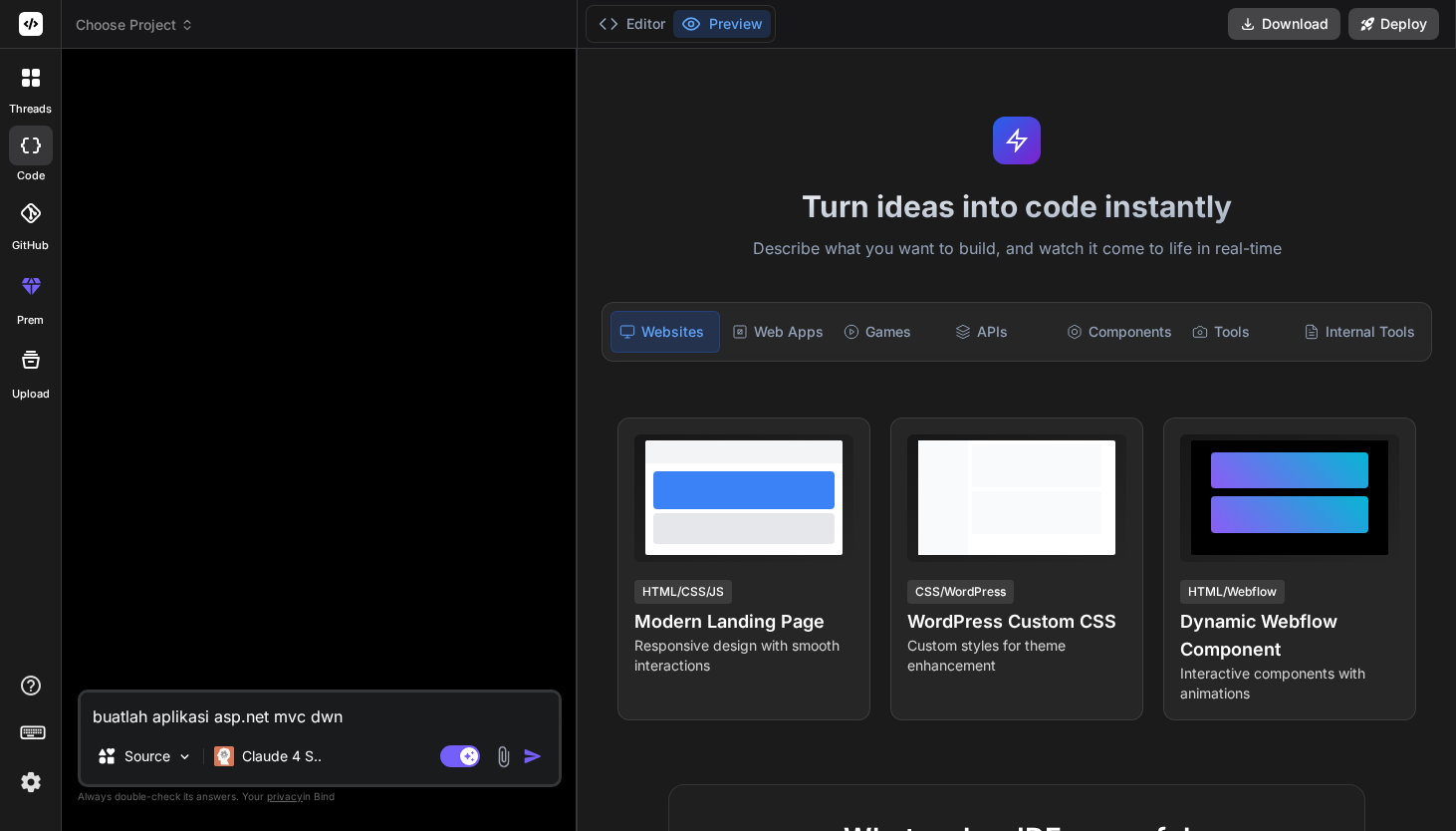 type on "buatlah aplikasi asp.net mvc dw" 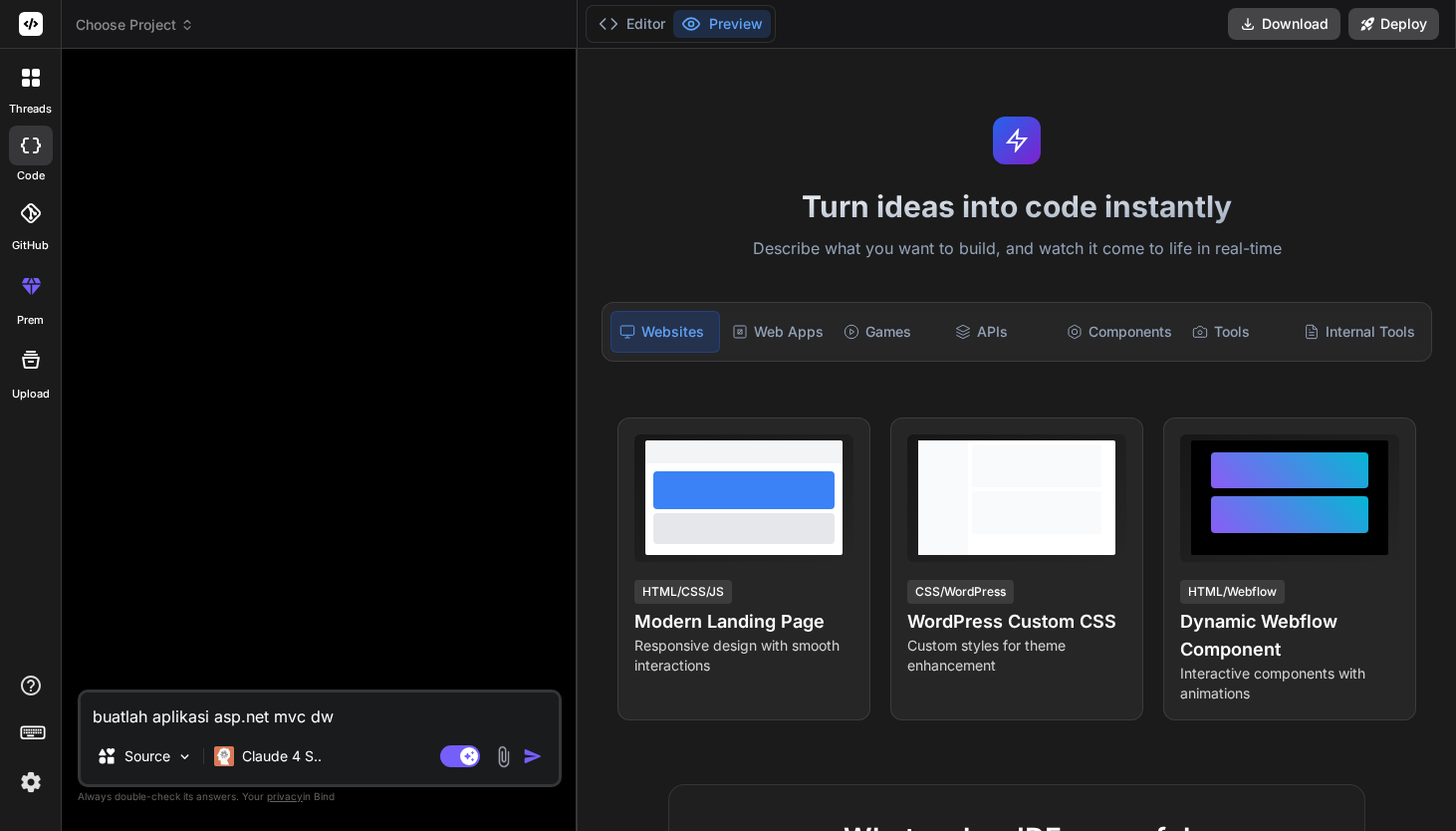 type on "buatlah aplikasi asp.net mvc d" 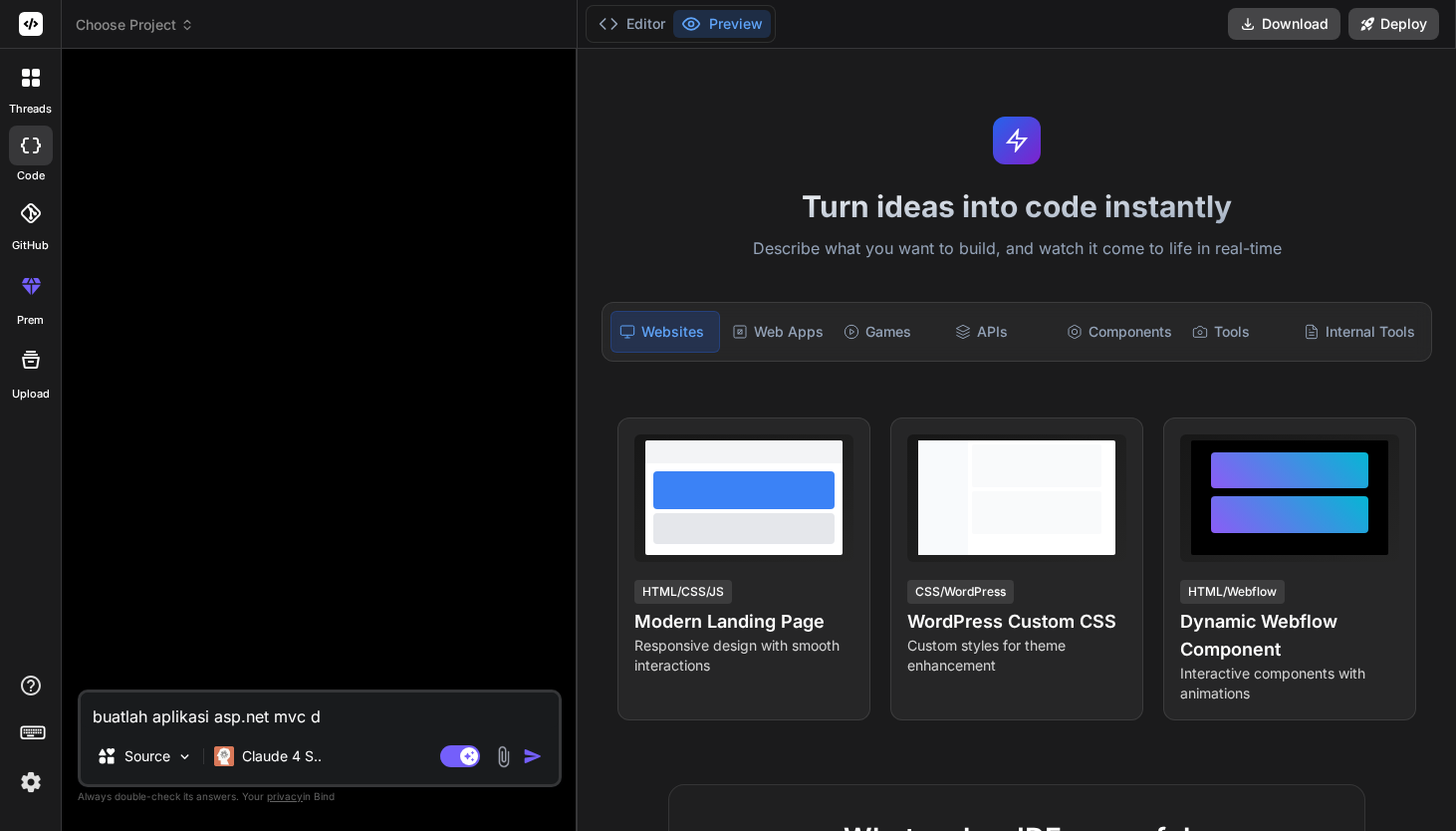 type on "buatlah aplikasi asp.net mvc de" 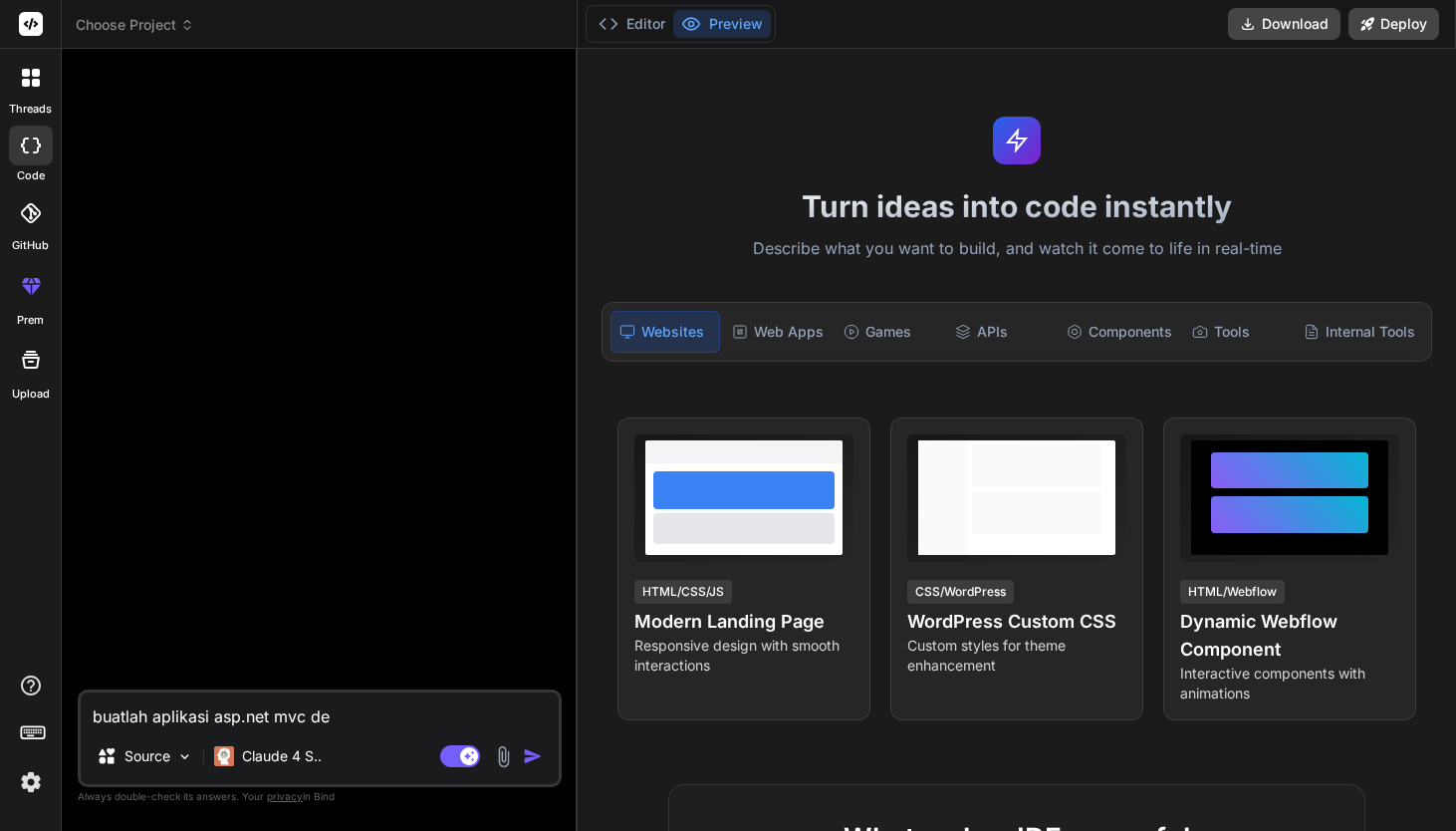 type on "buatlah aplikasi asp.net mvc den" 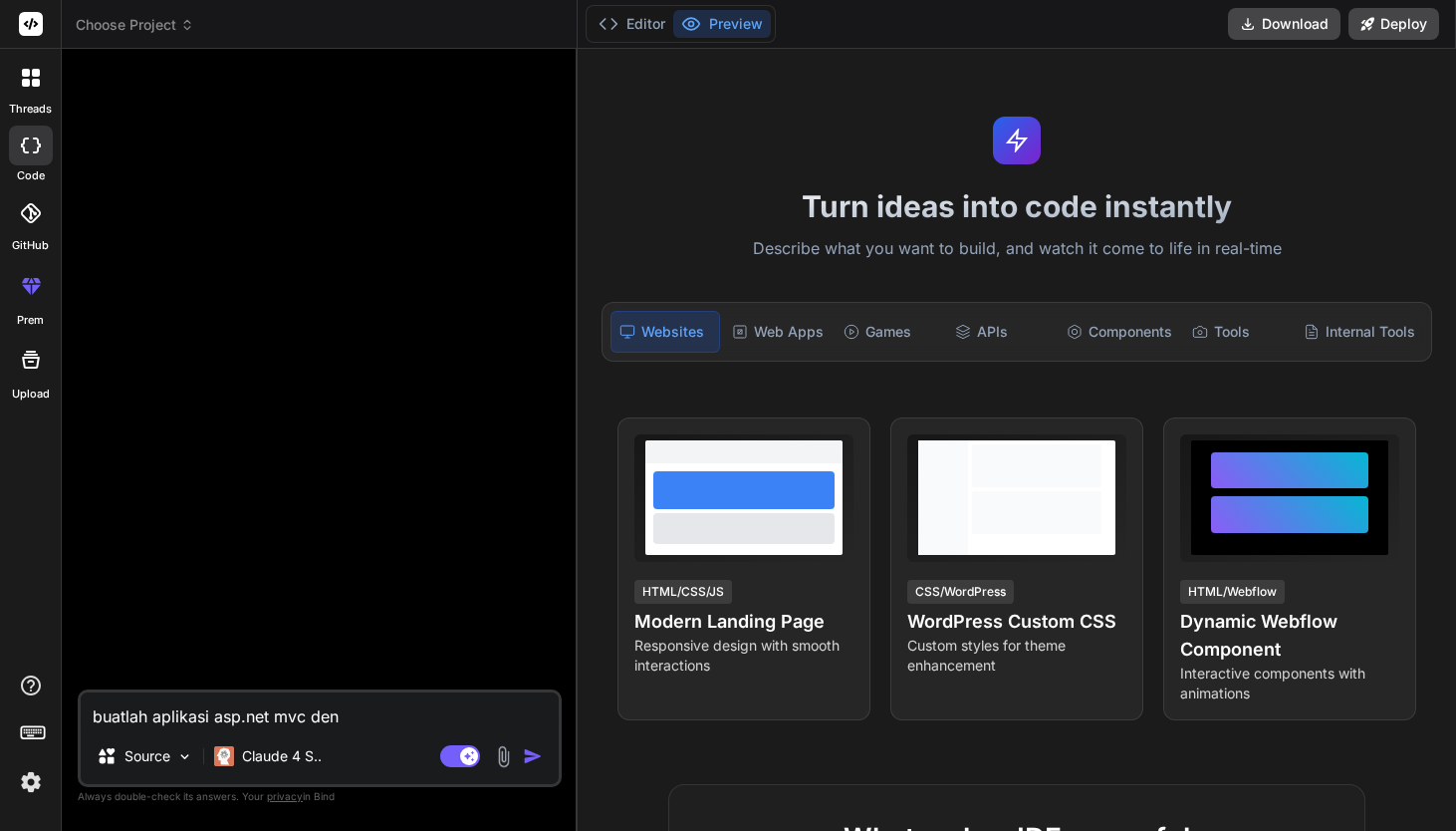 type on "buatlah aplikasi asp.net mvc deng" 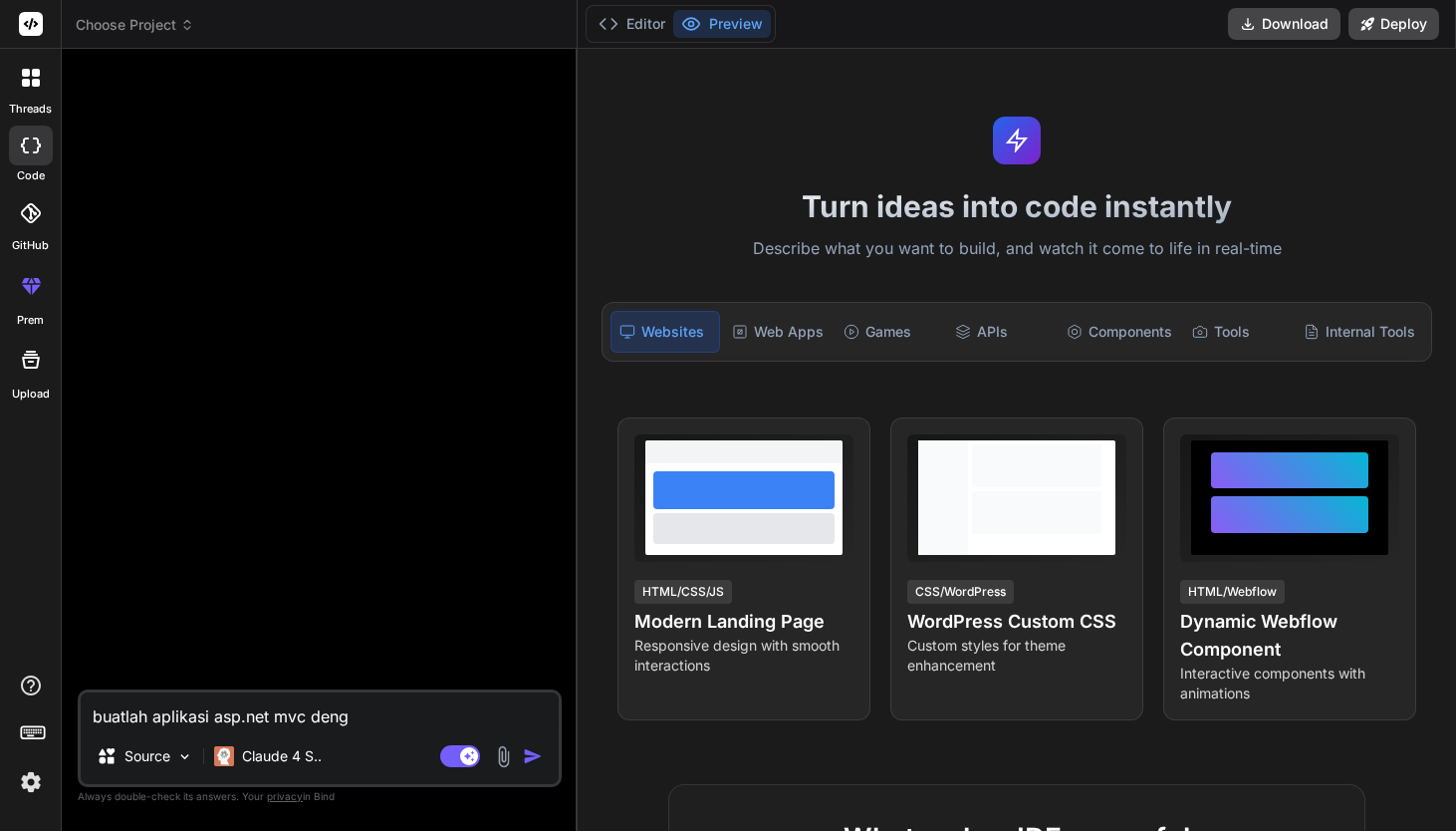 type on "buatlah aplikasi asp.net mvc denga" 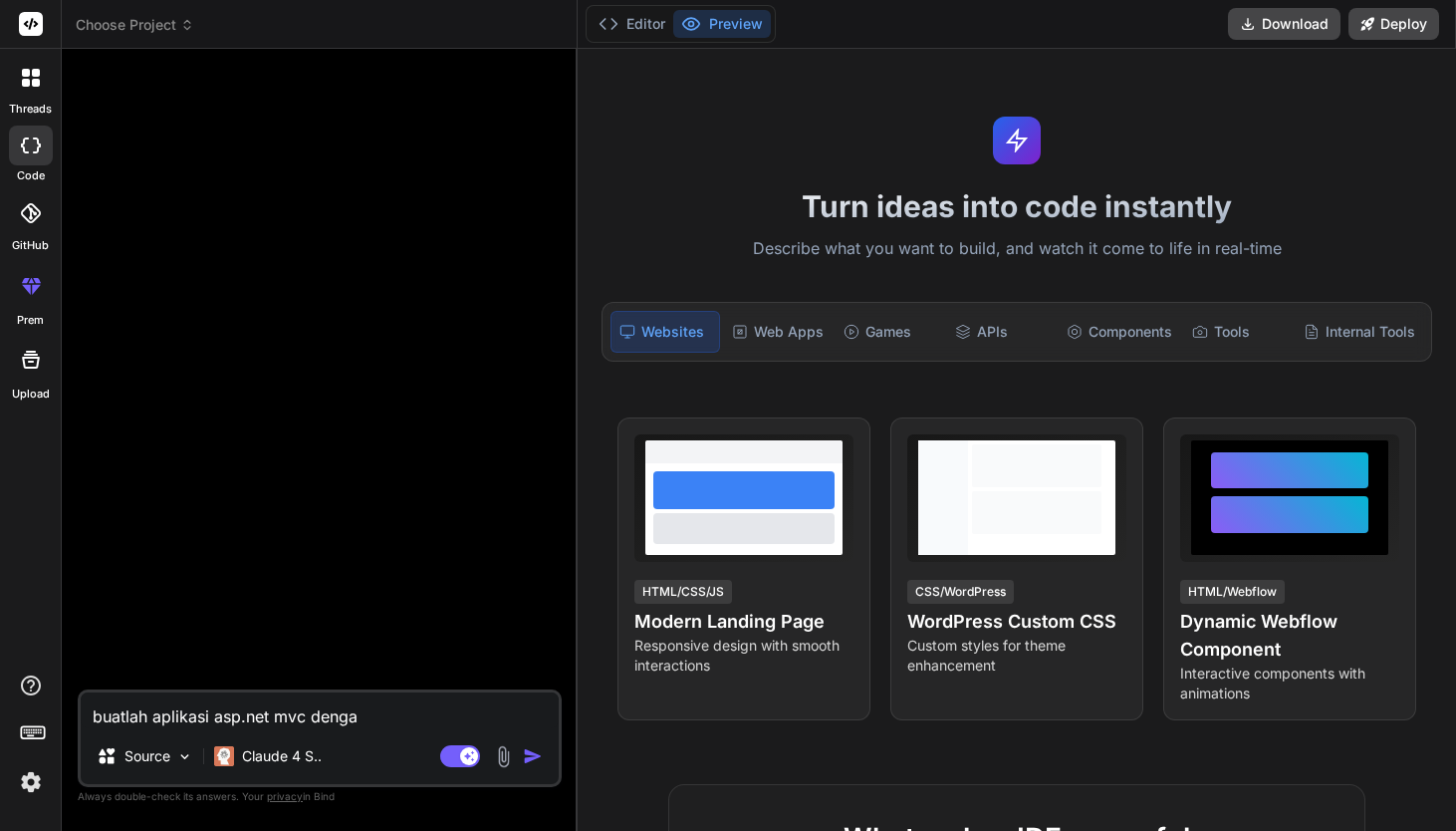 type on "buatlah aplikasi asp.net mvc dengan" 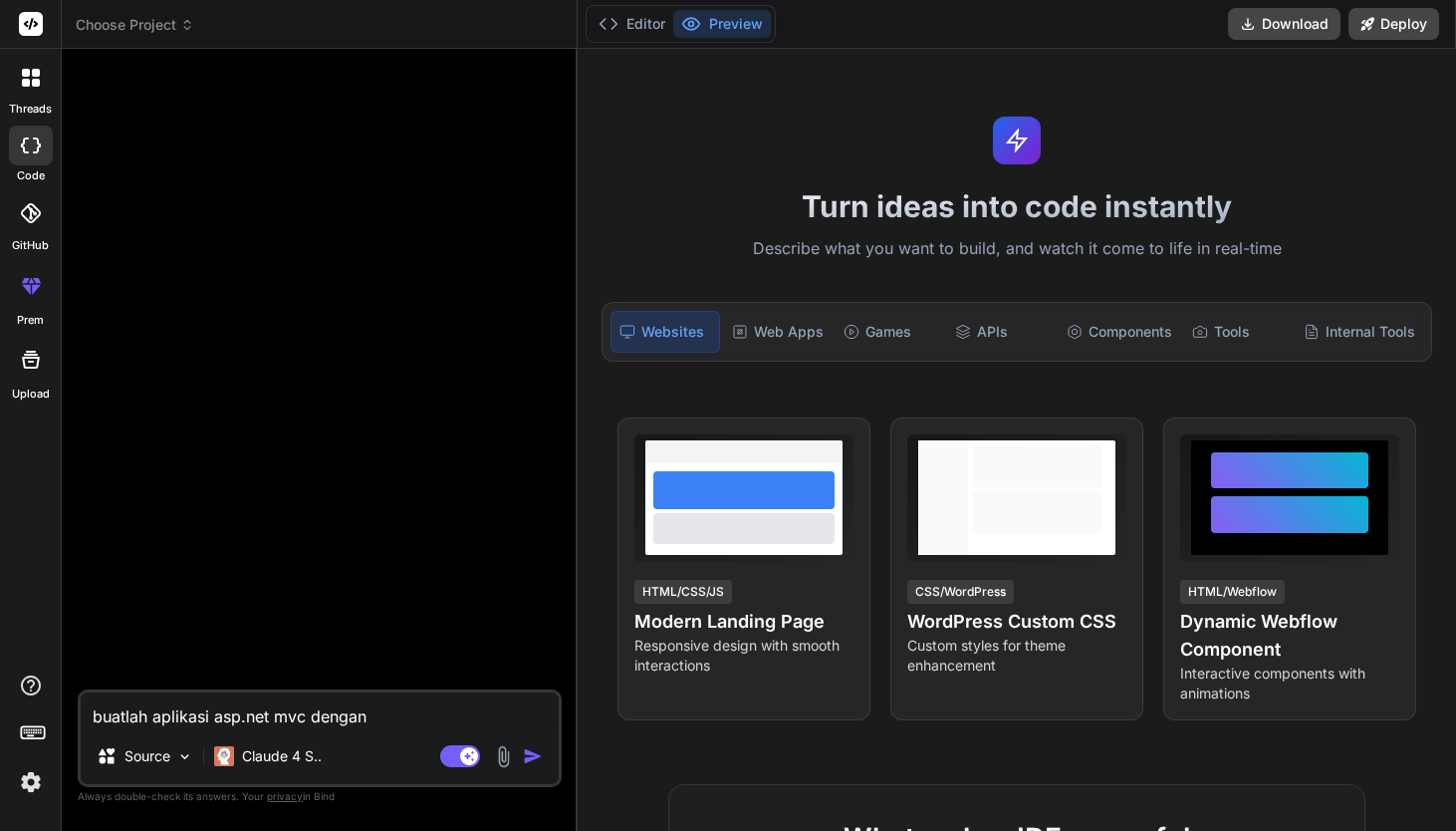 type on "x" 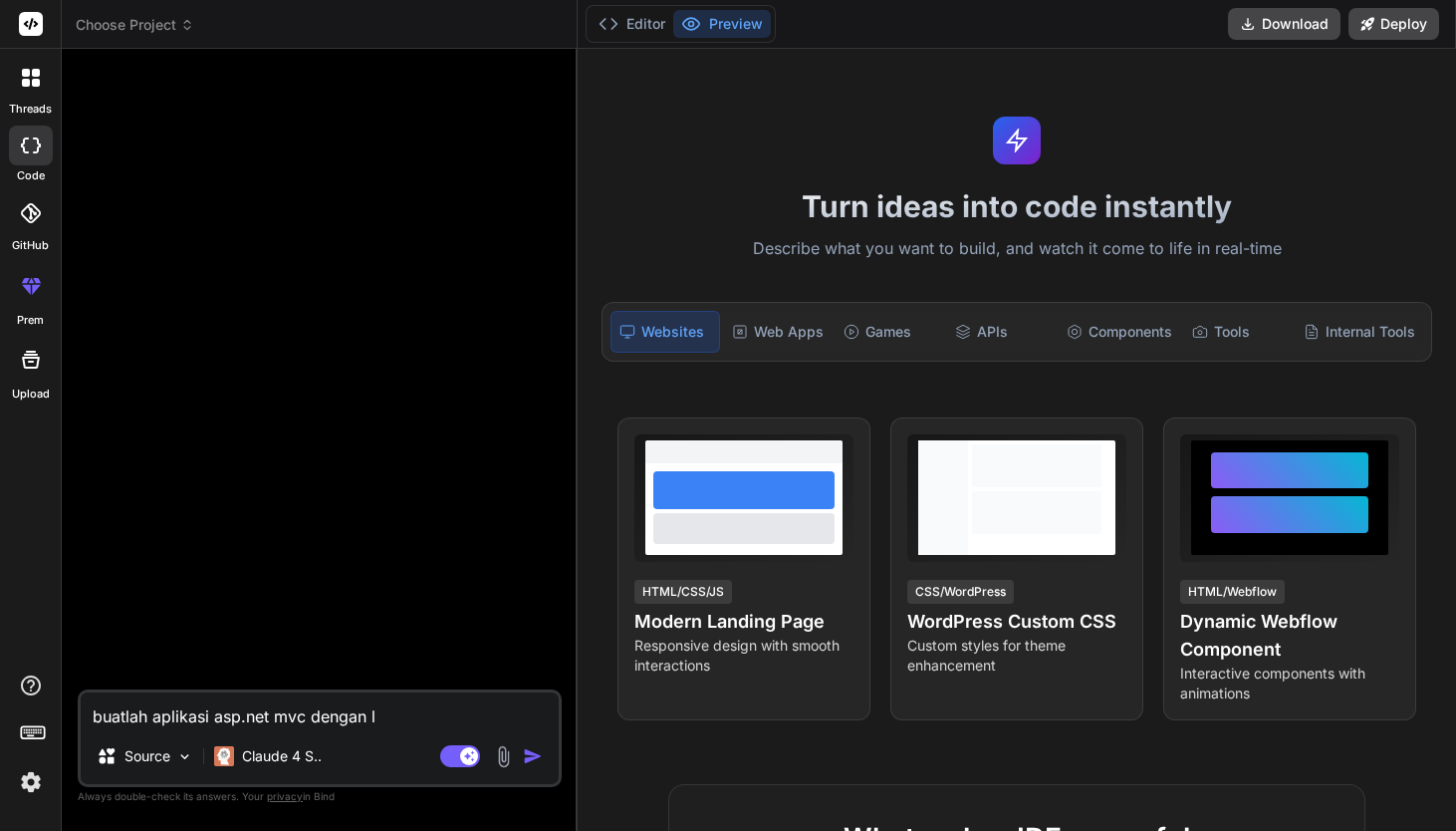 type on "x" 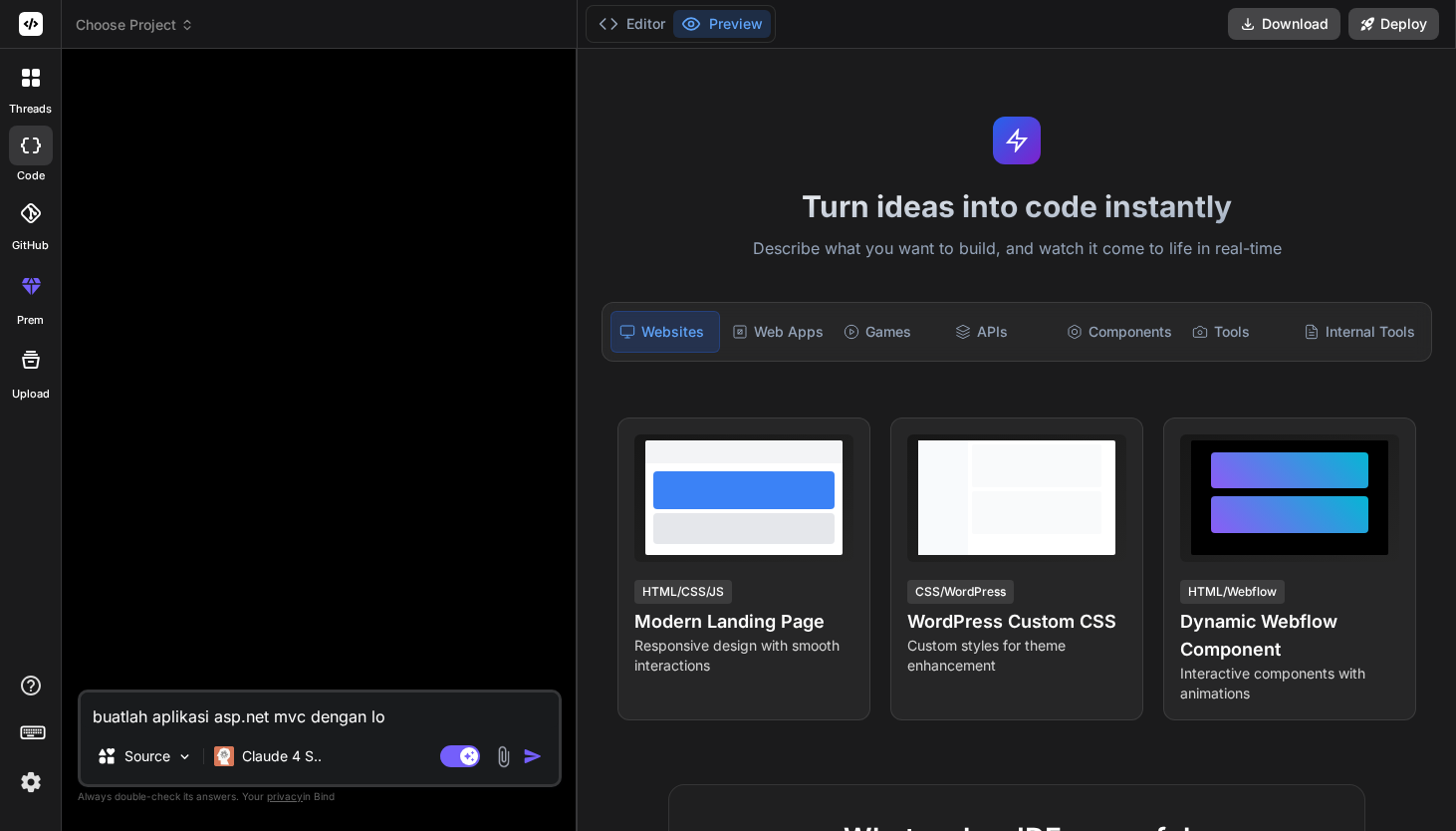 type on "x" 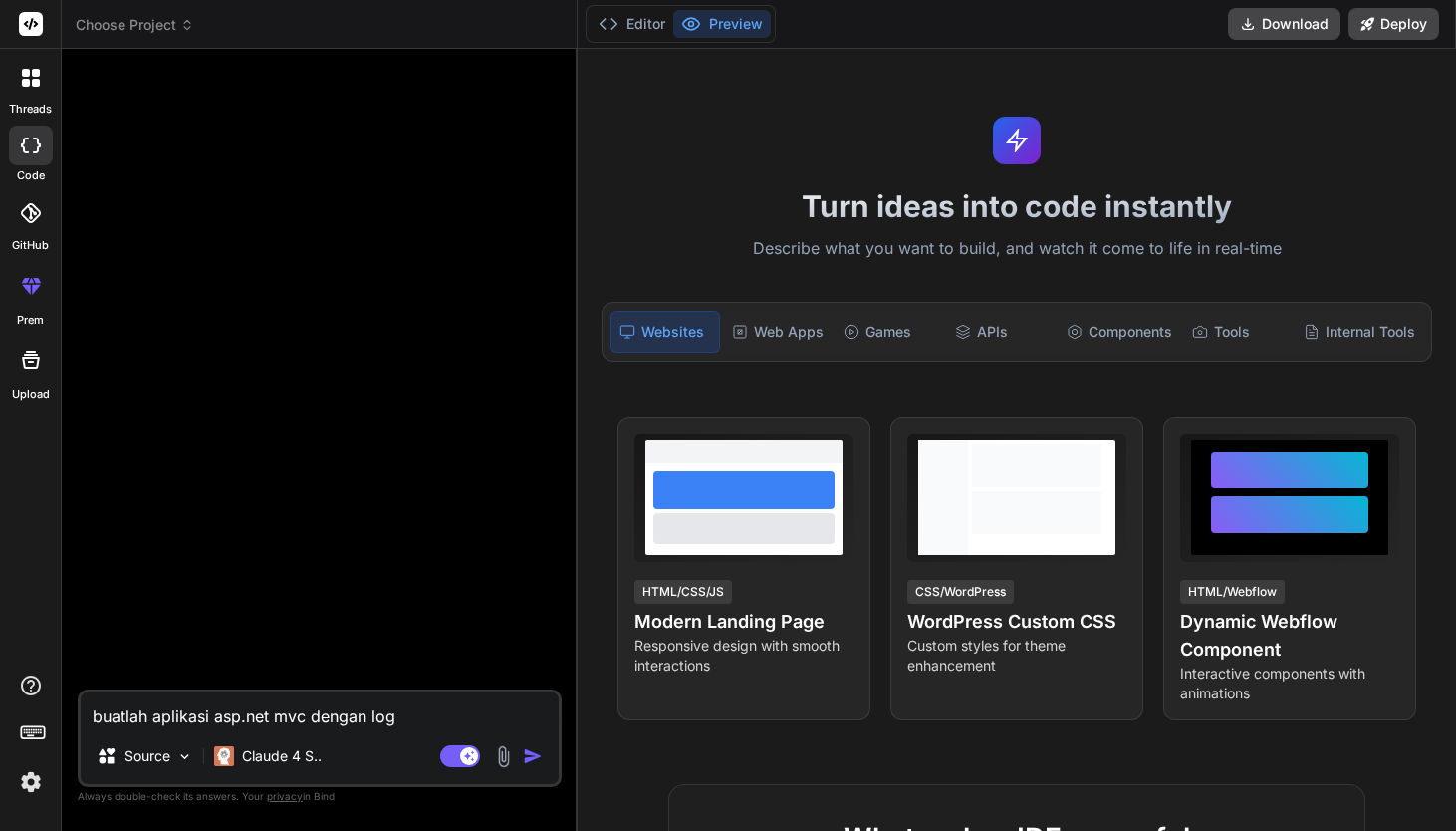 type on "buatlah aplikasi asp.net mvc dengan logi" 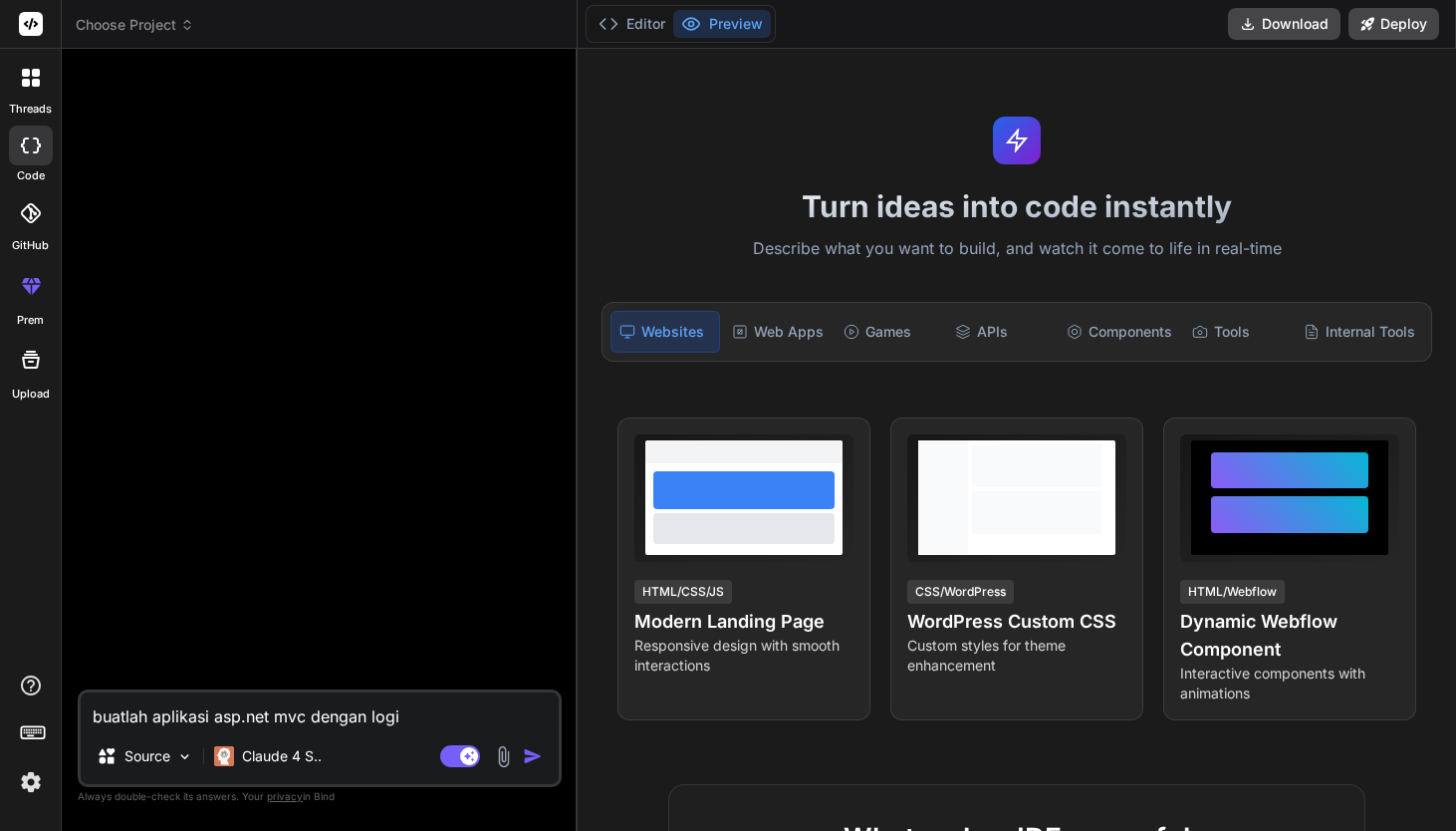 type on "buatlah aplikasi asp.net mvc dengan logik" 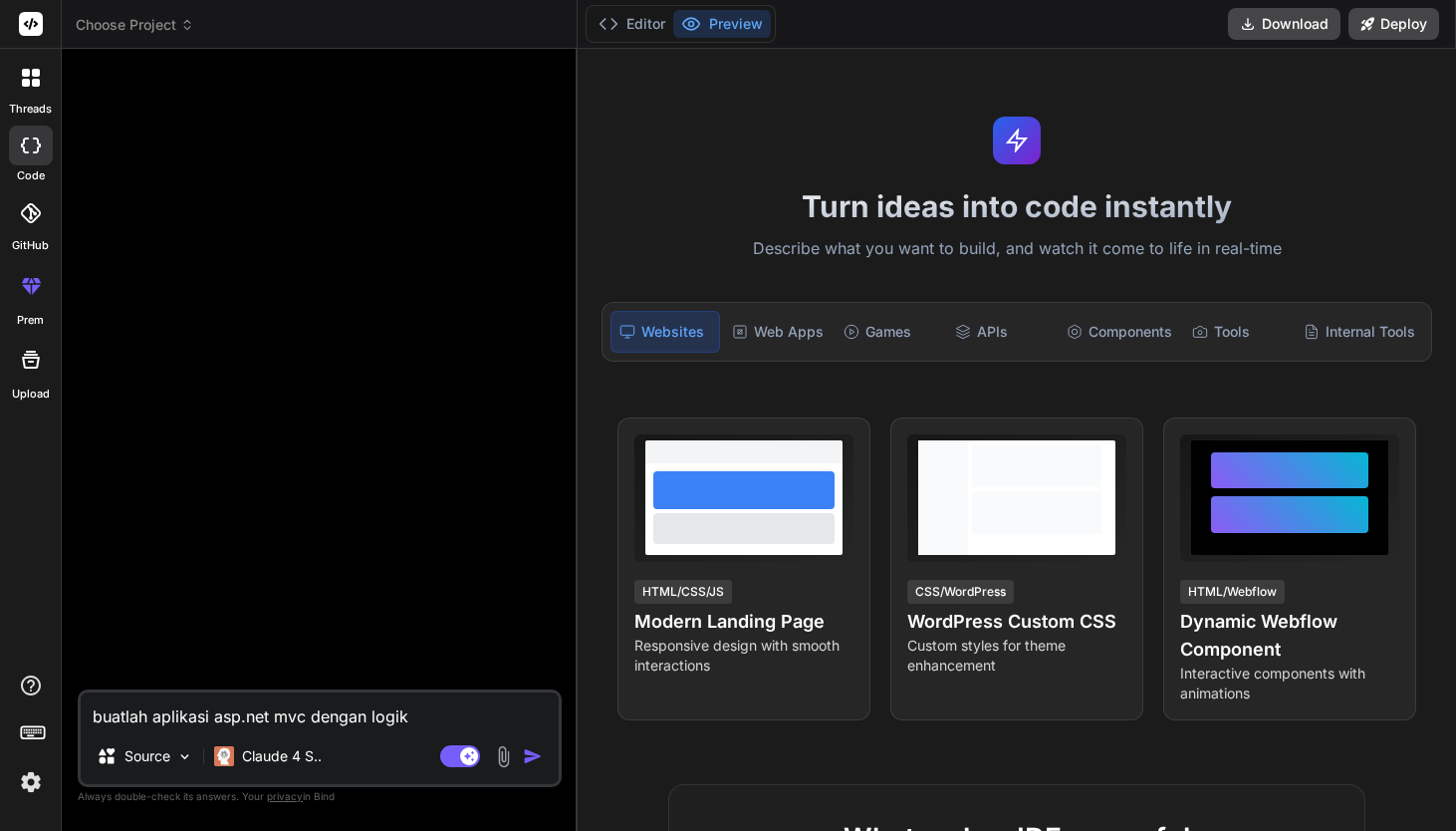 type on "buatlah aplikasi asp.net mvc dengan logika" 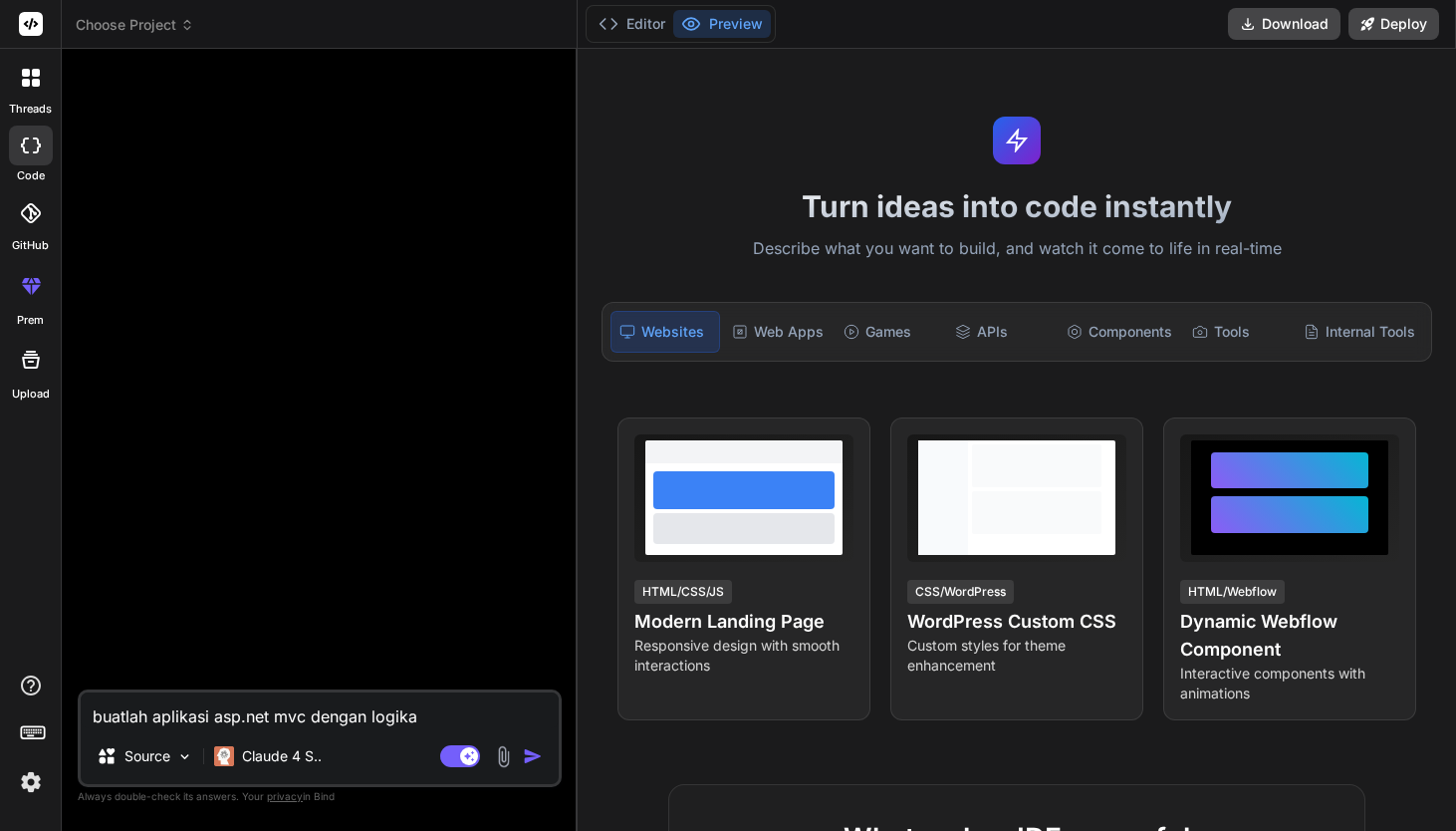 type on "buatlah aplikasi asp.net mvc dengan logika" 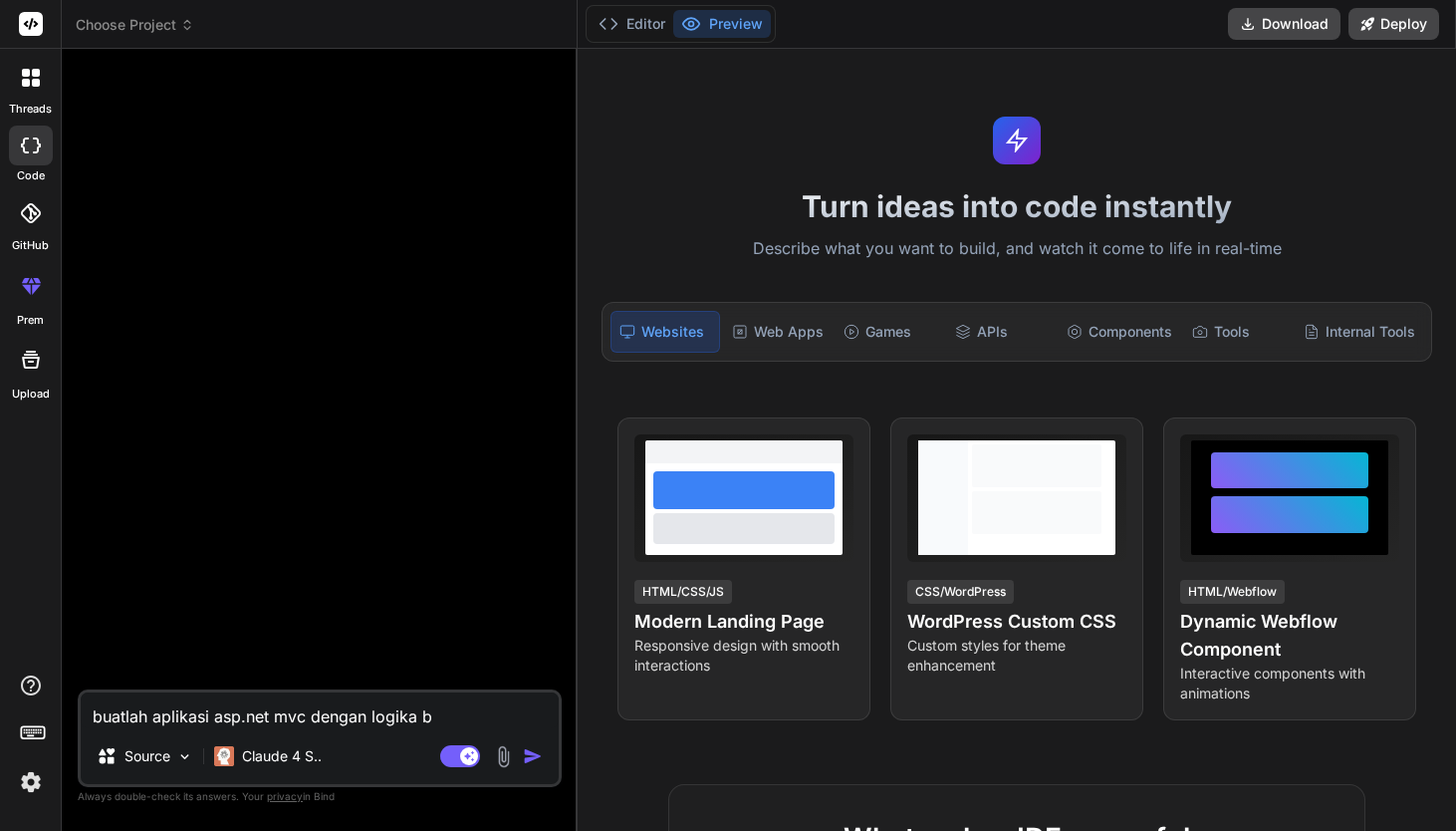 type on "buatlah aplikasi asp.net mvc dengan logika be" 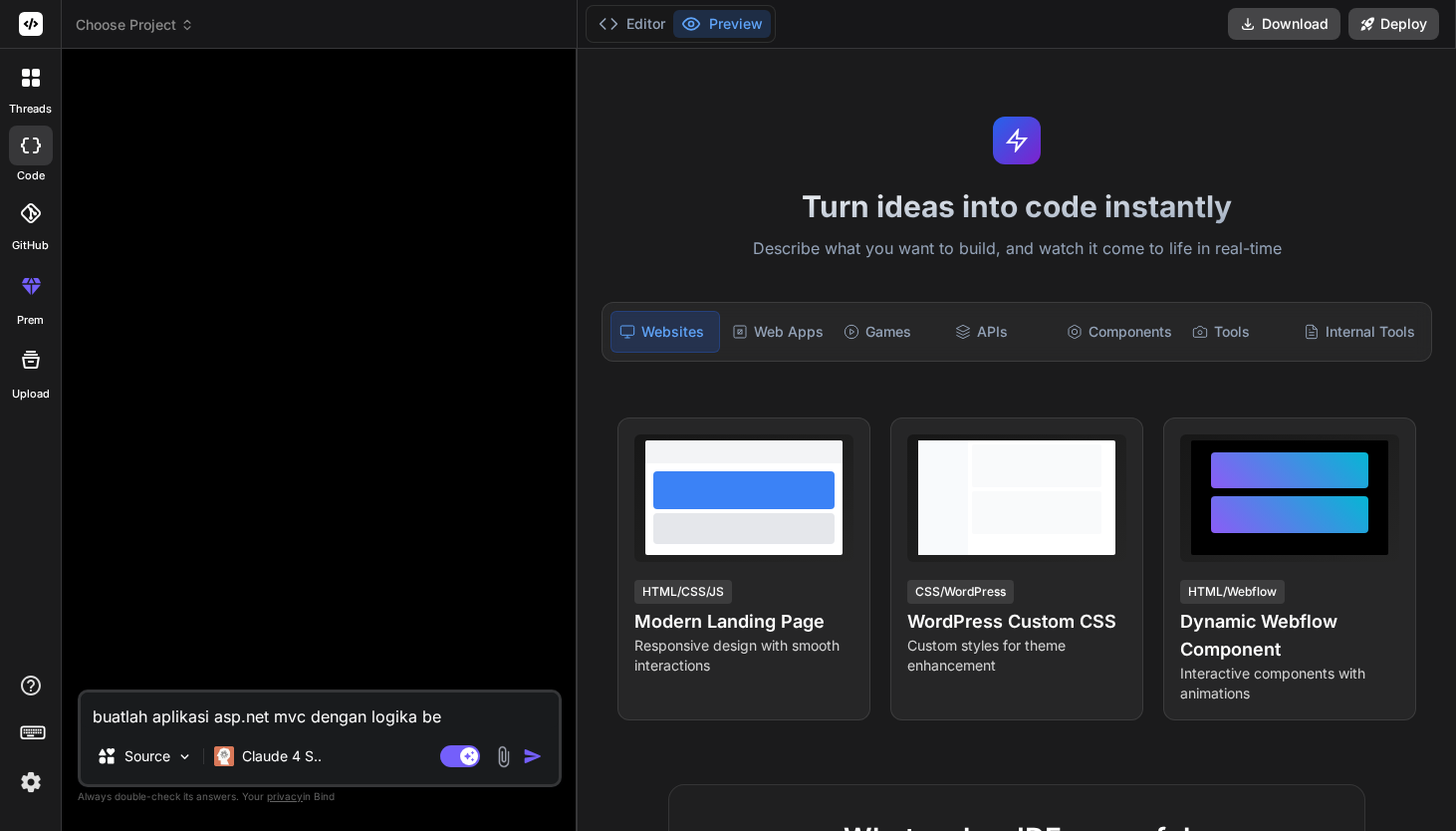 type on "buatlah aplikasi asp.net mvc dengan logika bei" 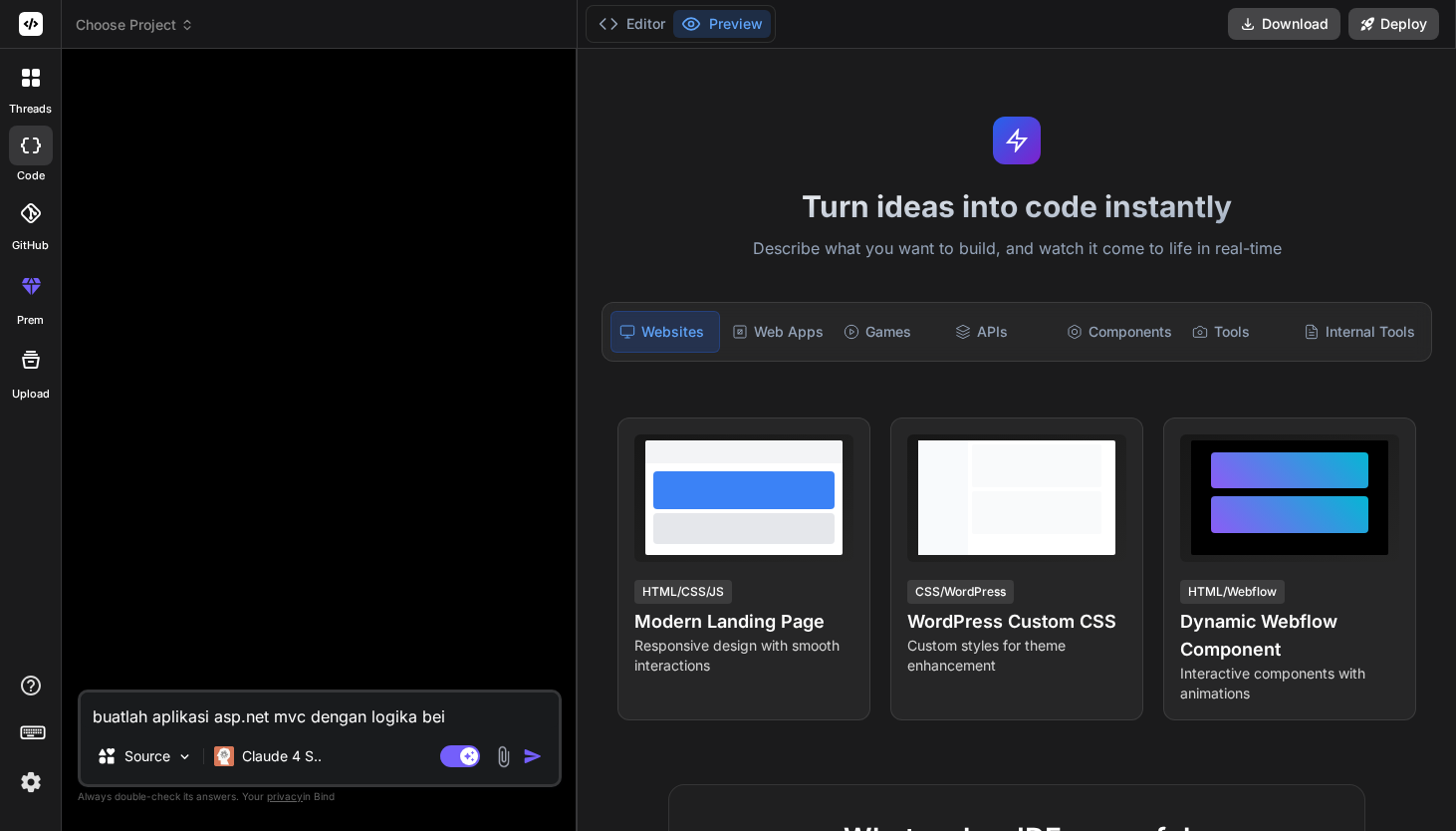 type on "buatlah aplikasi asp.net mvc dengan logika beik" 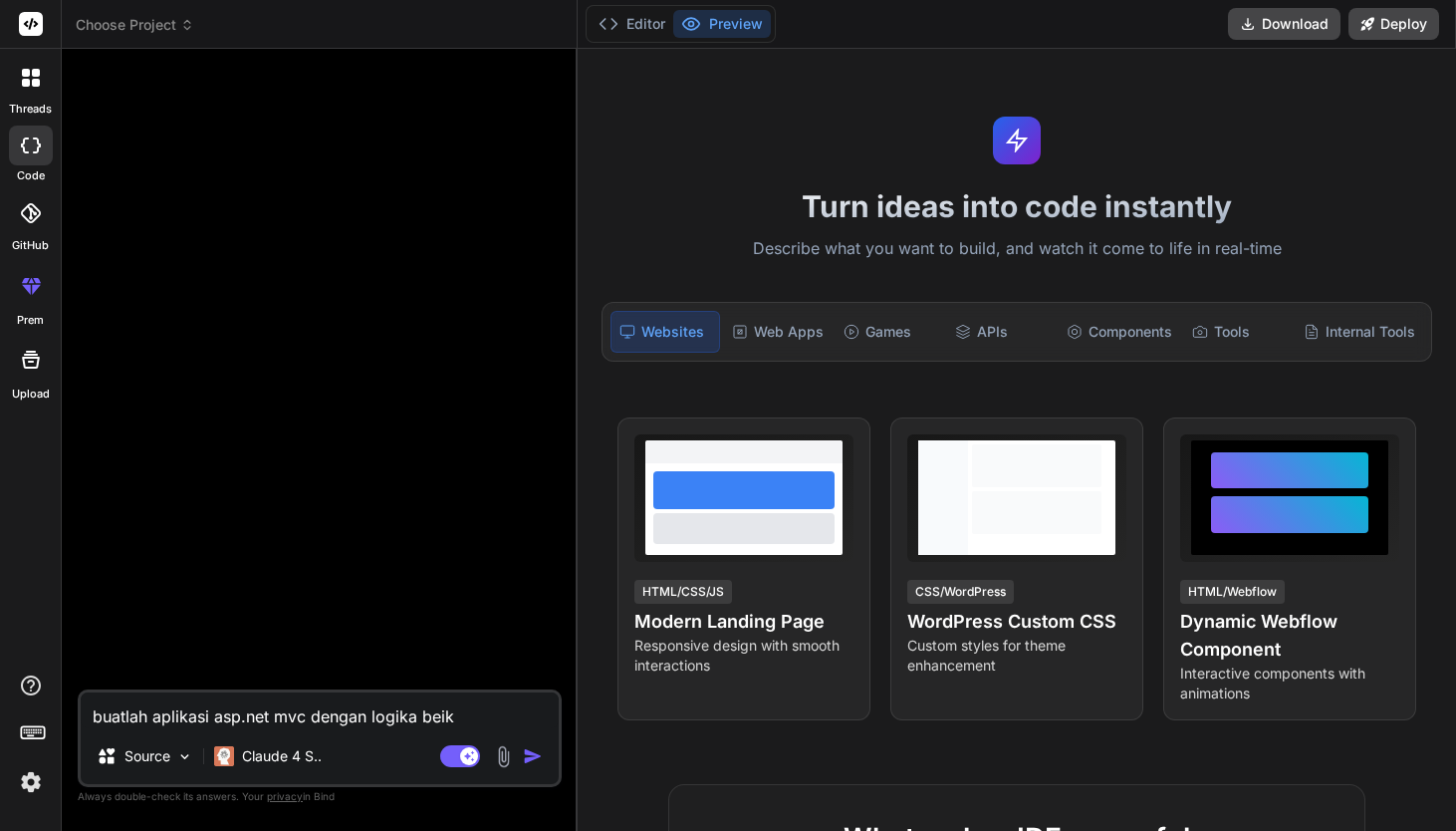 type on "buatlah aplikasi asp.net mvc dengan logika bei" 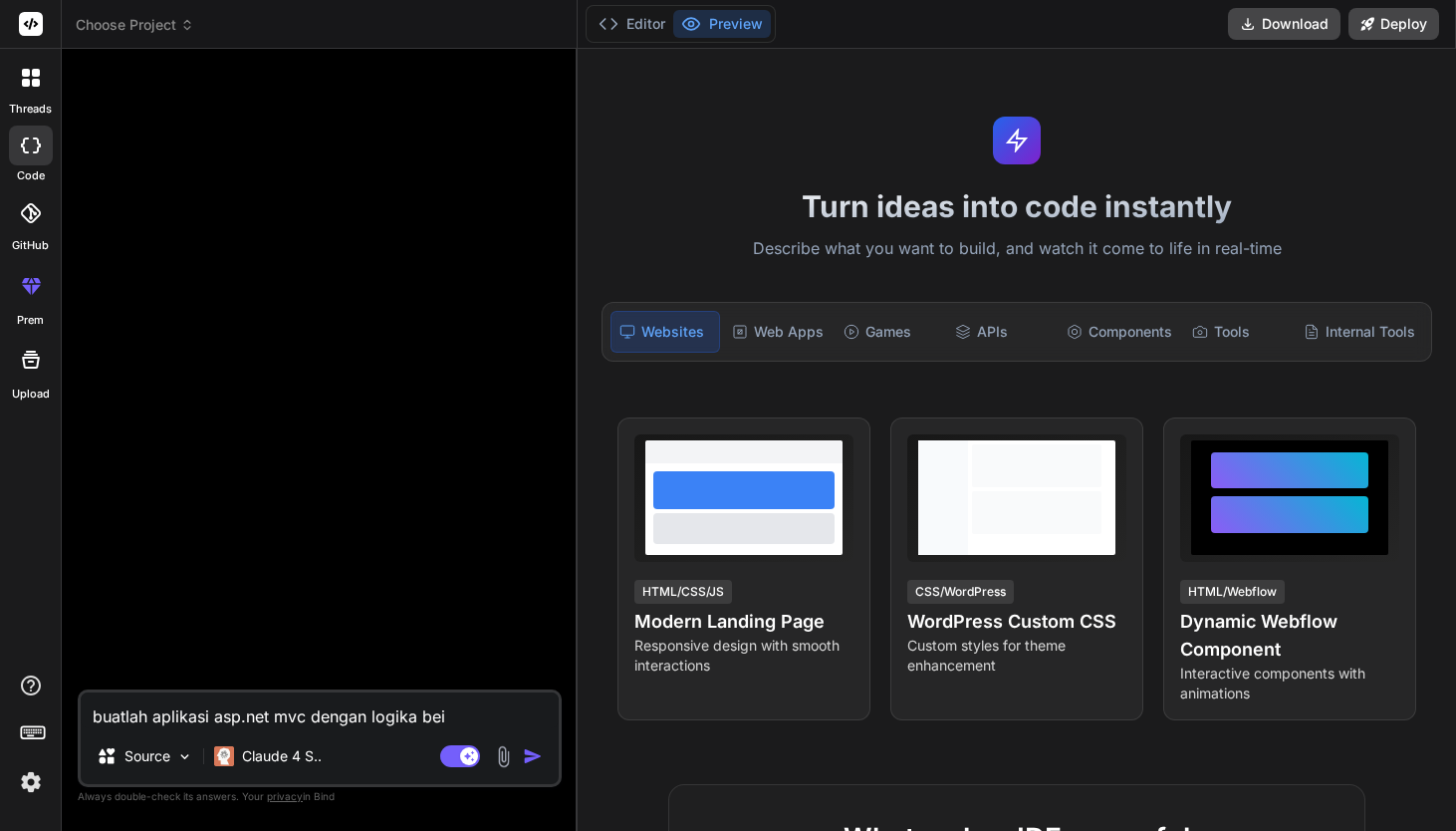 type on "buatlah aplikasi asp.net mvc dengan logika be" 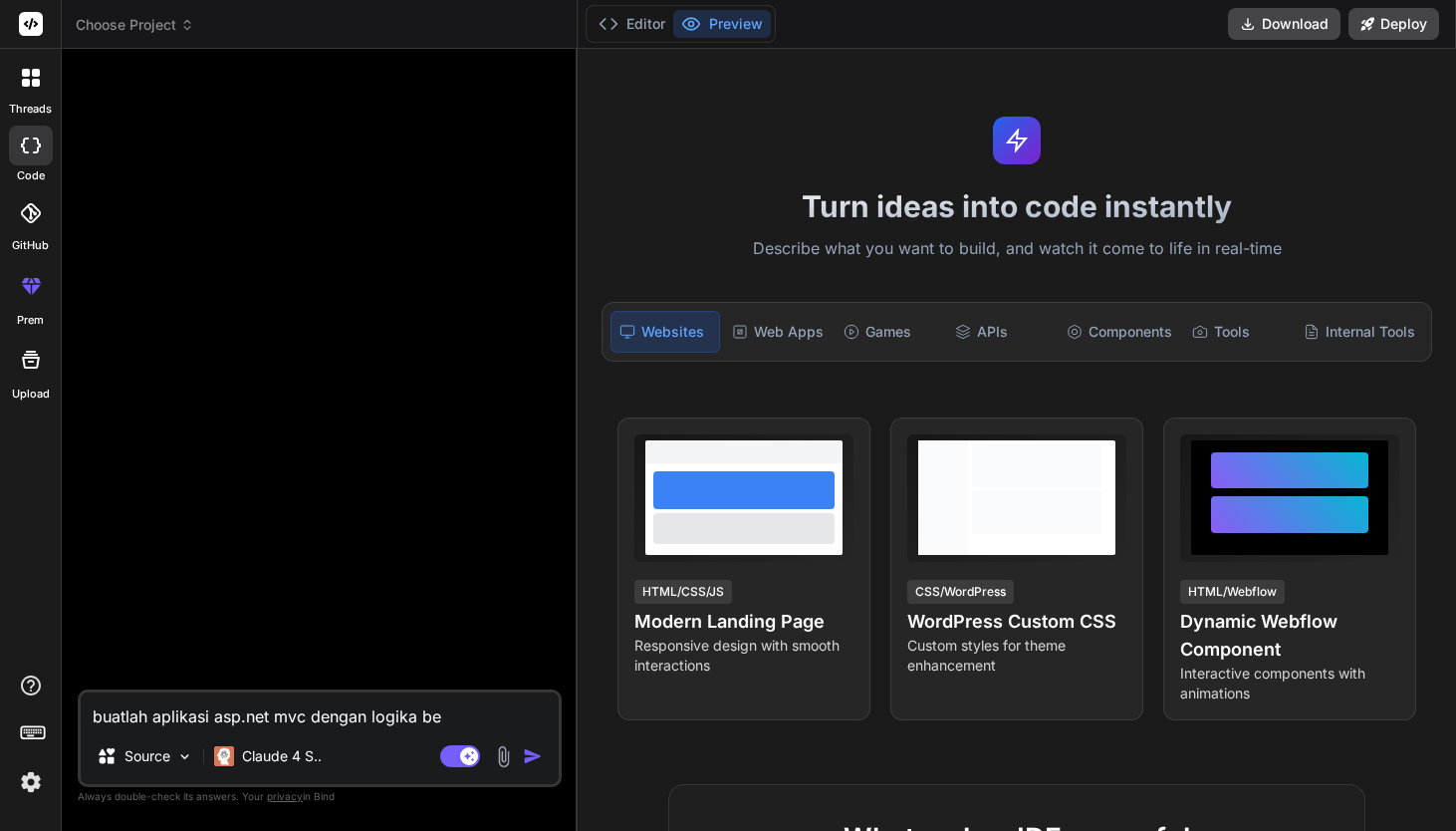 type on "buatlah aplikasi asp.net mvc dengan logika ber" 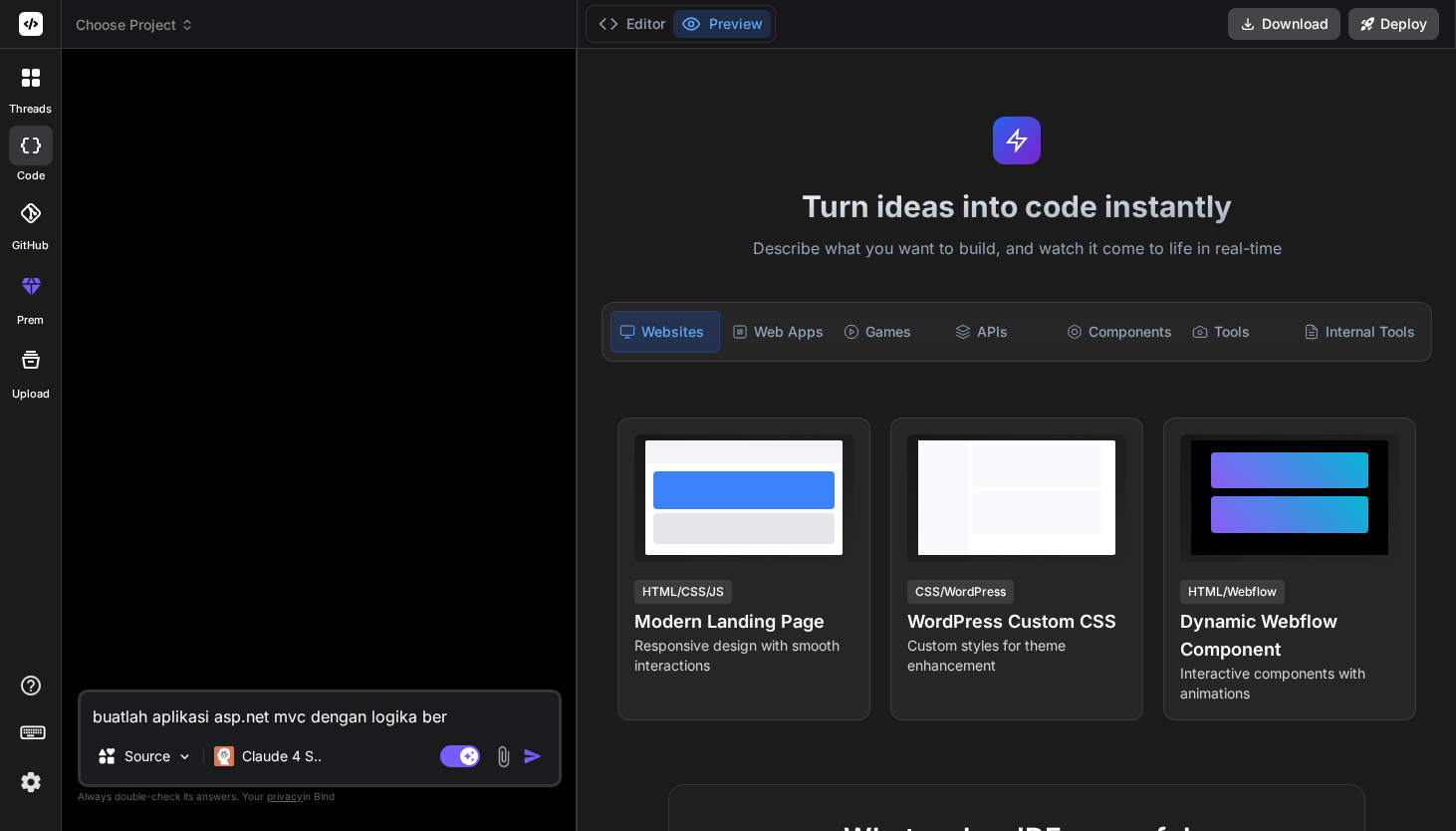 type on "buatlah aplikasi asp.net mvc dengan logika beri" 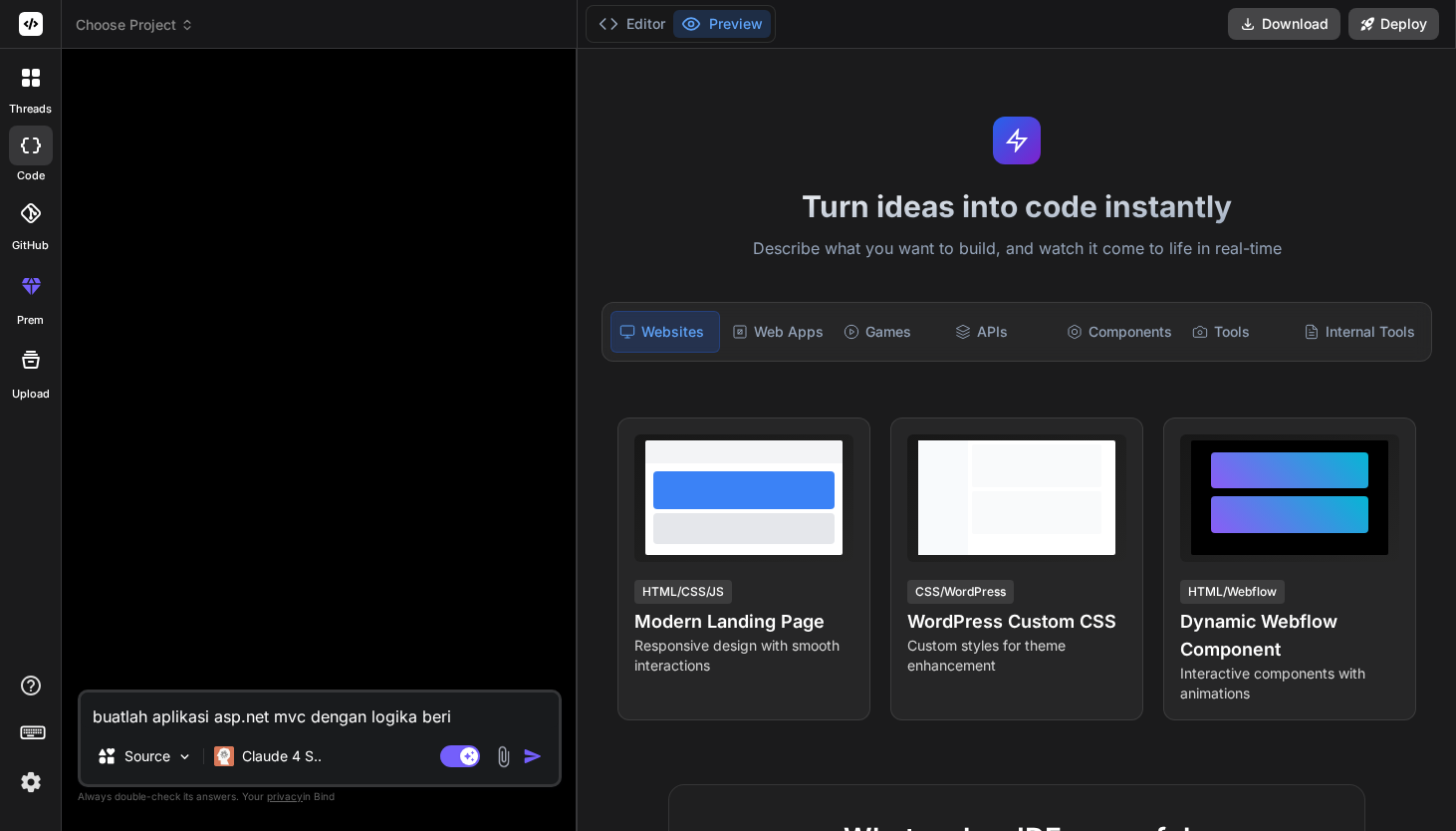 type on "buatlah aplikasi asp.net mvc dengan logika berik" 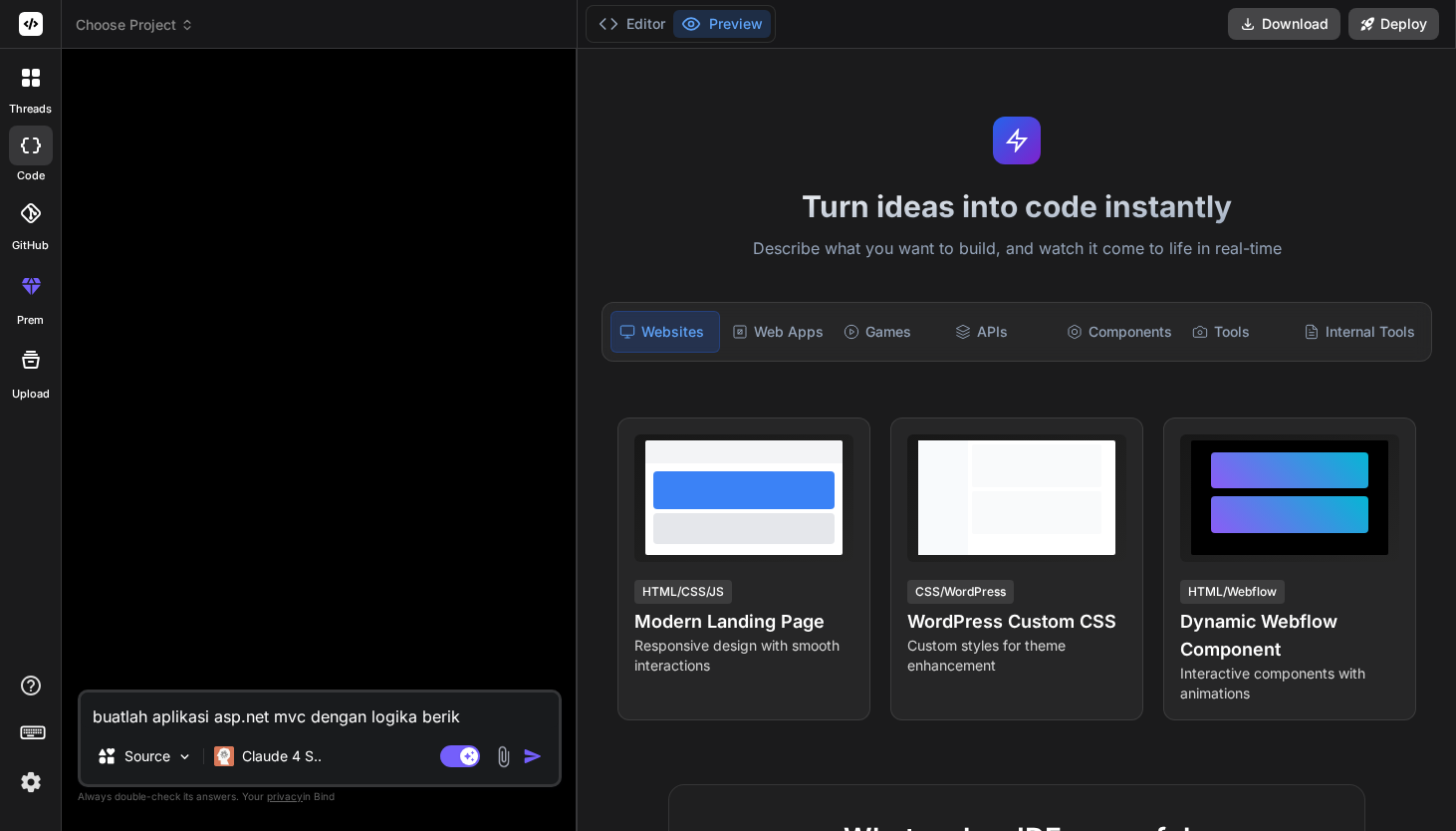 type on "buatlah aplikasi asp.net mvc dengan logika beriku" 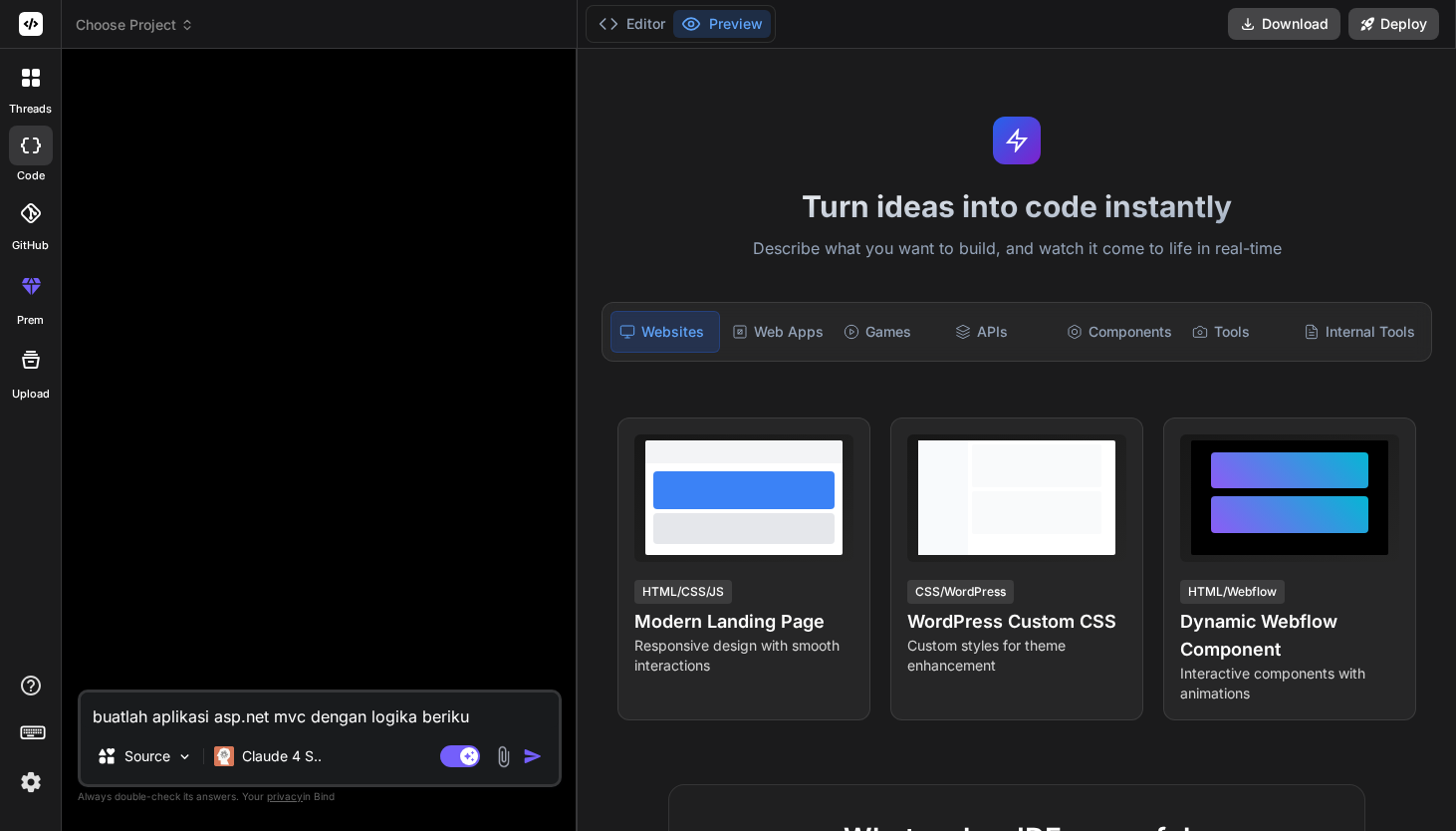 type on "buatlah aplikasi asp.net mvc dengan logika berikut" 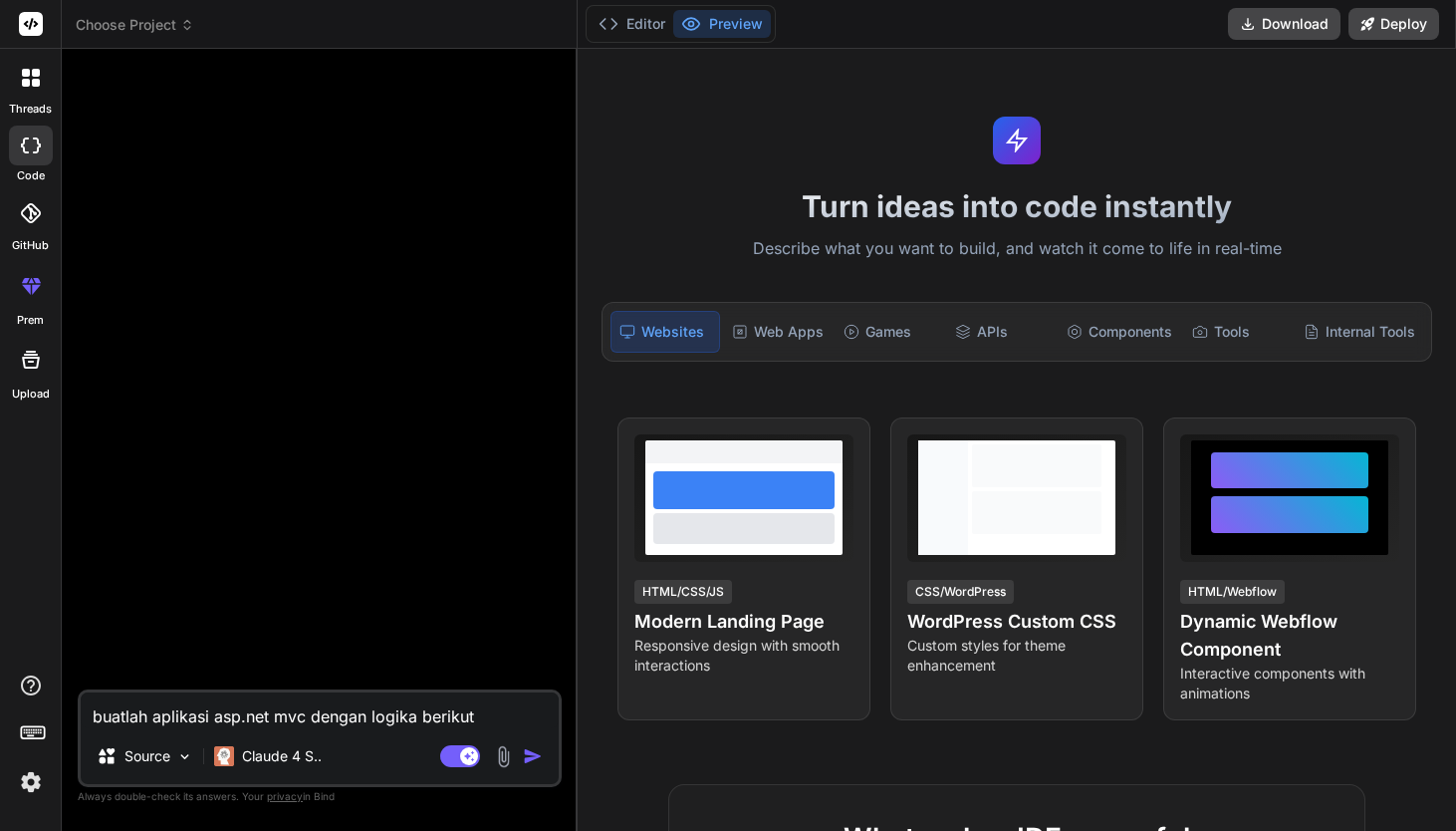 type on "x" 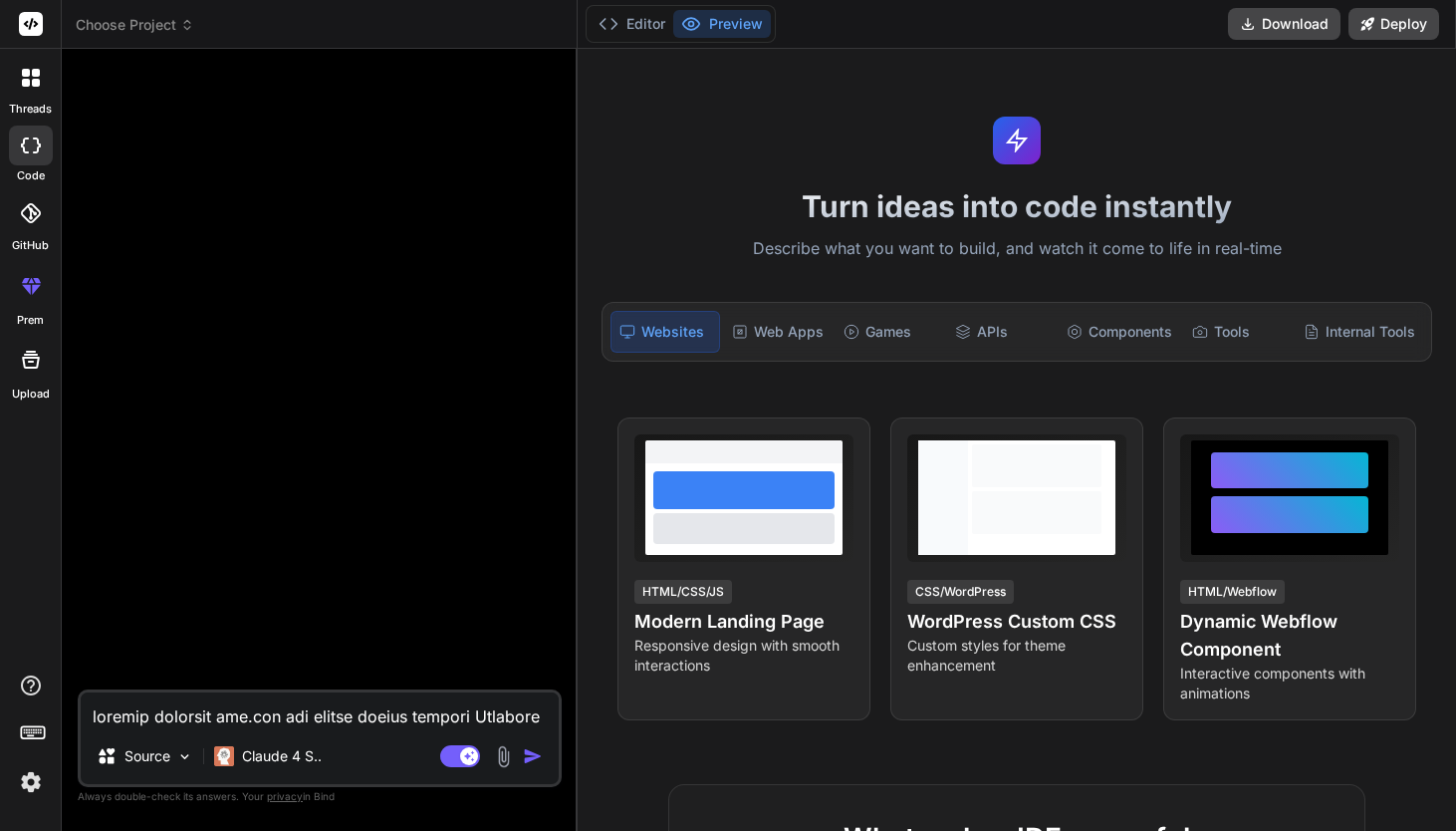 scroll, scrollTop: 3516, scrollLeft: 0, axis: vertical 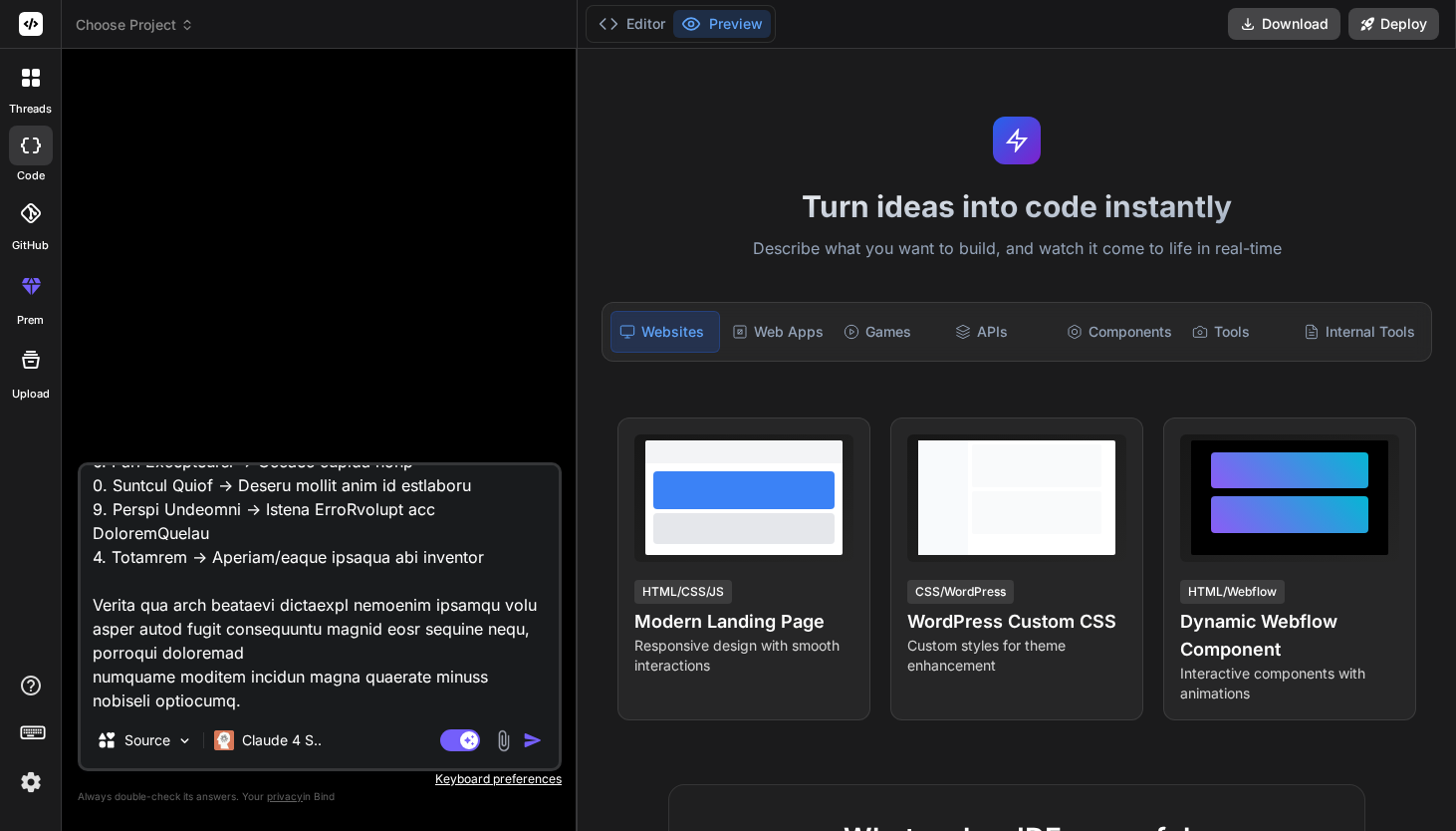 click at bounding box center [533, 740] 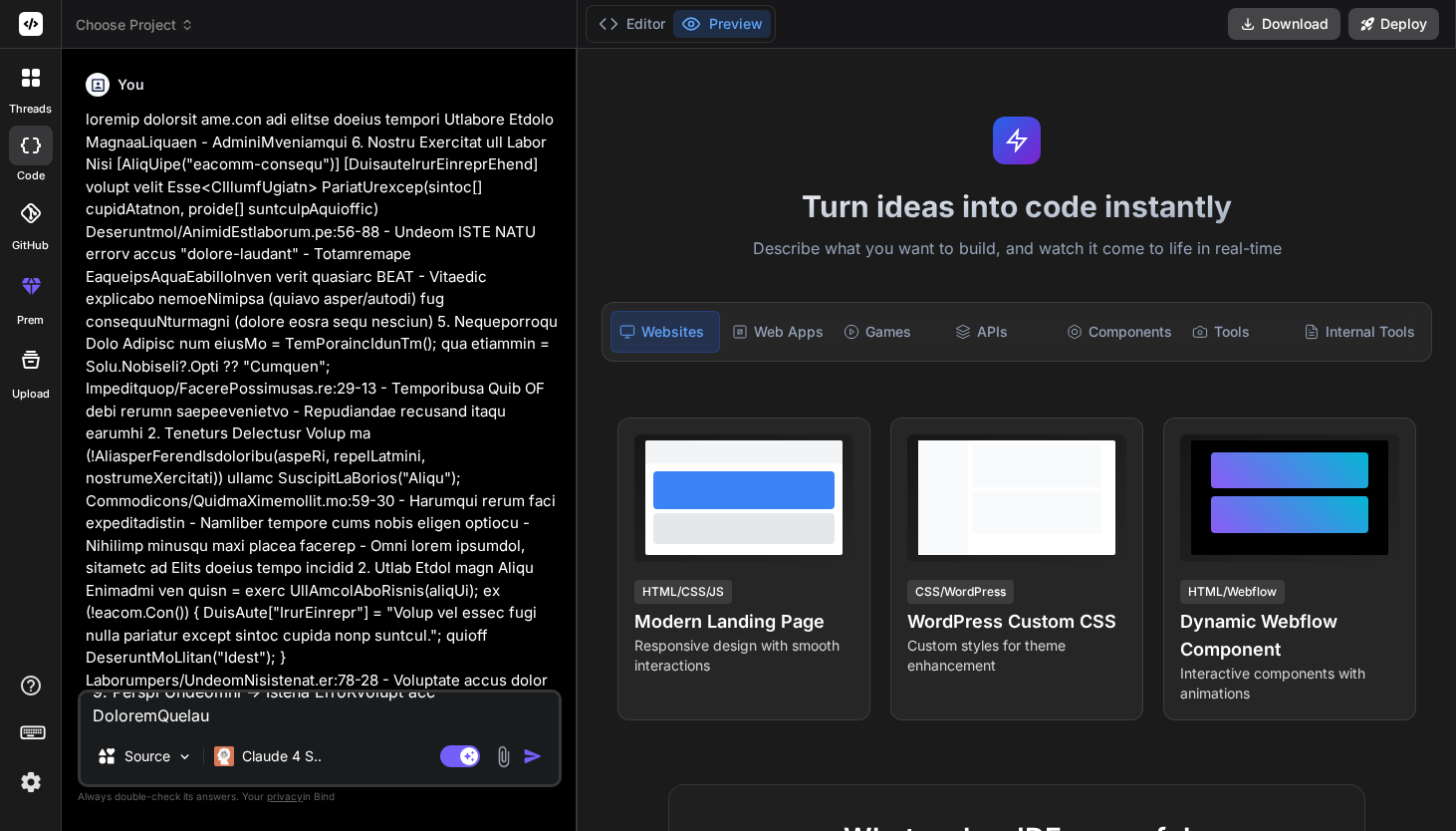 scroll, scrollTop: 0, scrollLeft: 0, axis: both 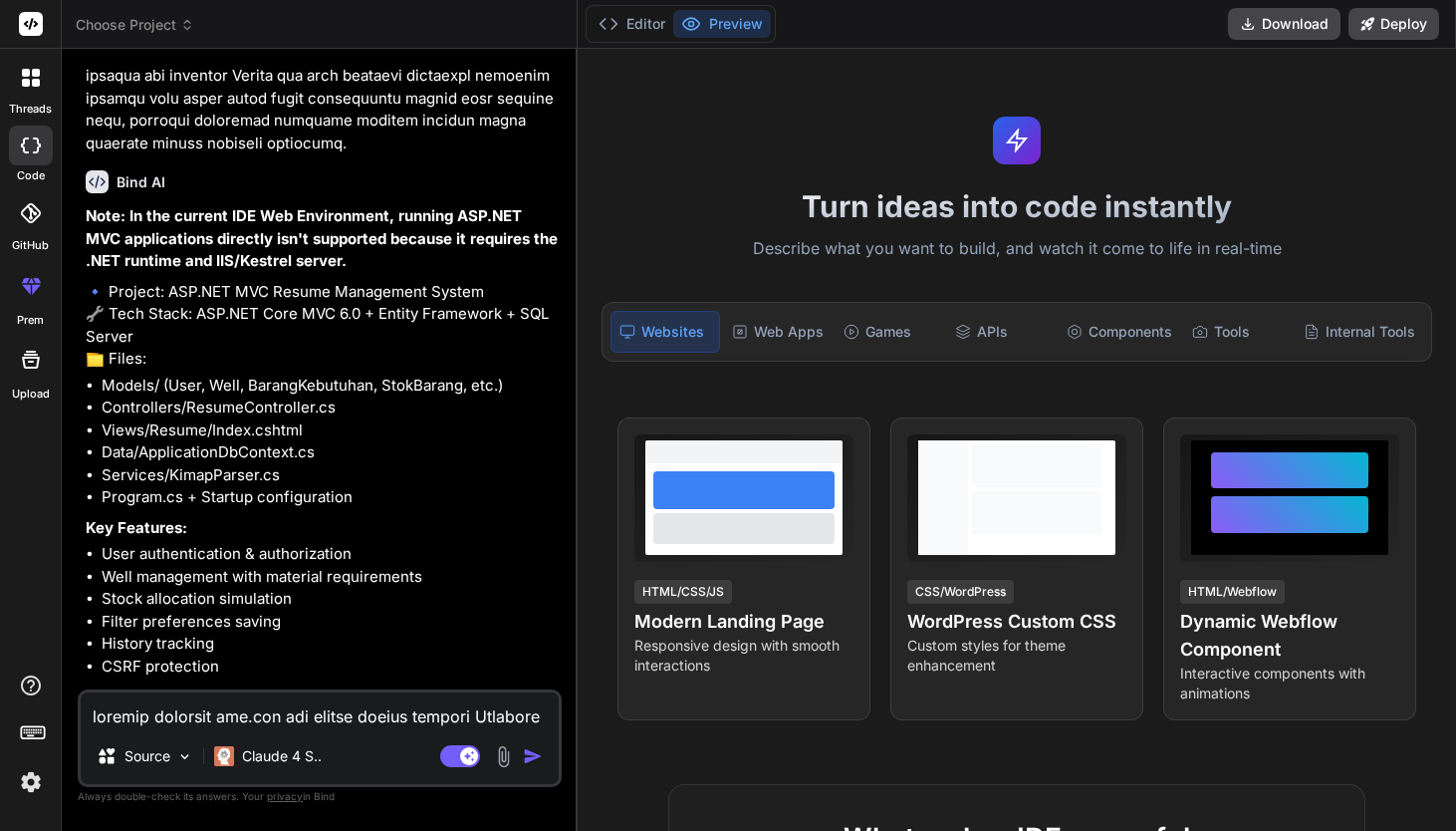 click at bounding box center (320, 710) 